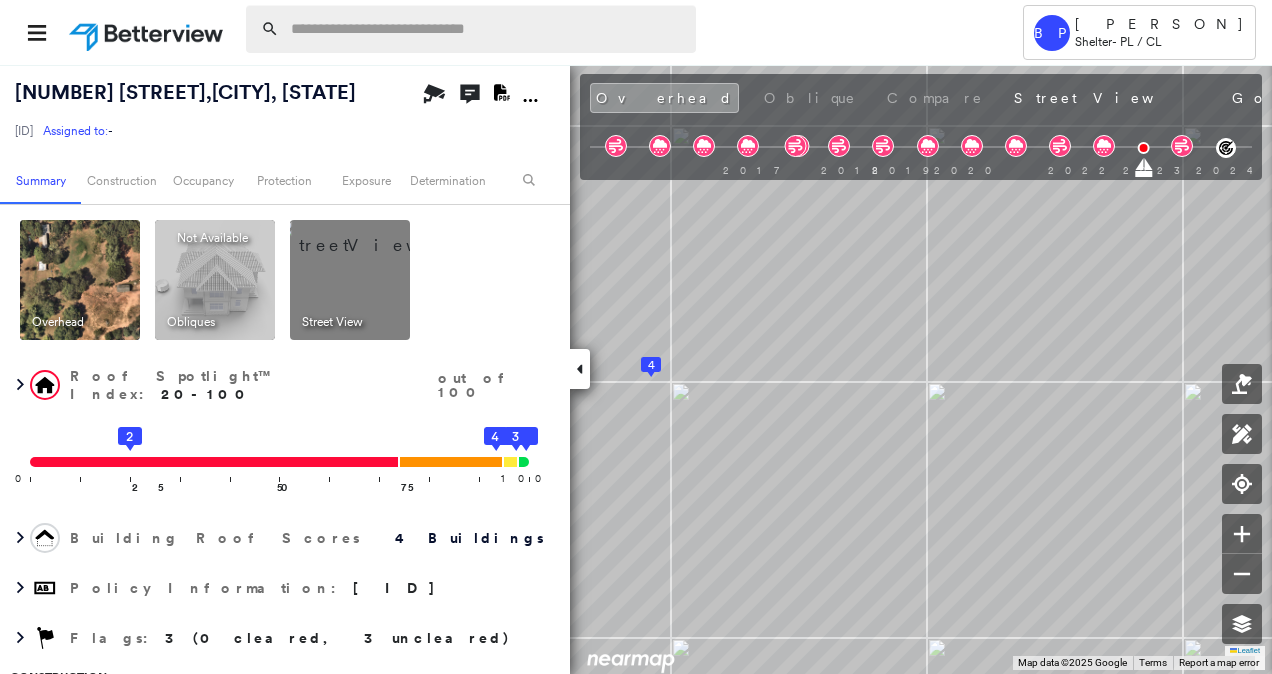 scroll, scrollTop: 0, scrollLeft: 0, axis: both 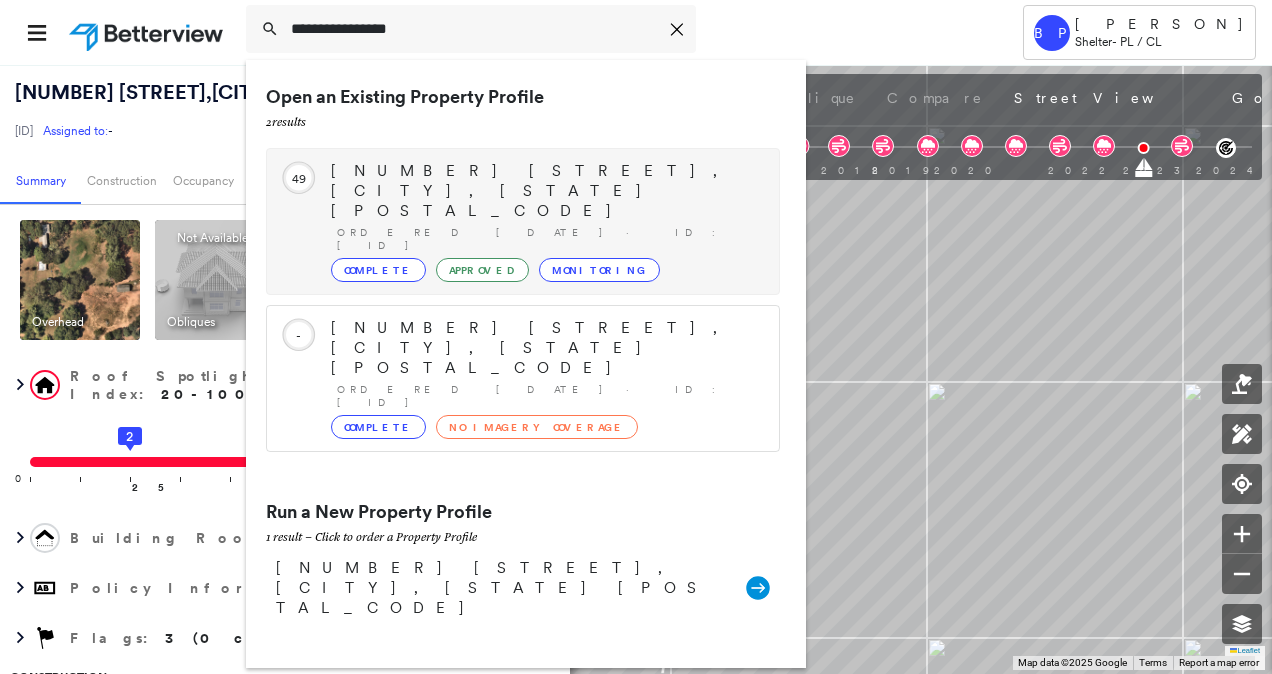 type on "**********" 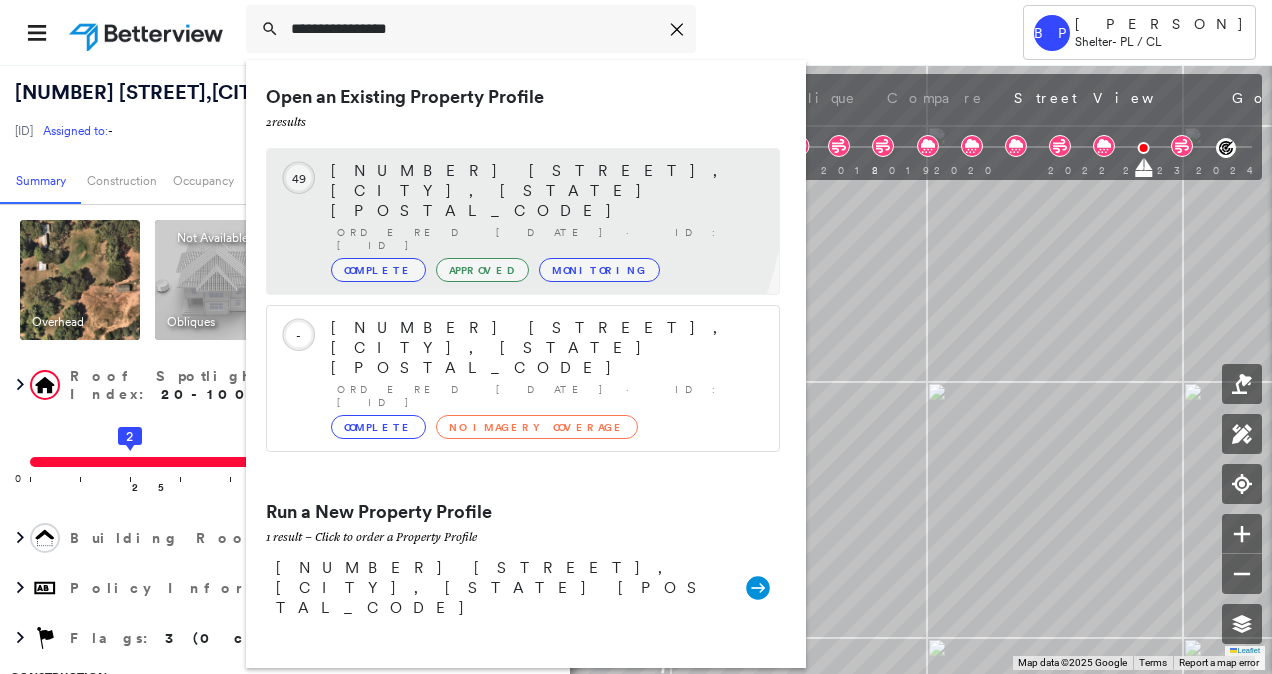 click on "[NUMBER] [STREET], [CITY], [STATE] [POSTAL_CODE] Ordered [DATE] · ID: [ID] Complete Approved Monitoring" at bounding box center [545, 221] 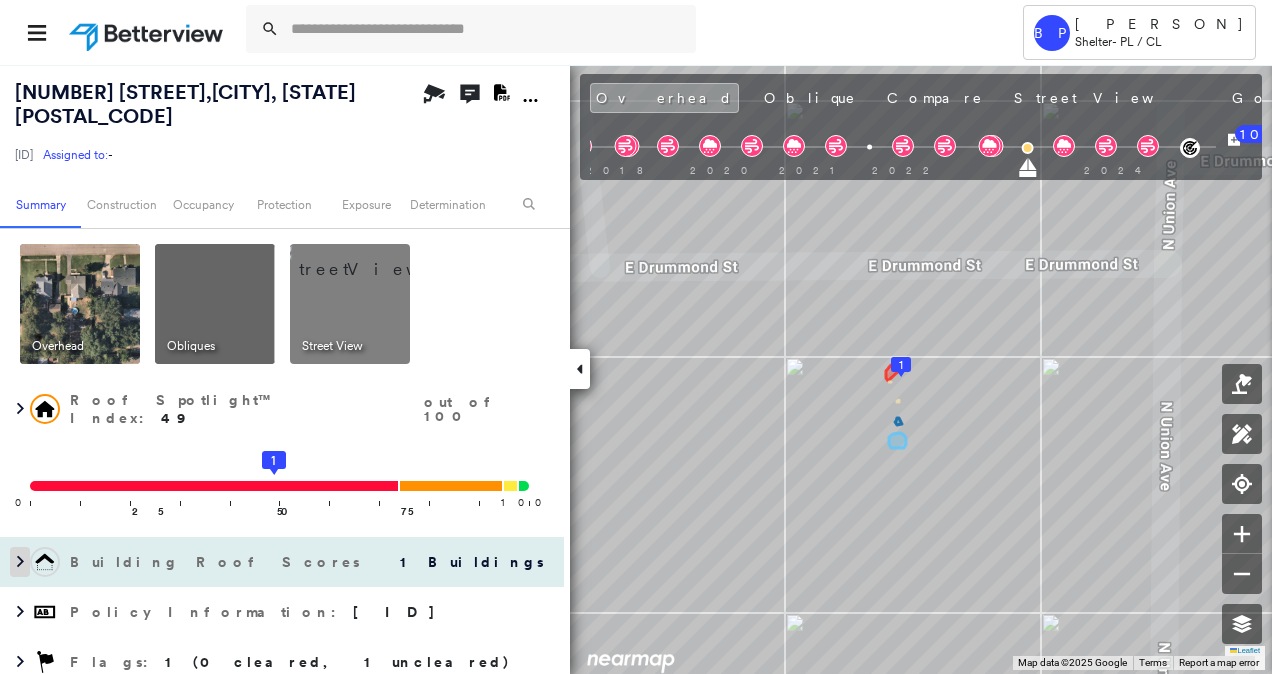 click 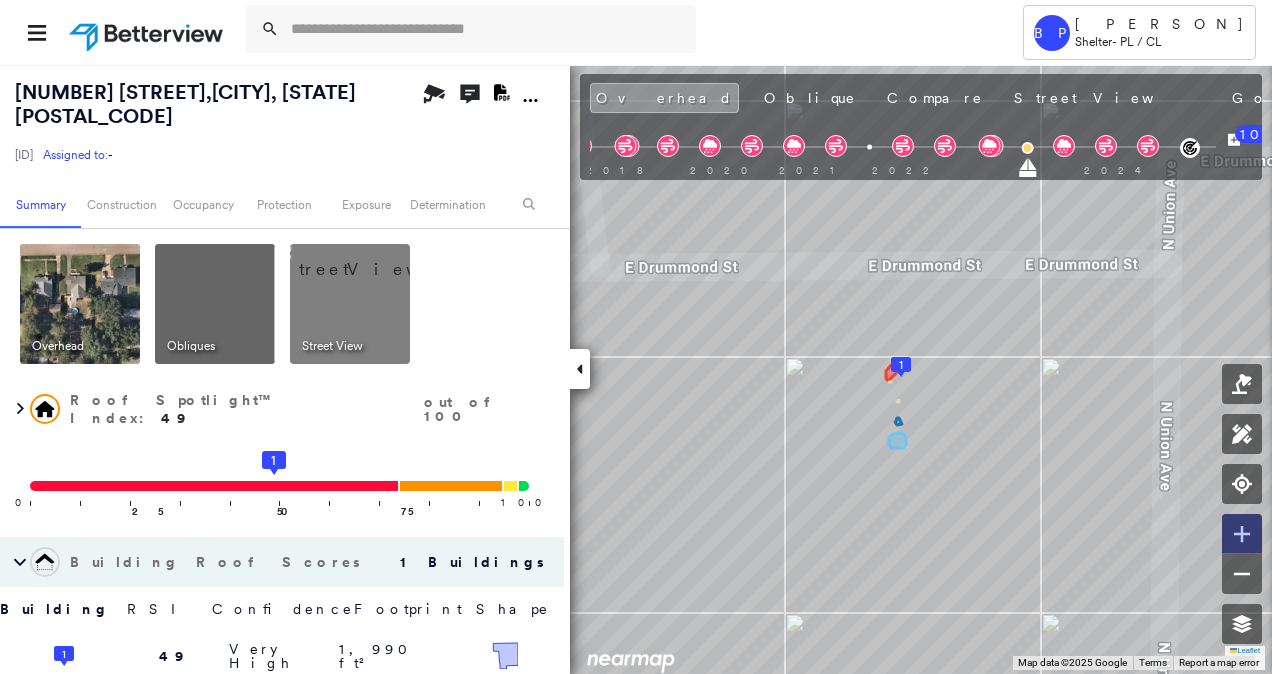 click 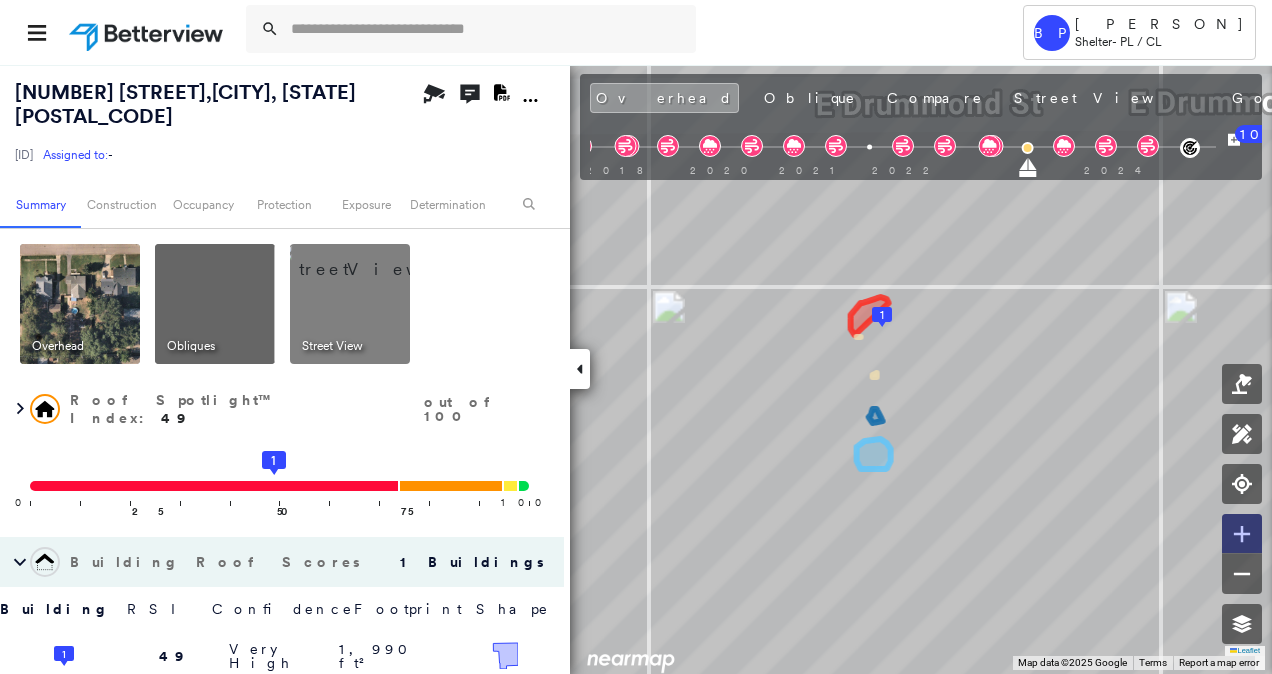 click 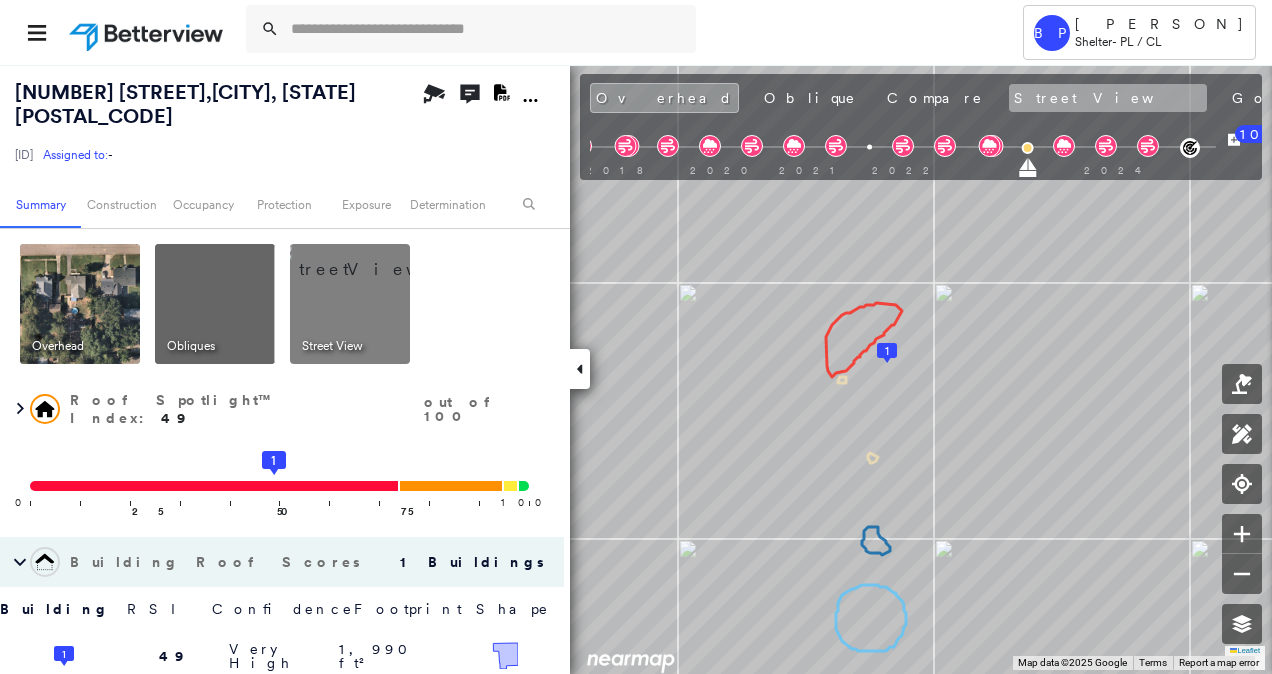 click on "Street View" at bounding box center [1108, 98] 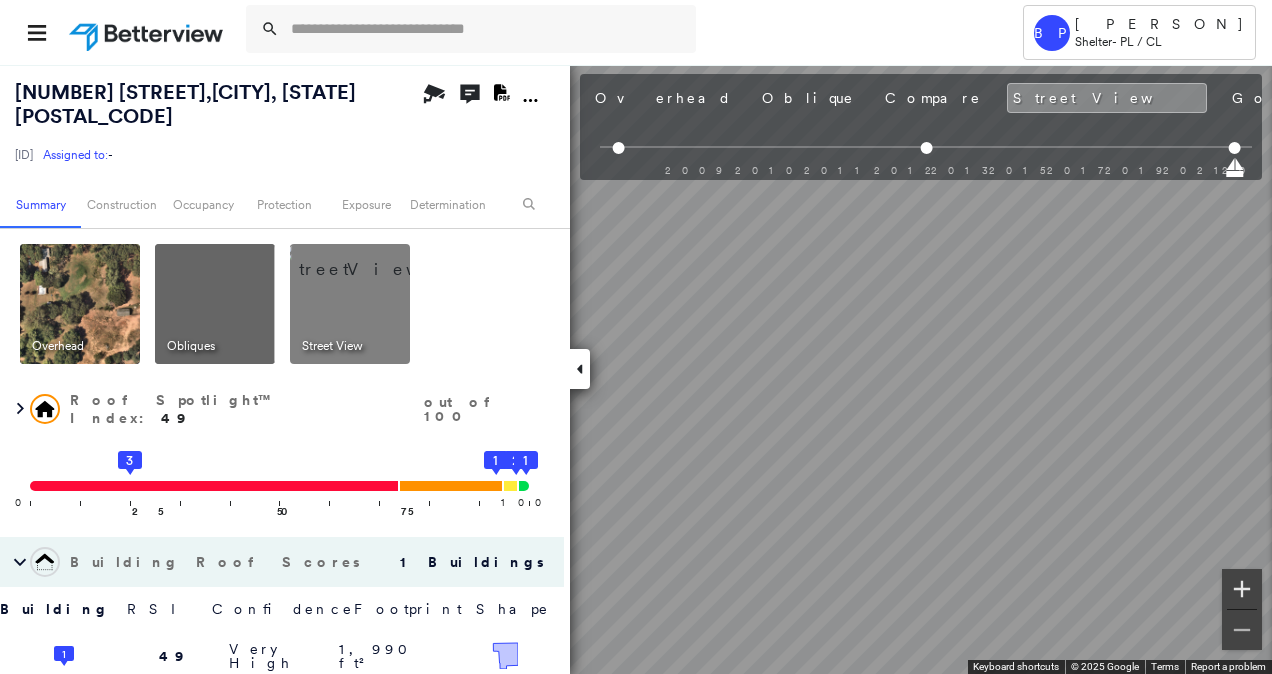 click at bounding box center [1242, 589] 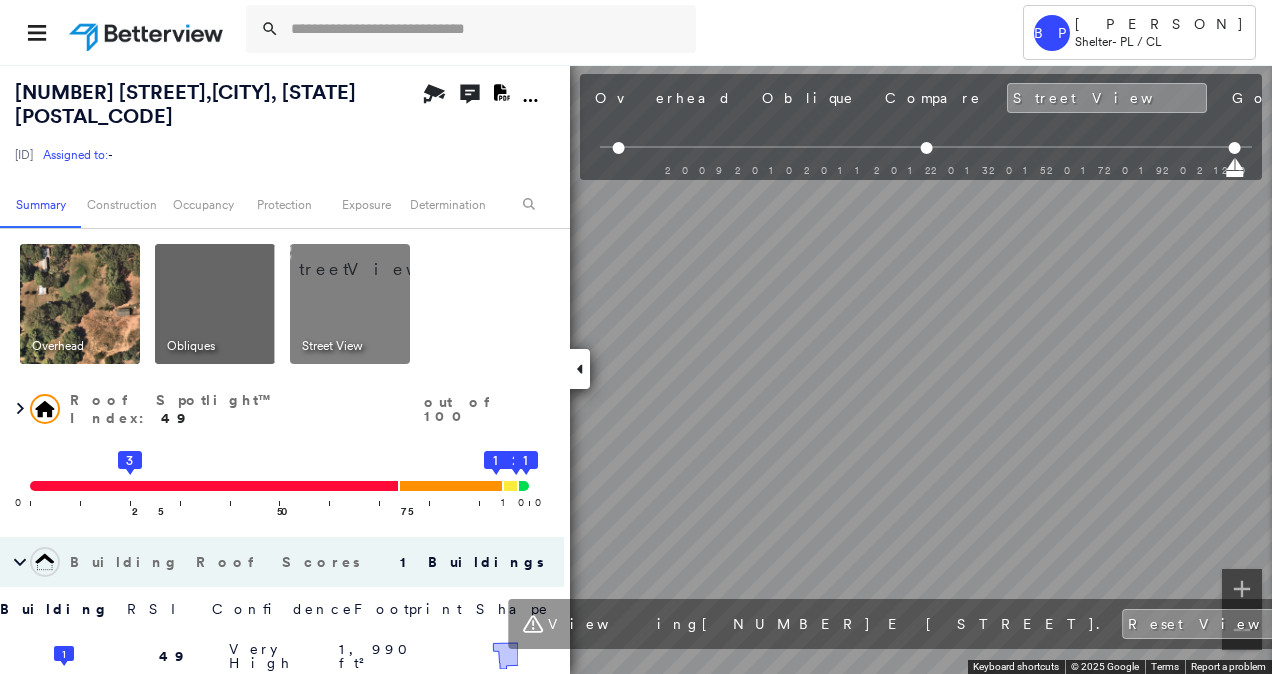 click on "Tower BP [PERSON] Shelter  -   PL / CL [NUMBER] [STREET] ,  [CITY], [STATE] [POSTAL_CODE] [ID] Assigned to:  - Assigned to:  - [ID] Assigned to:  - Open Comments Download PDF Report Summary Construction Occupancy Protection Exposure Determination Overhead Obliques Street View Roof Spotlight™ Index :  49 out of 100 0 100 25 3 50 75 1 2 1 Building Roof Scores 1 Buildings Building RSI Confidence Footprint Shape 1 49 Very High 1,990 ft² Shape: Gable 100% Confidence Material: Asphalt Shingle 94% Confidence Square Footage: 1,990 ft² Worn Shingles Prevalent  ( 6%,  119 ft² ) Policy Information :  [ID] Flags :  1 (0 cleared, 1 uncleared) Construction Roof Spotlights :  Worn Shingles, Vent Property Features :  Patio Furniture, Pool Roof Age :  All Buildings greater than 3 years old. 1 Building 1 :  3+ years Roof Size & Shape :  1 building  - Gable | Asphalt Shingle BuildZoom - Building Permit Data and Analysis Occupancy Place Detail Protection Exposure FEMA Risk Index Hail 1   5 1" at bounding box center [636, 337] 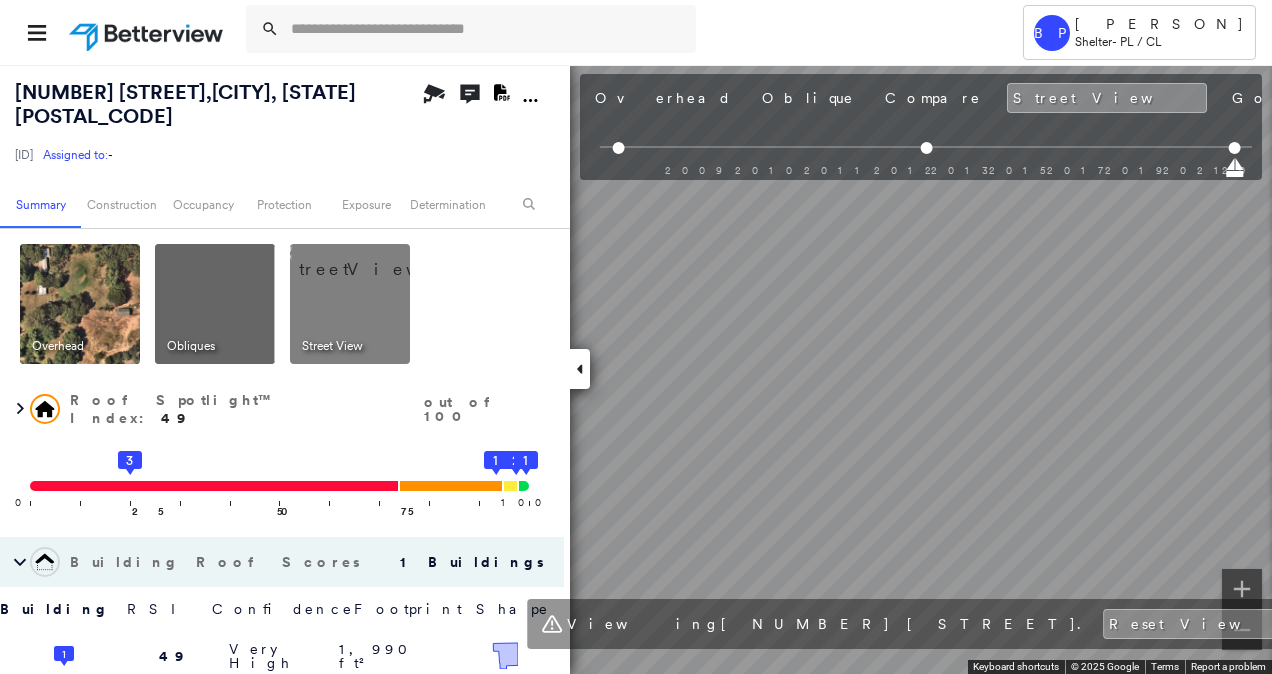 click on "Tower BP [PERSON] Shelter  -   PL / CL [NUMBER] [STREET] ,  [CITY], [STATE] [POSTAL_CODE] [ID] Assigned to:  - Assigned to:  - [ID] Assigned to:  - Open Comments Download PDF Report Summary Construction Occupancy Protection Exposure Determination Overhead Obliques Street View Roof Spotlight™ Index :  49 out of 100 0 100 25 3 50 75 1 2 1 Building Roof Scores 1 Buildings Building RSI Confidence Footprint Shape 1 49 Very High 1,990 ft² Shape: Gable 100% Confidence Material: Asphalt Shingle 94% Confidence Square Footage: 1,990 ft² Worn Shingles Prevalent  ( 6%,  119 ft² ) Policy Information :  [ID] Flags :  1 (0 cleared, 1 uncleared) Construction Roof Spotlights :  Worn Shingles, Vent Property Features :  Patio Furniture, Pool Roof Age :  All Buildings greater than 3 years old. 1 Building 1 :  3+ years Roof Size & Shape :  1 building  - Gable | Asphalt Shingle BuildZoom - Building Permit Data and Analysis Occupancy Place Detail Protection Exposure FEMA Risk Index Hail 1   5 1" at bounding box center [636, 337] 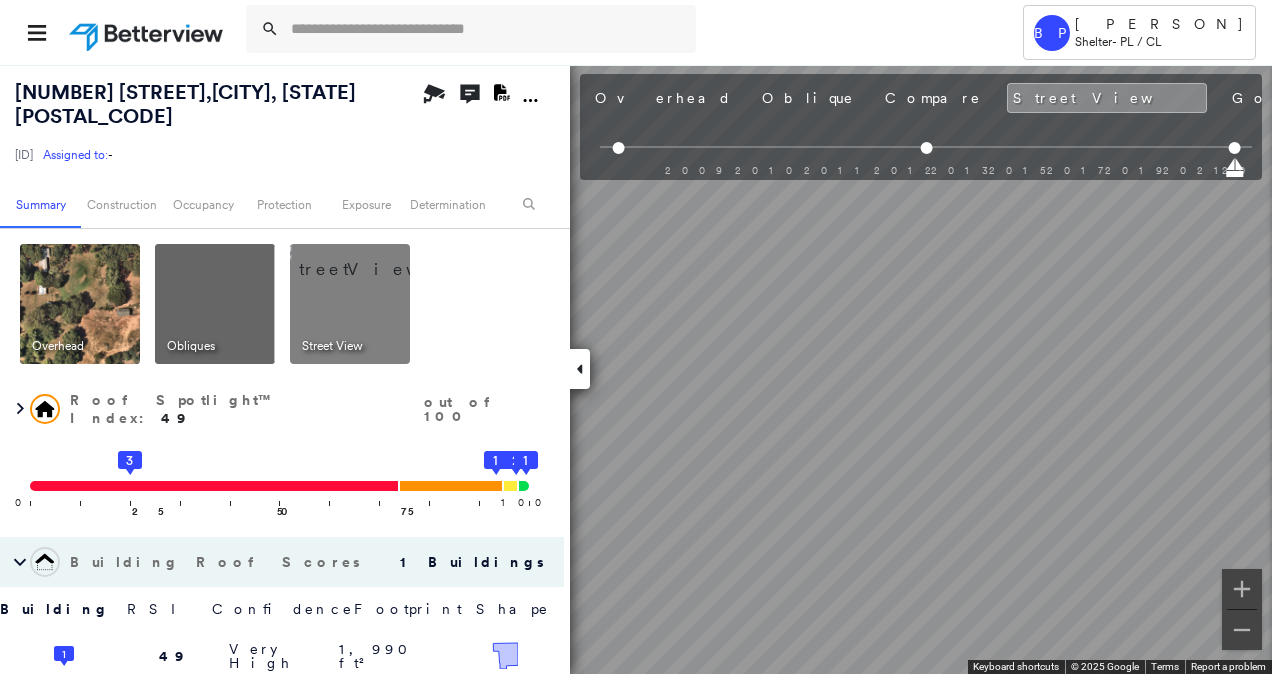 click on "Tower BP [PERSON] Shelter  -   PL / CL [NUMBER] [STREET] ,  [CITY], [STATE] [POSTAL_CODE] [ID] Assigned to:  - Assigned to:  - [ID] Assigned to:  - Open Comments Download PDF Report Summary Construction Occupancy Protection Exposure Determination Overhead Obliques Street View Roof Spotlight™ Index :  49 out of 100 0 100 25 3 50 75 1 2 1 Building Roof Scores 1 Buildings Building RSI Confidence Footprint Shape 1 49 Very High 1,990 ft² Shape: Gable 100% Confidence Material: Asphalt Shingle 94% Confidence Square Footage: 1,990 ft² Worn Shingles Prevalent  ( 6%,  119 ft² ) Policy Information :  [ID] Flags :  1 (0 cleared, 1 uncleared) Construction Roof Spotlights :  Worn Shingles, Vent Property Features :  Patio Furniture, Pool Roof Age :  All Buildings greater than 3 years old. 1 Building 1 :  3+ years Roof Size & Shape :  1 building  - Gable | Asphalt Shingle BuildZoom - Building Permit Data and Analysis Occupancy Place Detail Protection Exposure FEMA Risk Index Hail 1   5 1" at bounding box center [636, 337] 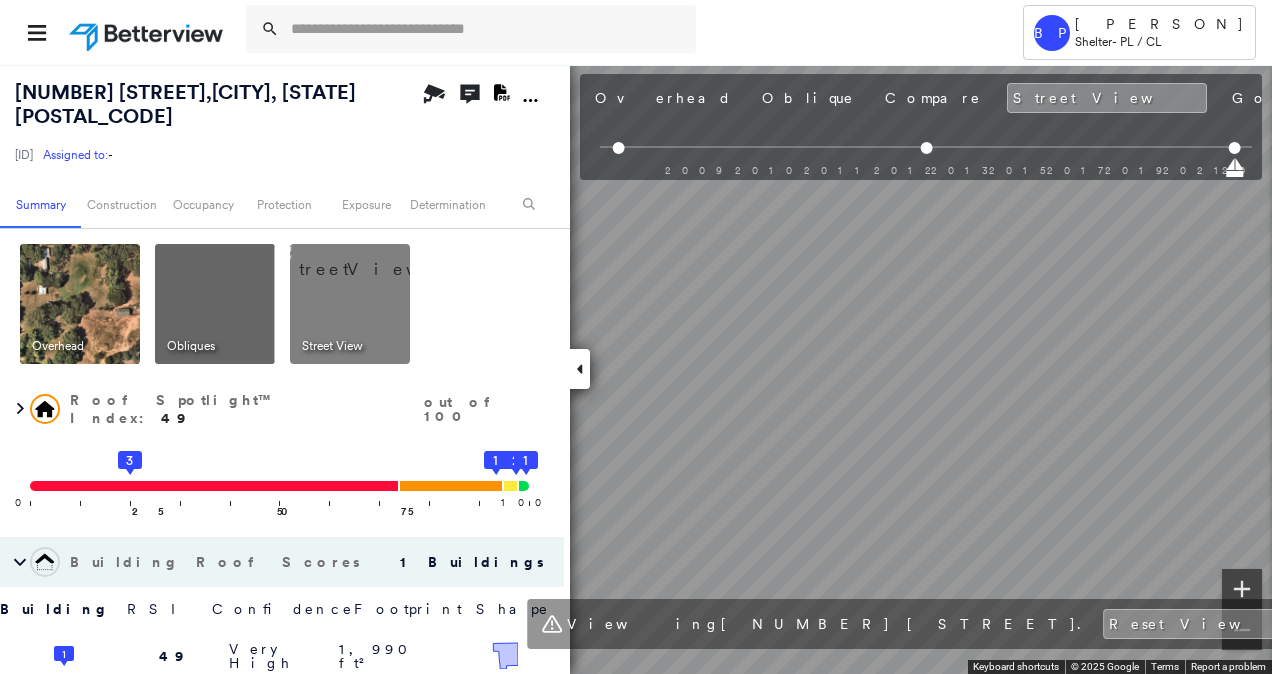 click at bounding box center [1242, 589] 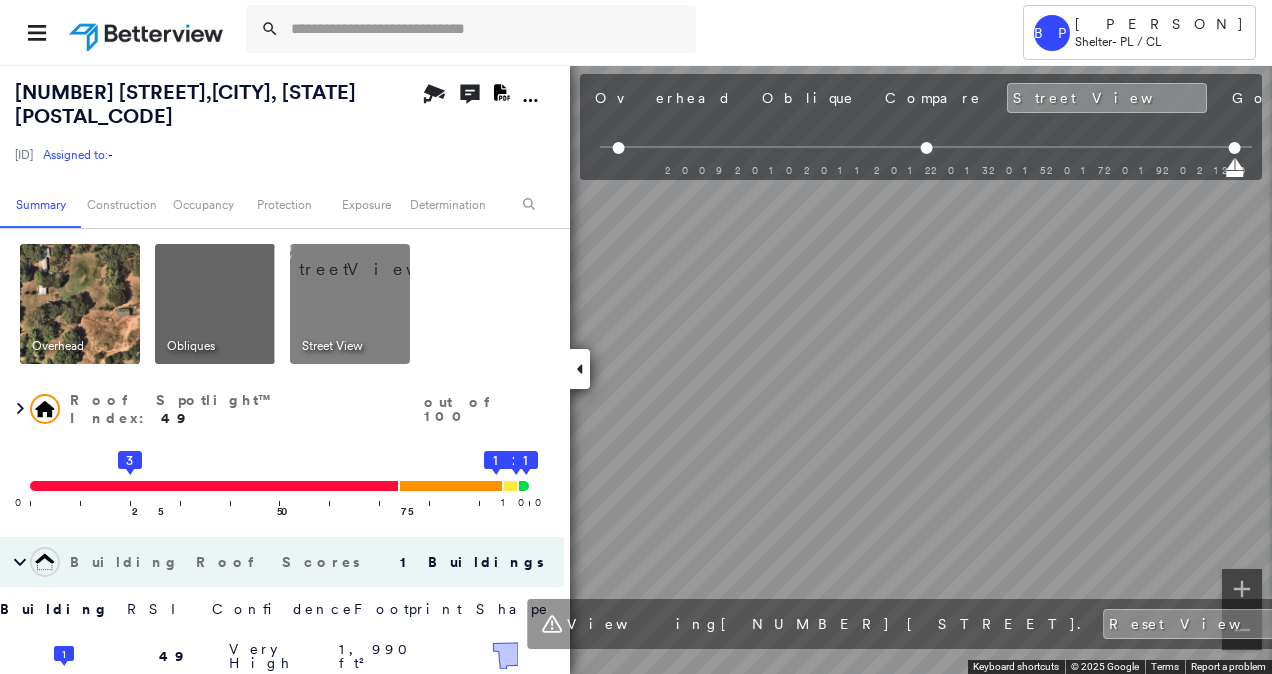 click on "Tower BP Brian Price Shelter  -   PL / CL 41 E DRUMMOND ST ,  SHAWNEE, OK 74801 271350108134760001 Assigned to:  - Assigned to:  - 271350108134760001 Assigned to:  - Open Comments Download PDF Report Summary Construction Occupancy Protection Exposure Determination Overhead Obliques Street View Roof Spotlight™ Index :  49 out of 100 0 100 25 3 50 75 1 2 1 Building Roof Scores 1 Buildings Building RSI Confidence Footprint Shape 1 49 Very High 1,990 ft² Shape: Gable 100% Confidence Material: Asphalt Shingle 94% Confidence Square Footage: 1,990 ft² Worn Shingles Prevalent  ( 6%,  119 ft² ) Policy Information :  271350108134760001 Flags :  1 (0 cleared, 1 uncleared) Construction Roof Spotlights :  Worn Shingles, Vent Property Features :  Patio Furniture, Pool Roof Age :  All Buildings greater than 3 years old. 1 Building 1 :  3+ years Roof Size & Shape :  1 building  - Gable | Asphalt Shingle BuildZoom - Building Permit Data and Analysis Occupancy Place Detail Protection Exposure FEMA Risk Index Hail 1   5 1" at bounding box center [636, 337] 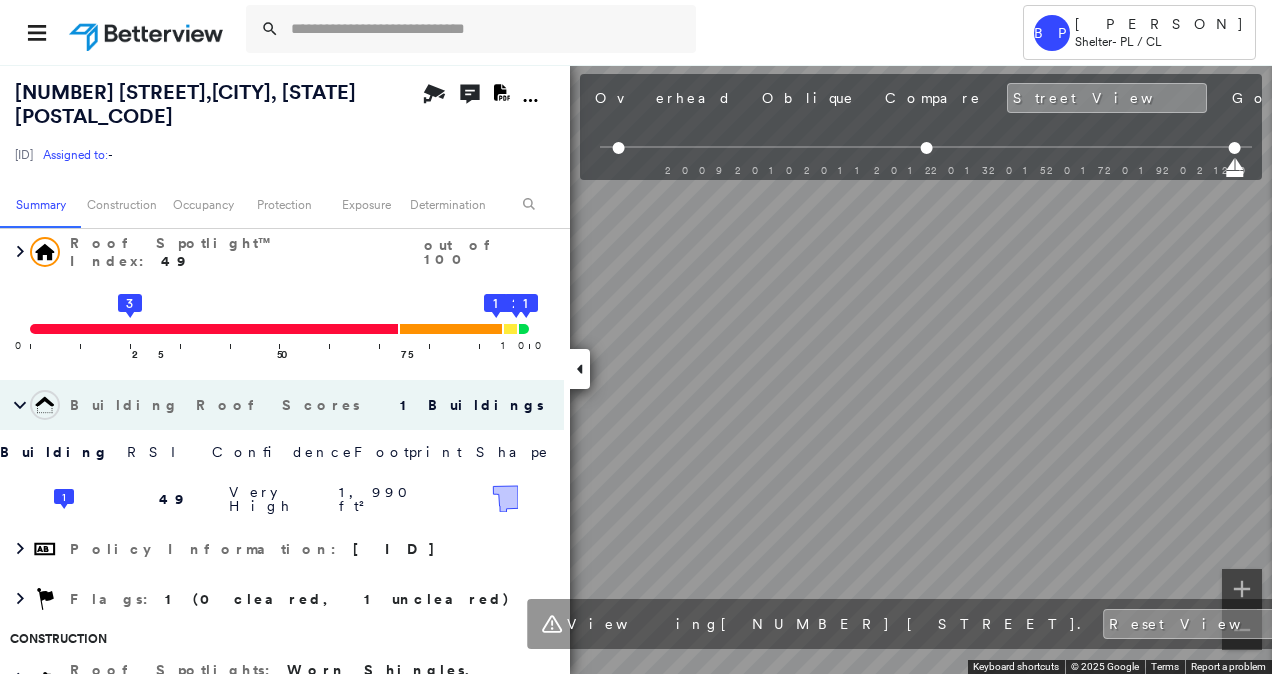 scroll, scrollTop: 184, scrollLeft: 0, axis: vertical 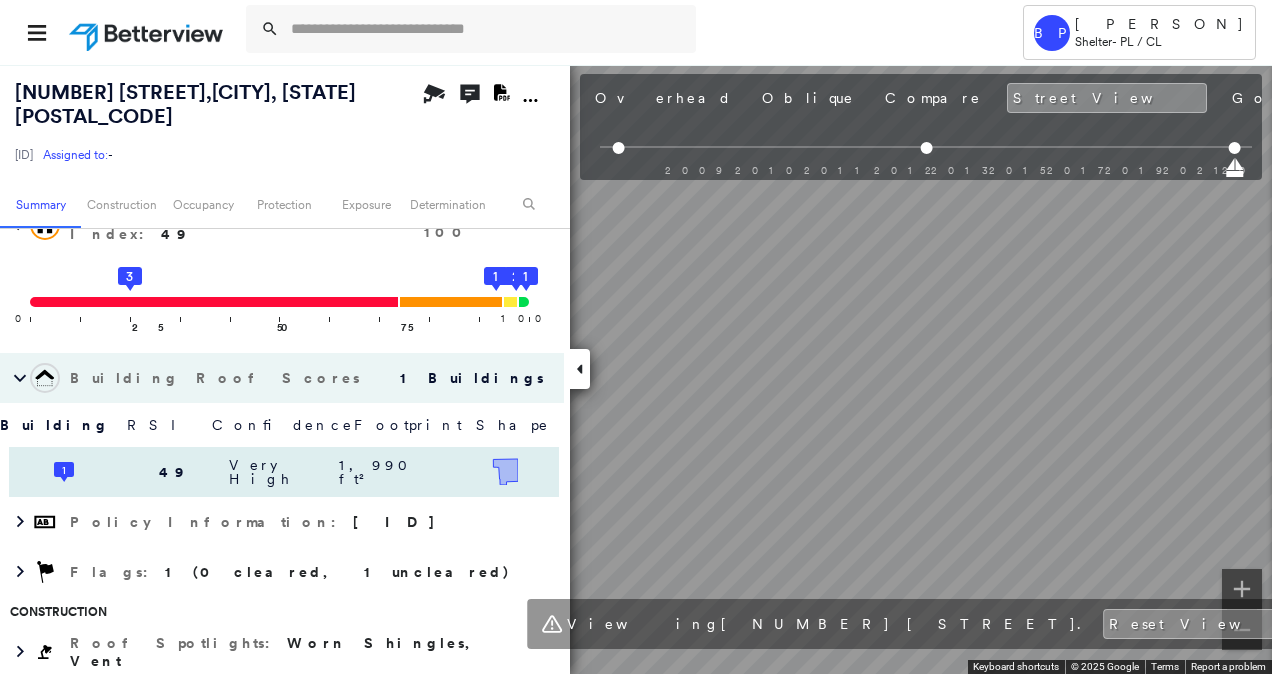 drag, startPoint x: 22, startPoint y: 398, endPoint x: 38, endPoint y: 462, distance: 65.96969 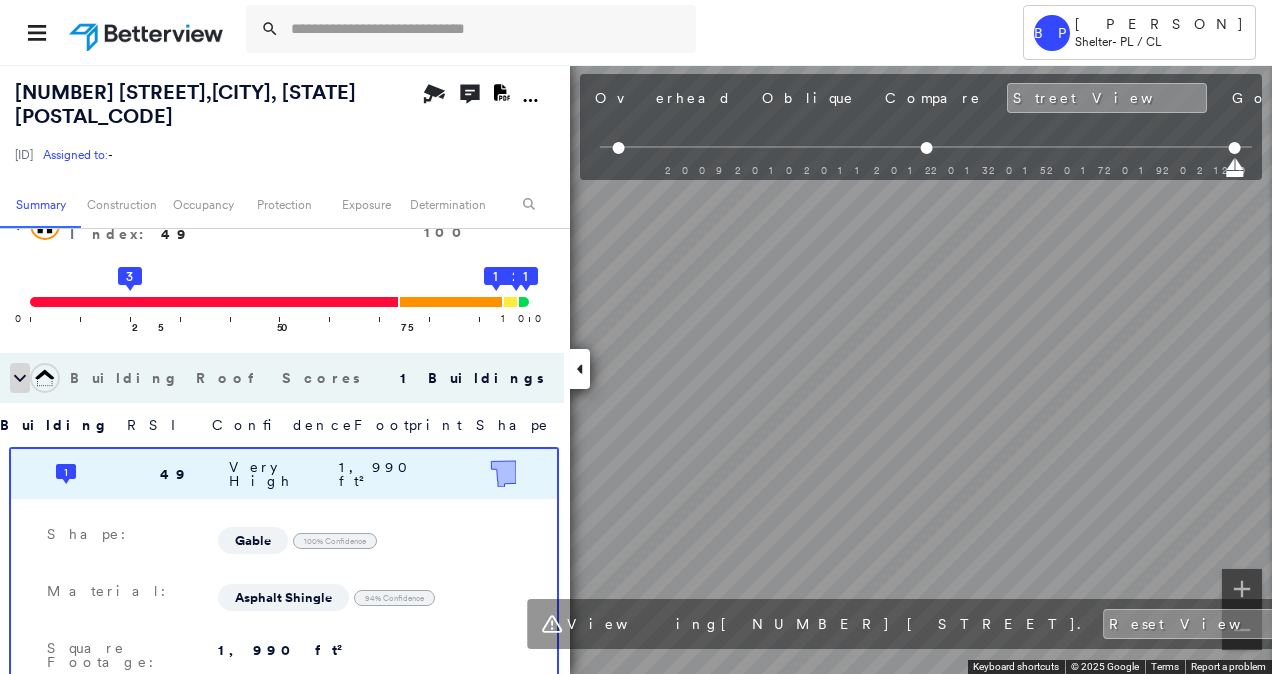click 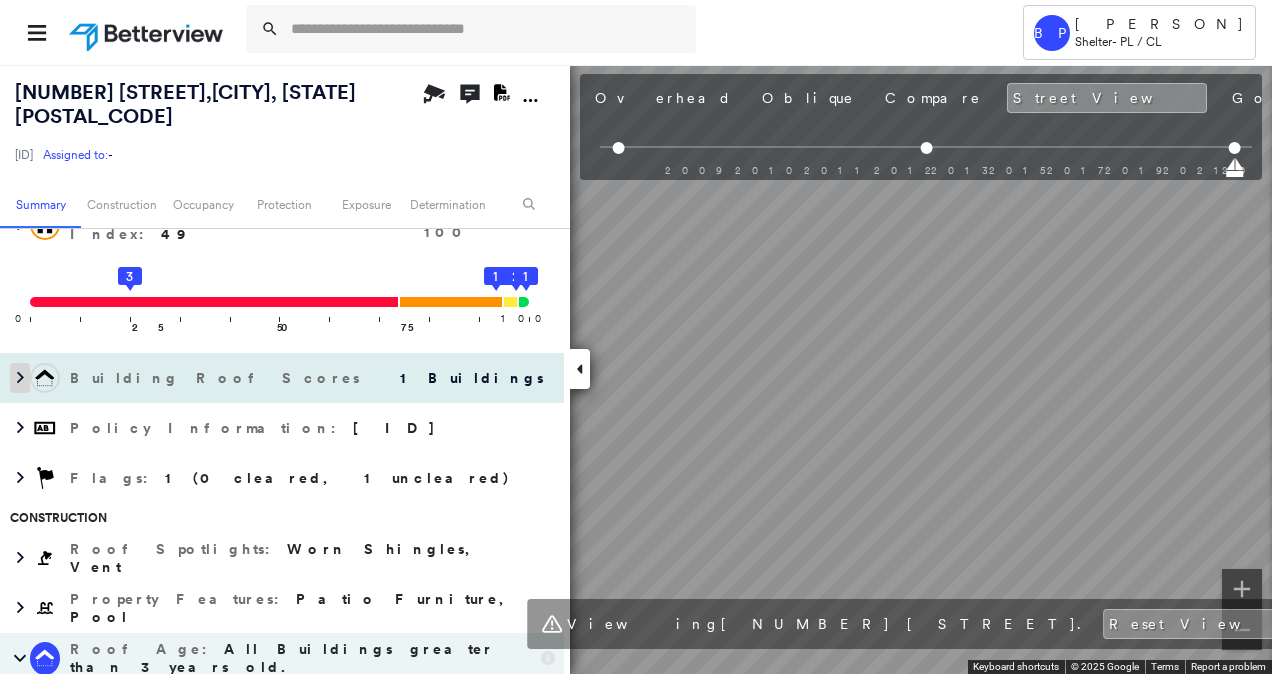 click 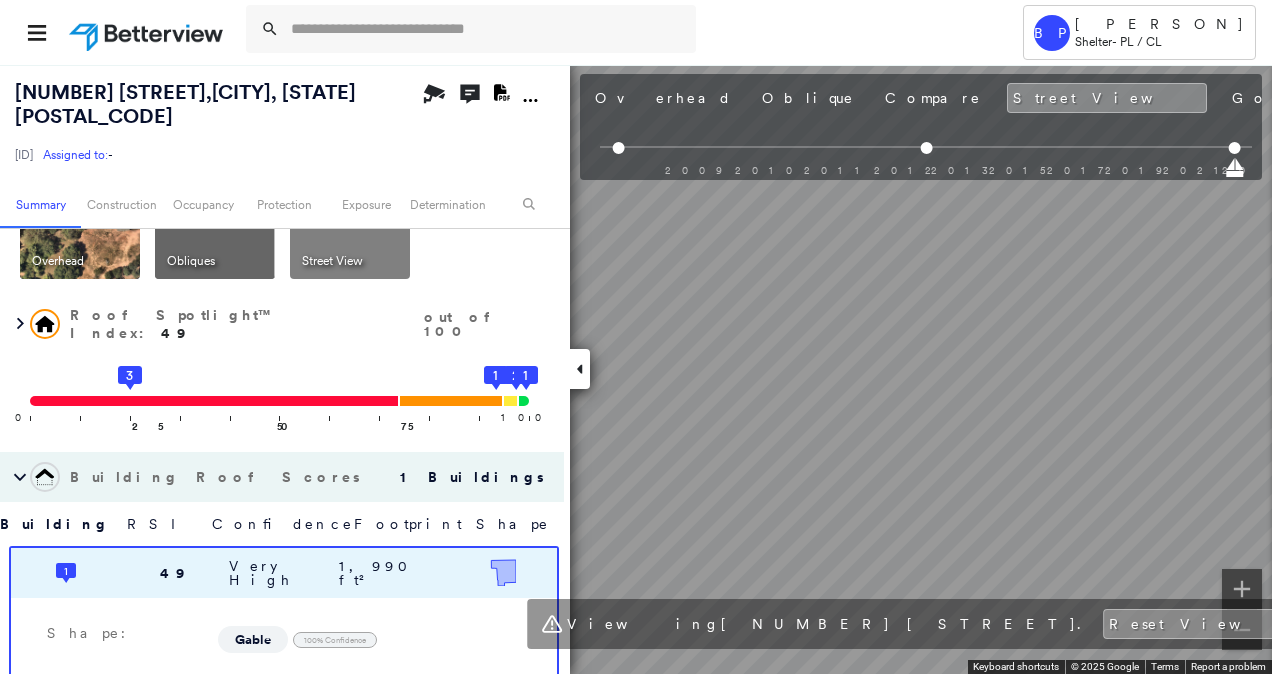 scroll, scrollTop: 0, scrollLeft: 0, axis: both 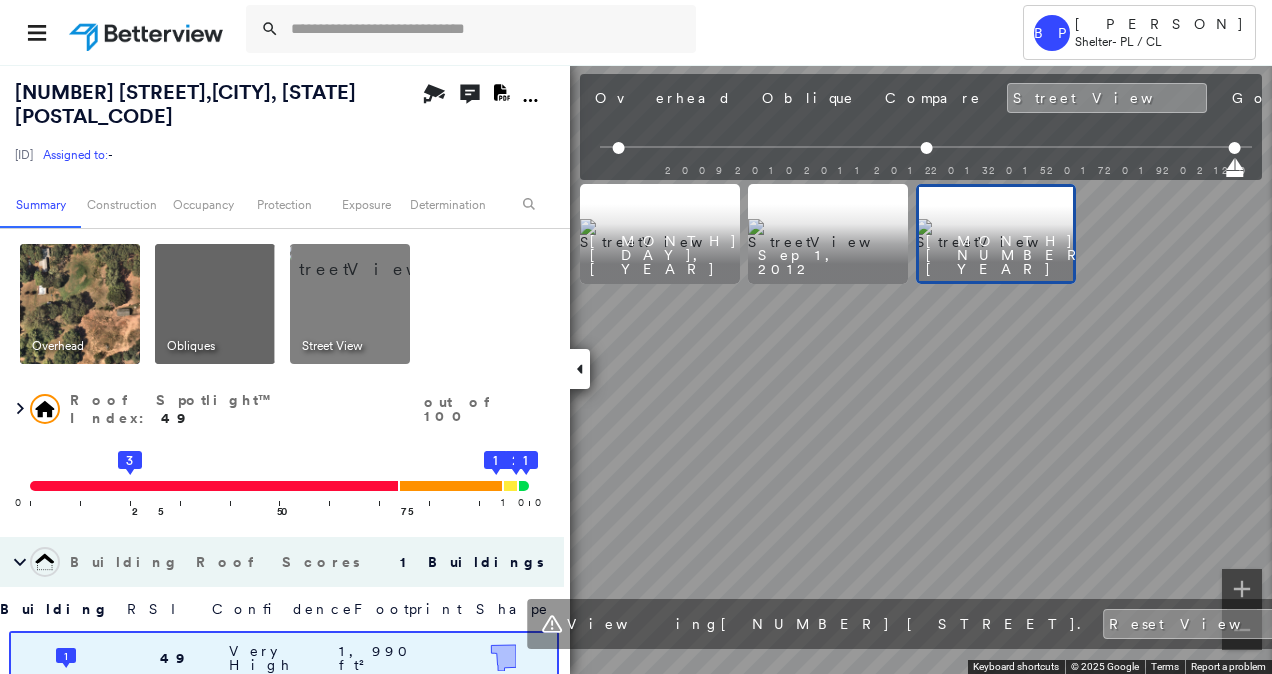 click on "41 E DRUMMOND ST ,  SHAWNEE, OK 74801 271350108134760001 Assigned to:  - Assigned to:  - 271350108134760001 Assigned to:  - Open Comments Download PDF Report Summary Construction Occupancy Protection Exposure Determination Overhead Obliques Street View Roof Spotlight™ Index :  49 out of 100 0 100 25 3 50 75 1 2 1 Building Roof Scores 1 Buildings Building RSI Confidence Footprint Shape 1 49 Very High 1,990 ft² Shape: Gable 100% Confidence Material: Asphalt Shingle 94% Confidence Square Footage: 1,990 ft² Worn Shingles Prevalent  ( 6%,  119 ft² ) Policy Information :  271350108134760001 Flags :  1 (0 cleared, 1 uncleared) Construction Roof Spotlights :  Worn Shingles, Vent Property Features :  Patio Furniture, Pool Roof Age :  All Buildings greater than 3 years old. 1 Building 1 :  3+ years Roof Size & Shape :  1 building  - Gable | Asphalt Shingle BuildZoom - Building Permit Data and Analysis Occupancy Place Detail Protection Exposure FEMA Risk Index Hail Claim Predictor: Most Risky 1   out of  5 Wind 1" at bounding box center (636, 369) 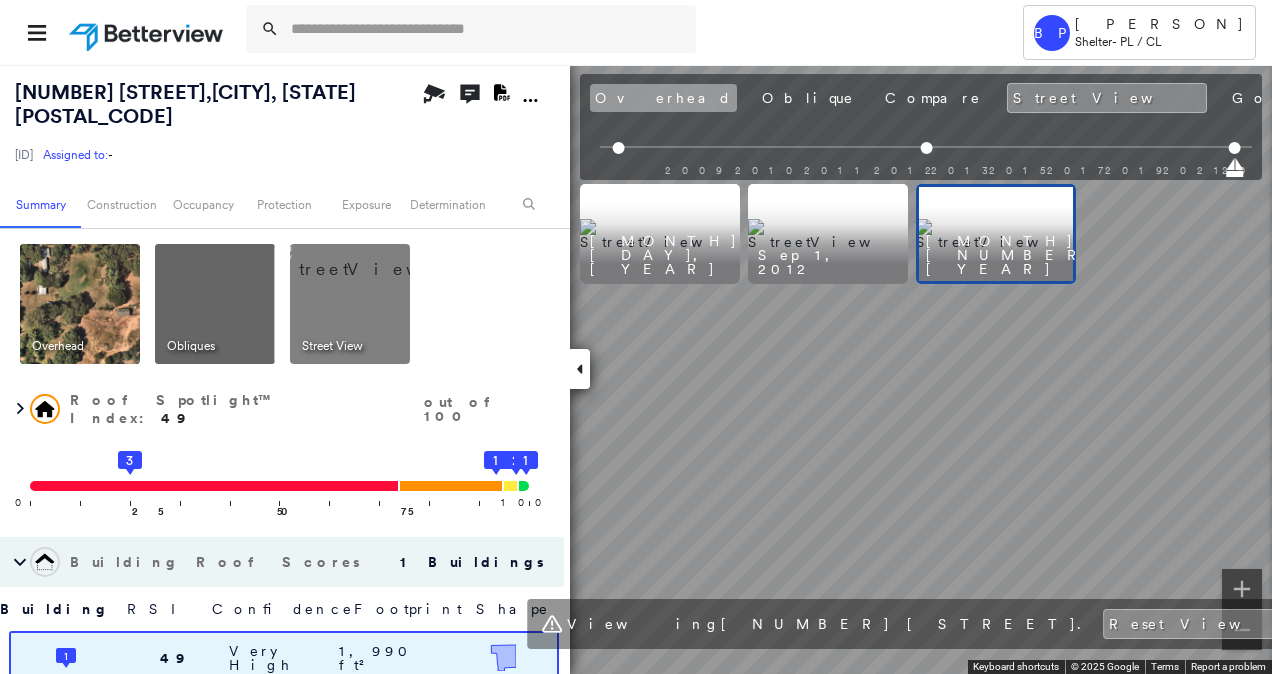 click on "Overhead" at bounding box center (663, 98) 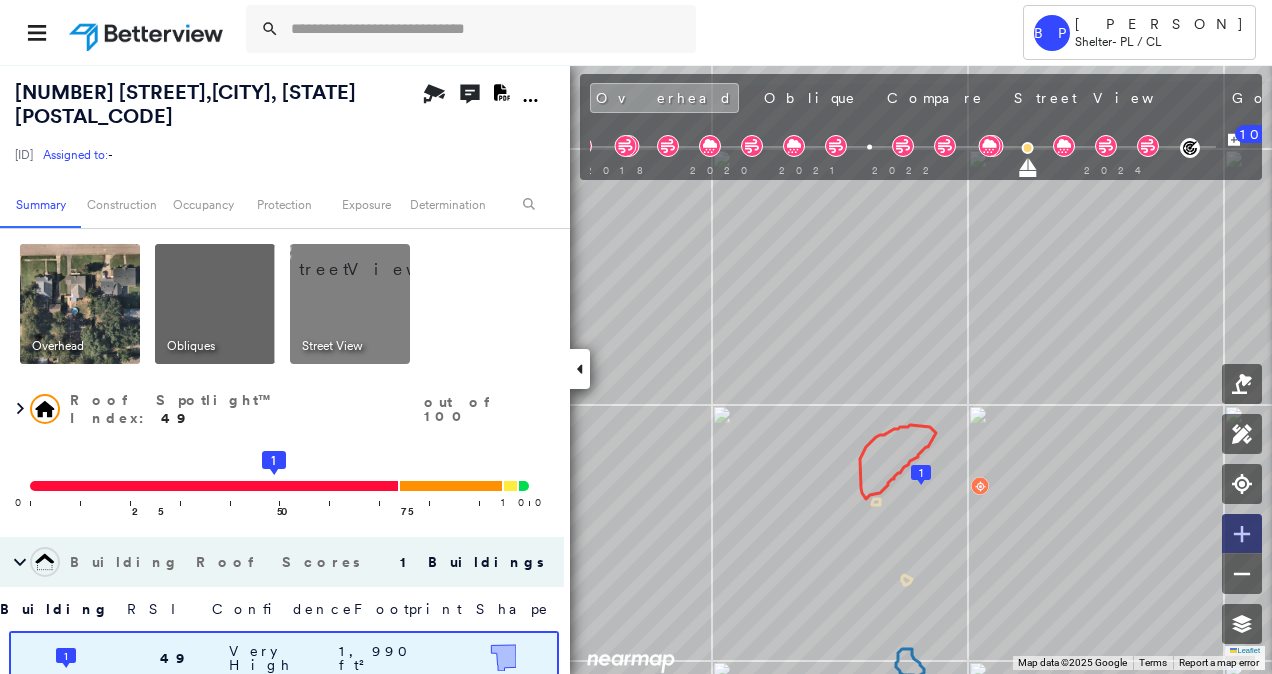 click 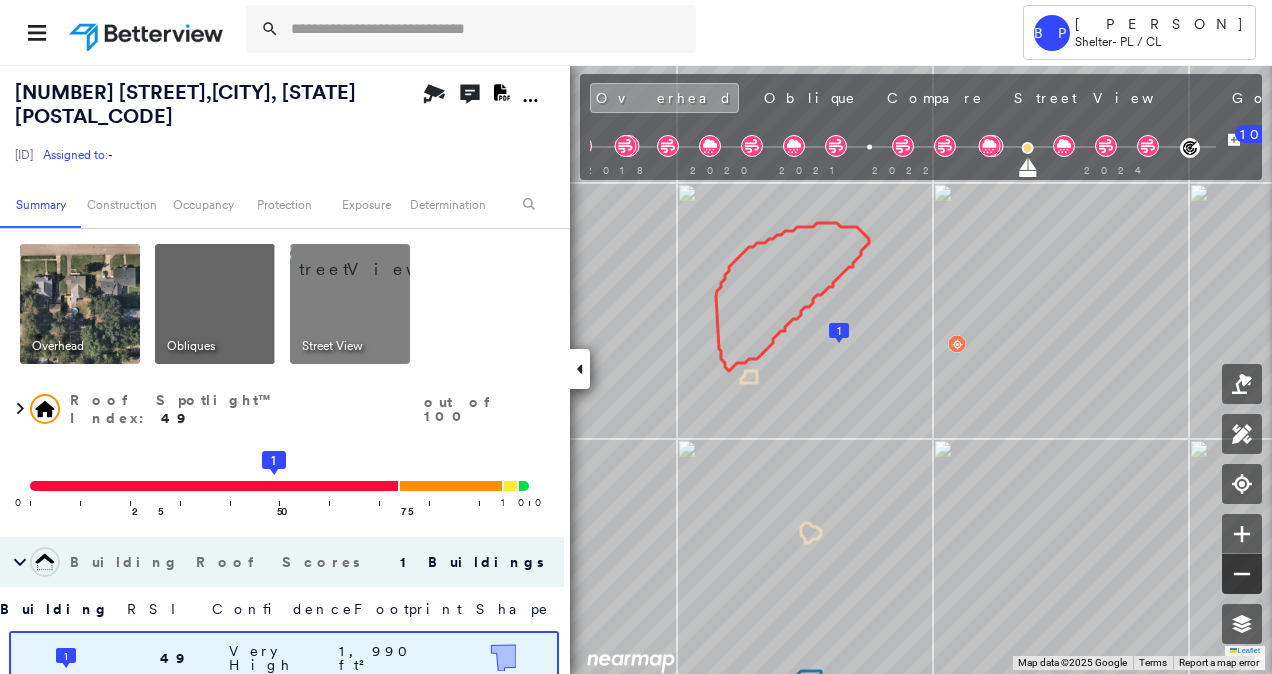 click 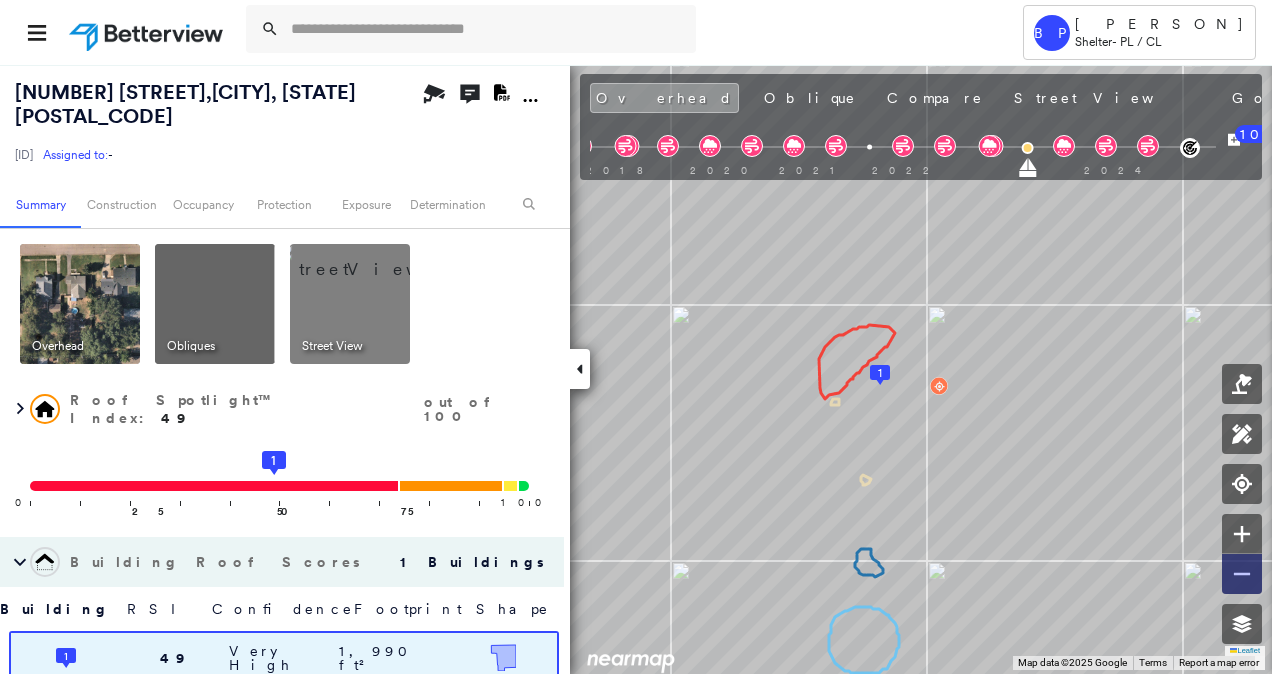 click 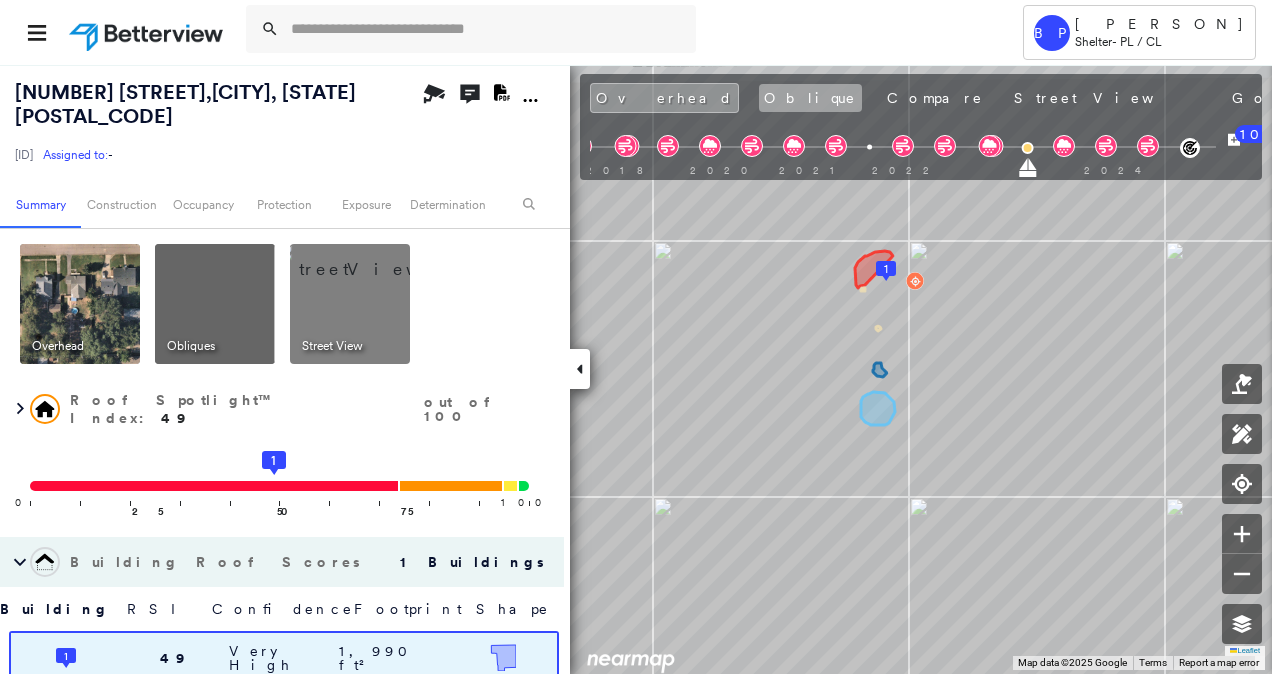 click on "Oblique" at bounding box center [810, 98] 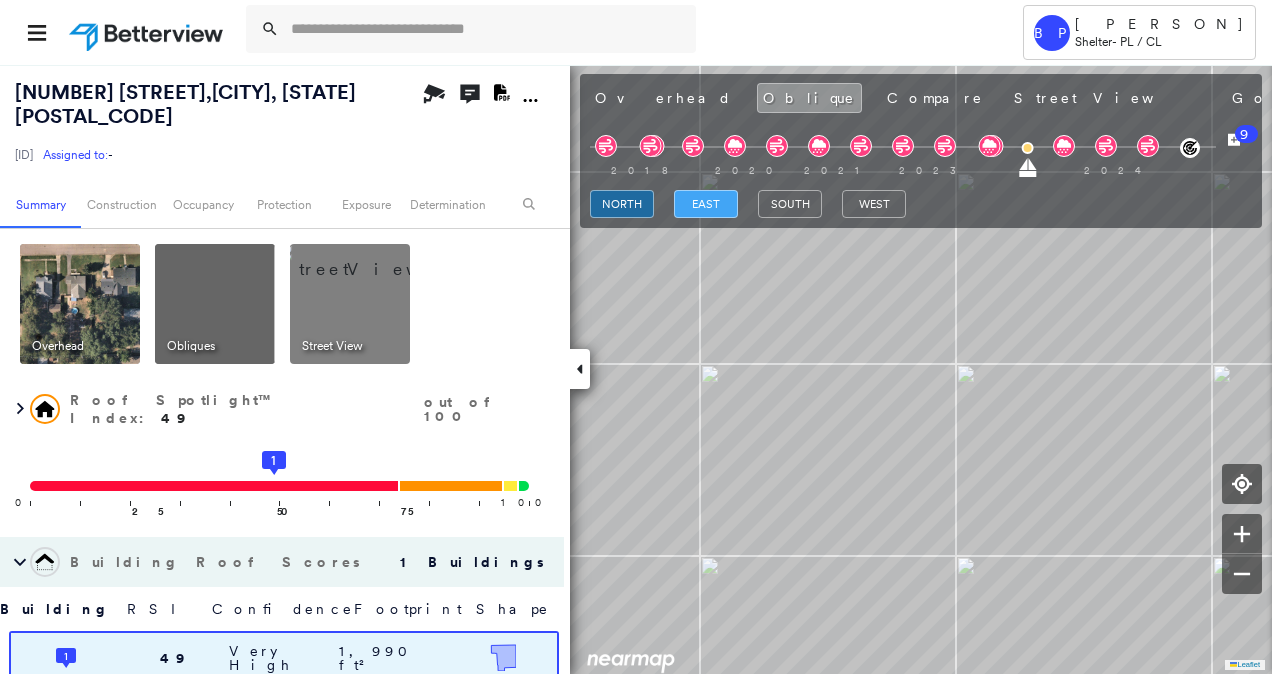 click on "east" at bounding box center [706, 204] 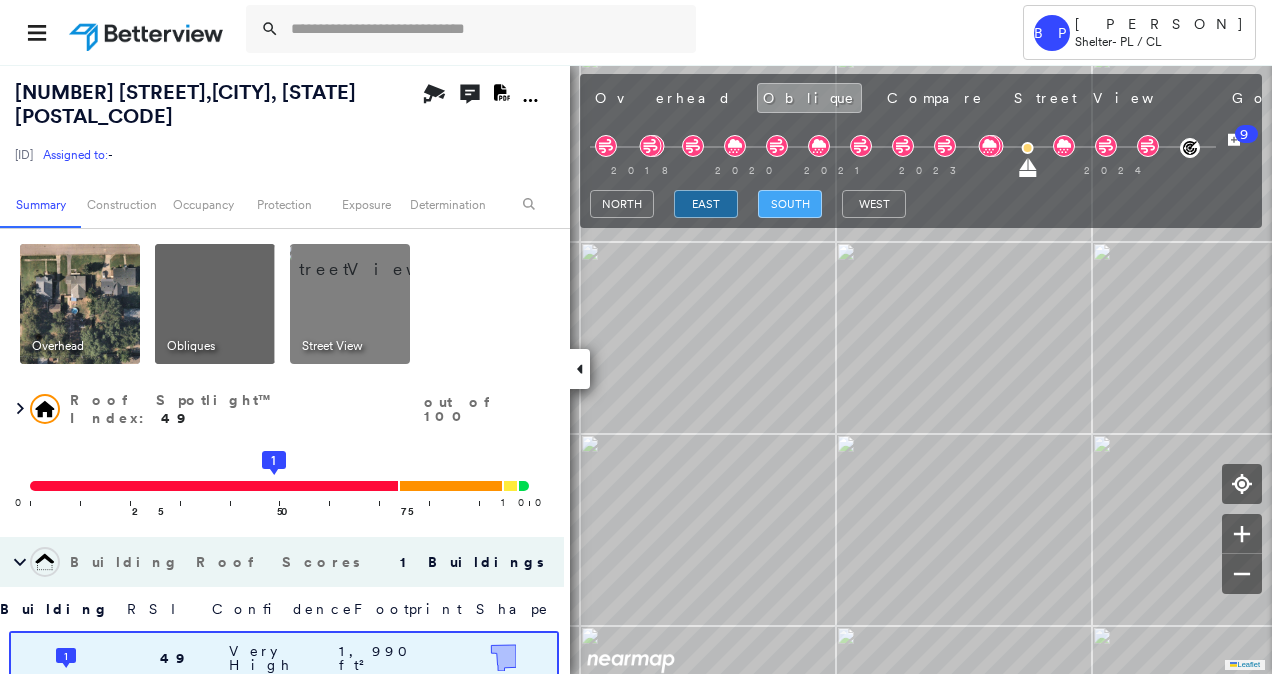 click on "south" at bounding box center (790, 204) 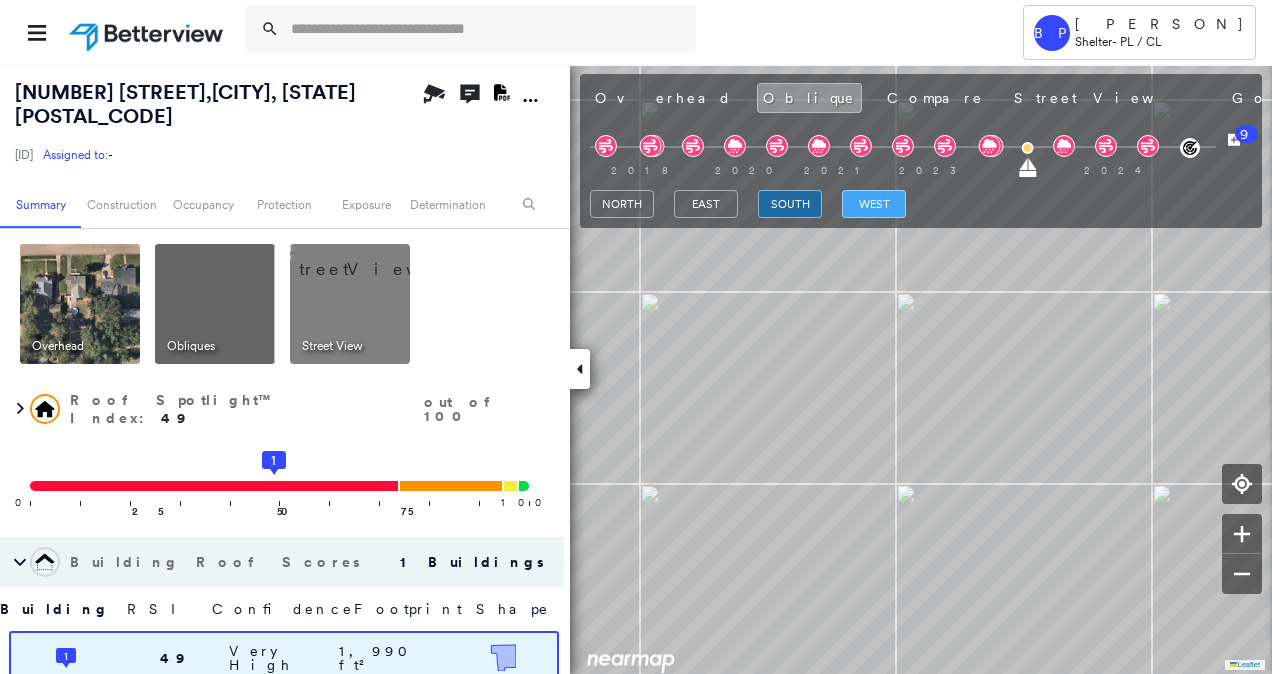 click on "west" at bounding box center [874, 204] 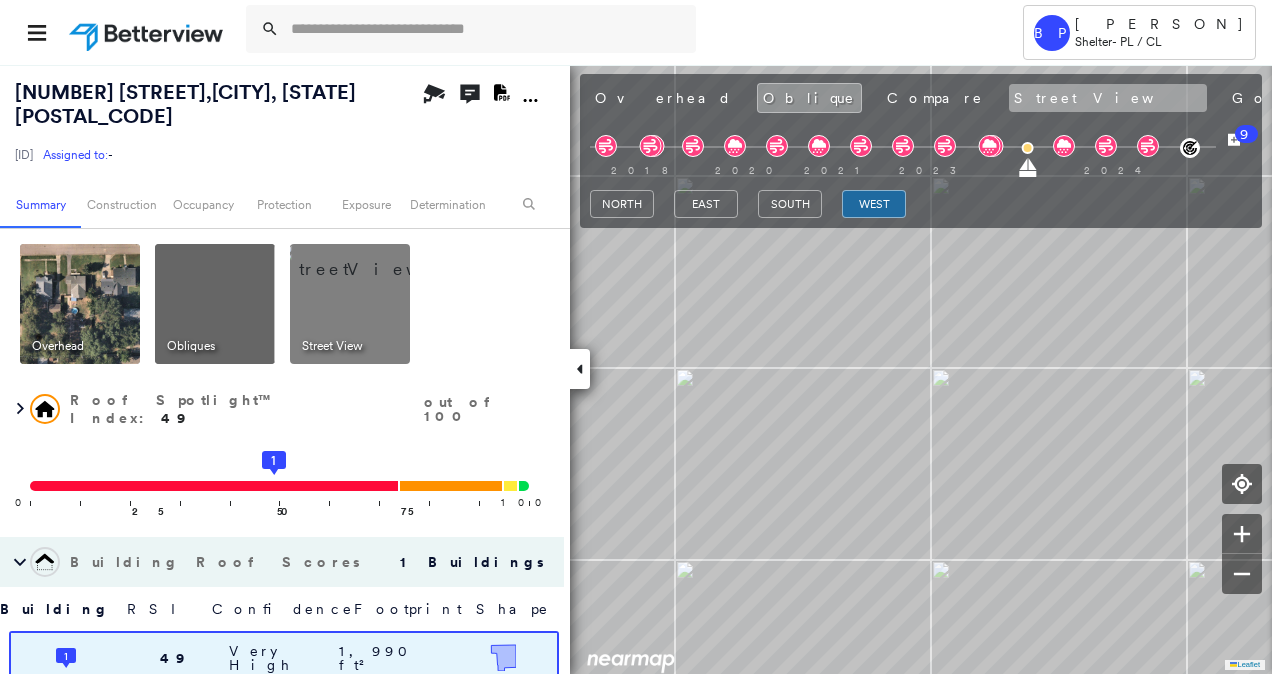 click on "Street View" at bounding box center [1108, 98] 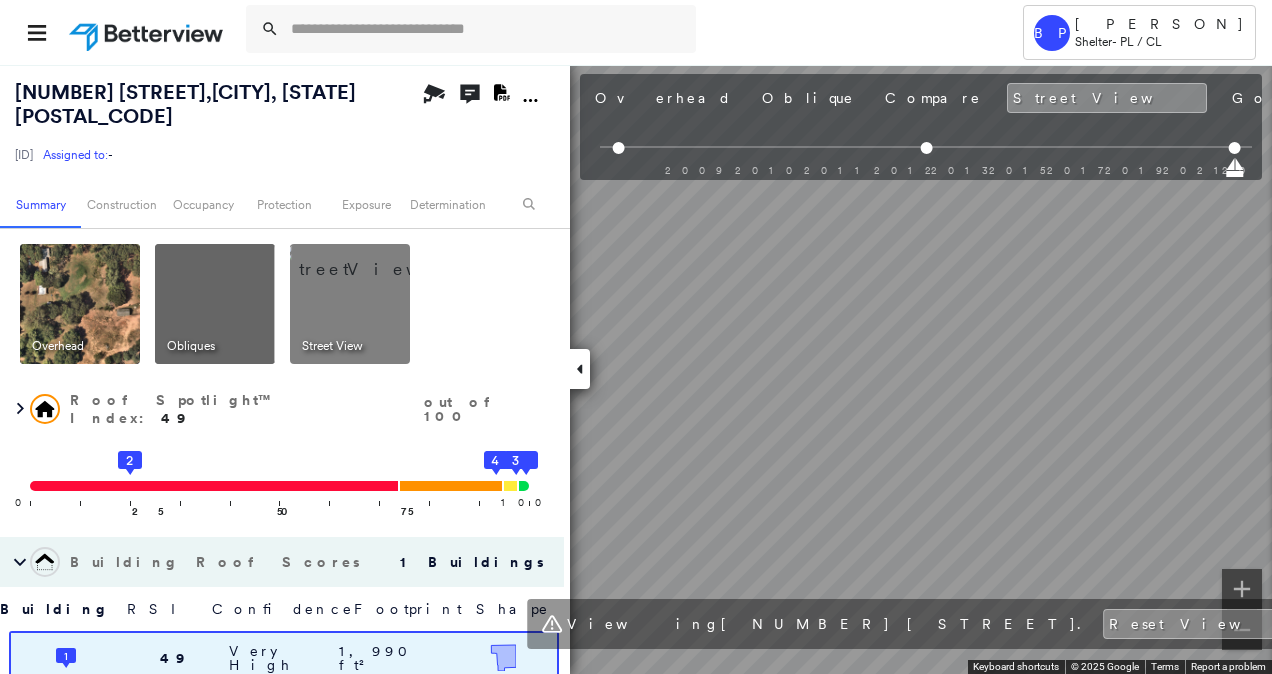 click on "41 E DRUMMOND ST ,  SHAWNEE, OK 74801 271350108134760001 Assigned to:  - Assigned to:  - 271350108134760001 Assigned to:  - Open Comments Download PDF Report Summary Construction Occupancy Protection Exposure Determination Overhead Obliques Street View Roof Spotlight™ Index :  49 out of 100 0 100 25 2 50 75 1 3 4 Building Roof Scores 1 Buildings Building RSI Confidence Footprint Shape 1 49 Very High 1,990 ft² Shape: Gable 100% Confidence Material: Asphalt Shingle 94% Confidence Square Footage: 1,990 ft² Worn Shingles Prevalent  ( 6%,  119 ft² ) Policy Information :  271350108134760001 Flags :  1 (0 cleared, 1 uncleared) Construction Roof Spotlights :  Worn Shingles, Vent Property Features :  Patio Furniture, Pool Roof Age :  All Buildings greater than 3 years old. 1 Building 1 :  3+ years Roof Size & Shape :  1 building  - Gable | Asphalt Shingle BuildZoom - Building Permit Data and Analysis Occupancy Place Detail Protection Exposure FEMA Risk Index Hail Claim Predictor: Most Risky 1   out of  5 Wind 1" at bounding box center [636, 369] 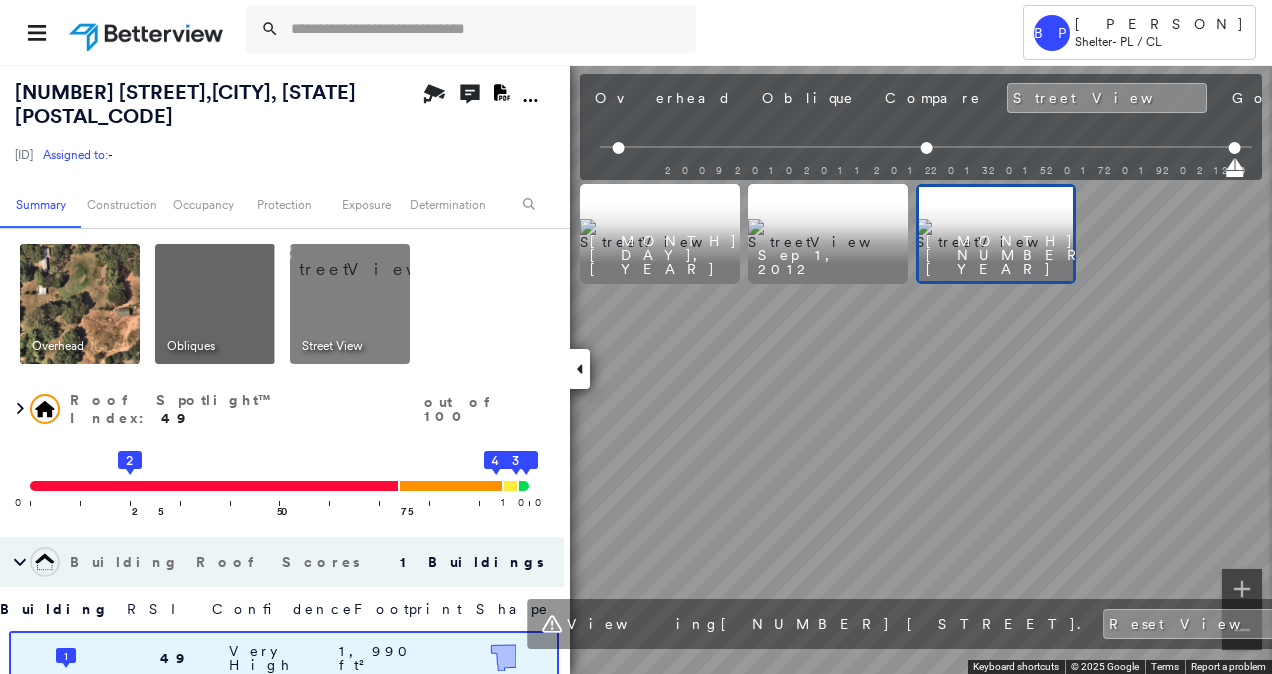 click on "Tower BP Brian Price Shelter  -   PL / CL 41 E DRUMMOND ST ,  SHAWNEE, OK 74801 271350108134760001 Assigned to:  - Assigned to:  - 271350108134760001 Assigned to:  - Open Comments Download PDF Report Summary Construction Occupancy Protection Exposure Determination Overhead Obliques Street View Roof Spotlight™ Index :  49 out of 100 0 100 25 2 50 75 1 3 4 Building Roof Scores 1 Buildings Building RSI Confidence Footprint Shape 1 49 Very High 1,990 ft² Shape: Gable 100% Confidence Material: Asphalt Shingle 94% Confidence Square Footage: 1,990 ft² Worn Shingles Prevalent  ( 6%,  119 ft² ) Policy Information :  271350108134760001 Flags :  1 (0 cleared, 1 uncleared) Construction Roof Spotlights :  Worn Shingles, Vent Property Features :  Patio Furniture, Pool Roof Age :  All Buildings greater than 3 years old. 1 Building 1 :  3+ years Roof Size & Shape :  1 building  - Gable | Asphalt Shingle BuildZoom - Building Permit Data and Analysis Occupancy Place Detail Protection Exposure FEMA Risk Index Hail 1   5 1" at bounding box center [636, 337] 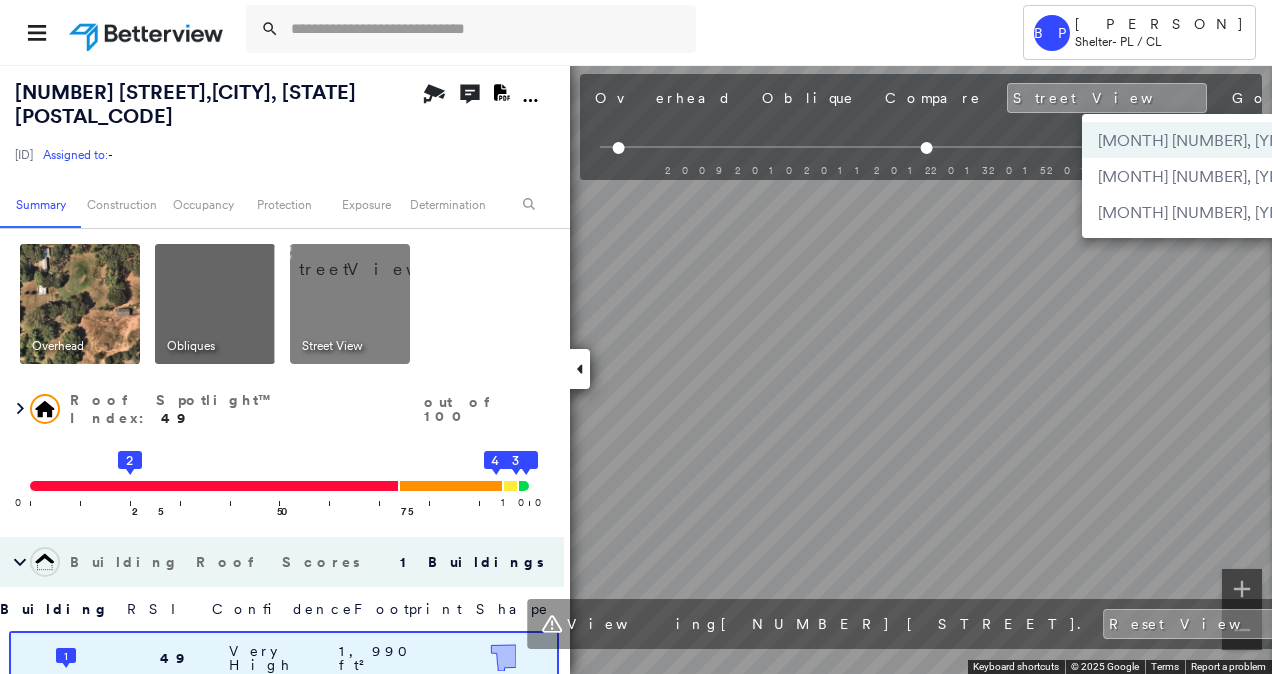 click at bounding box center (636, 337) 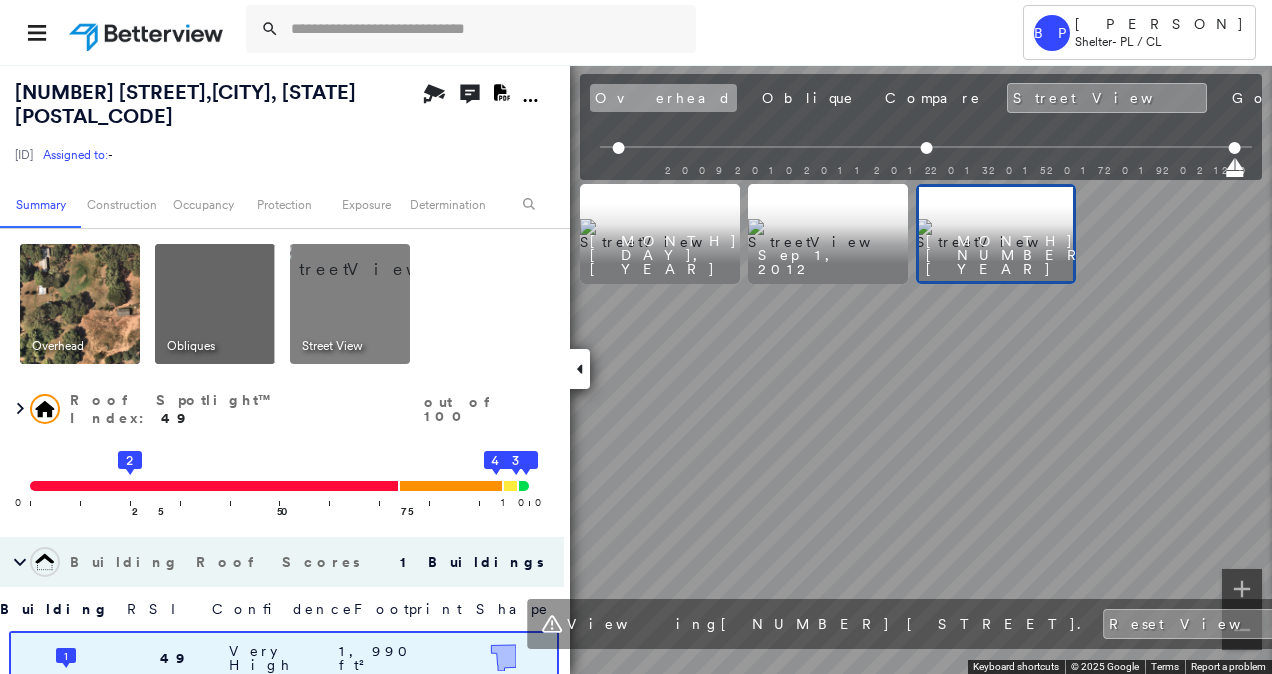 click on "Overhead" at bounding box center [663, 98] 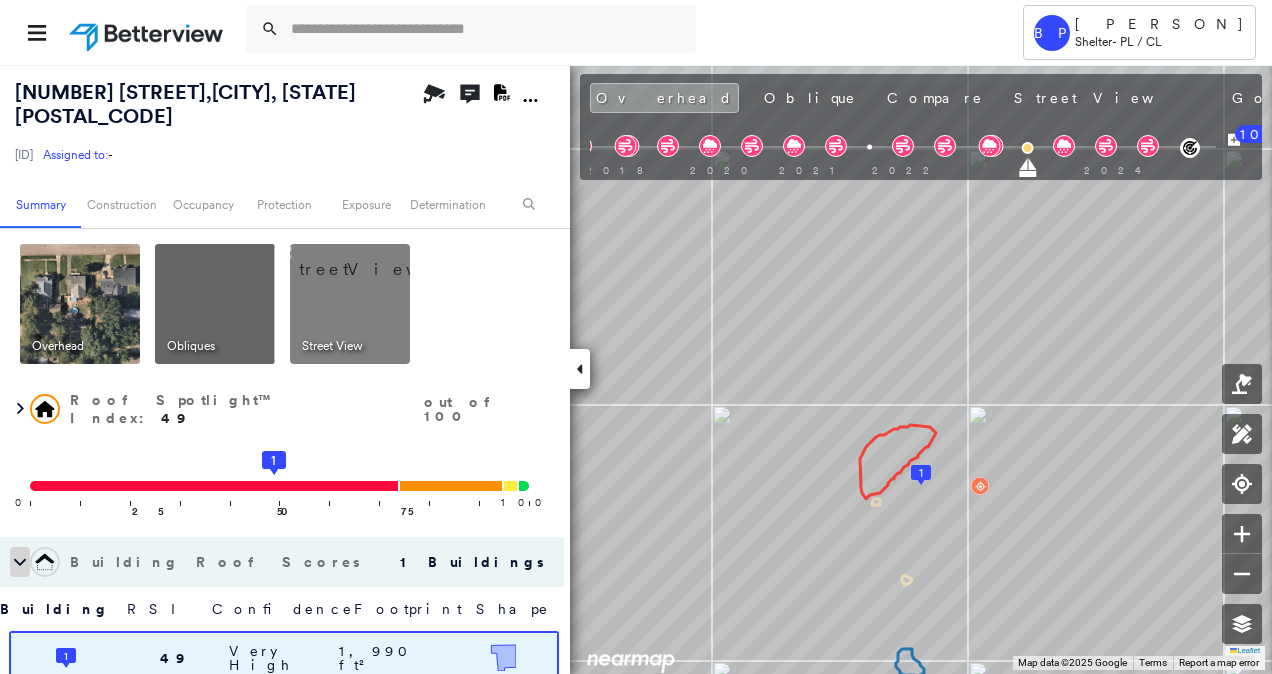 click 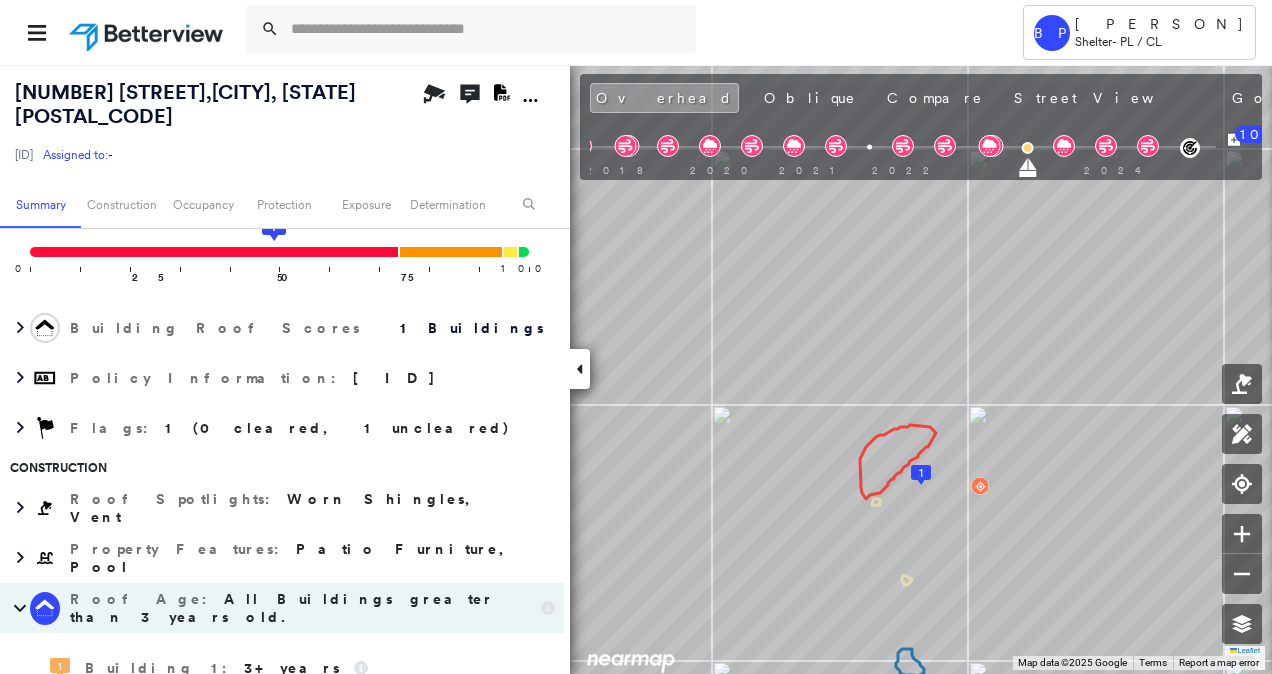 scroll, scrollTop: 225, scrollLeft: 0, axis: vertical 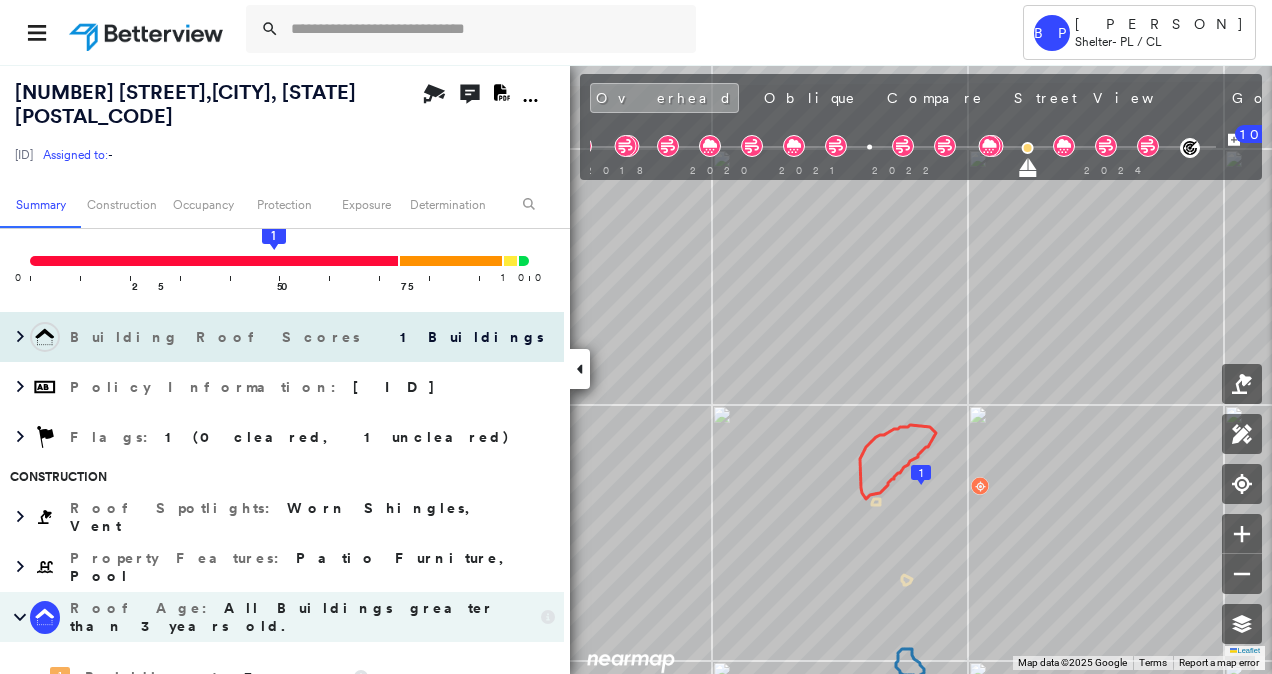 click at bounding box center [45, 337] 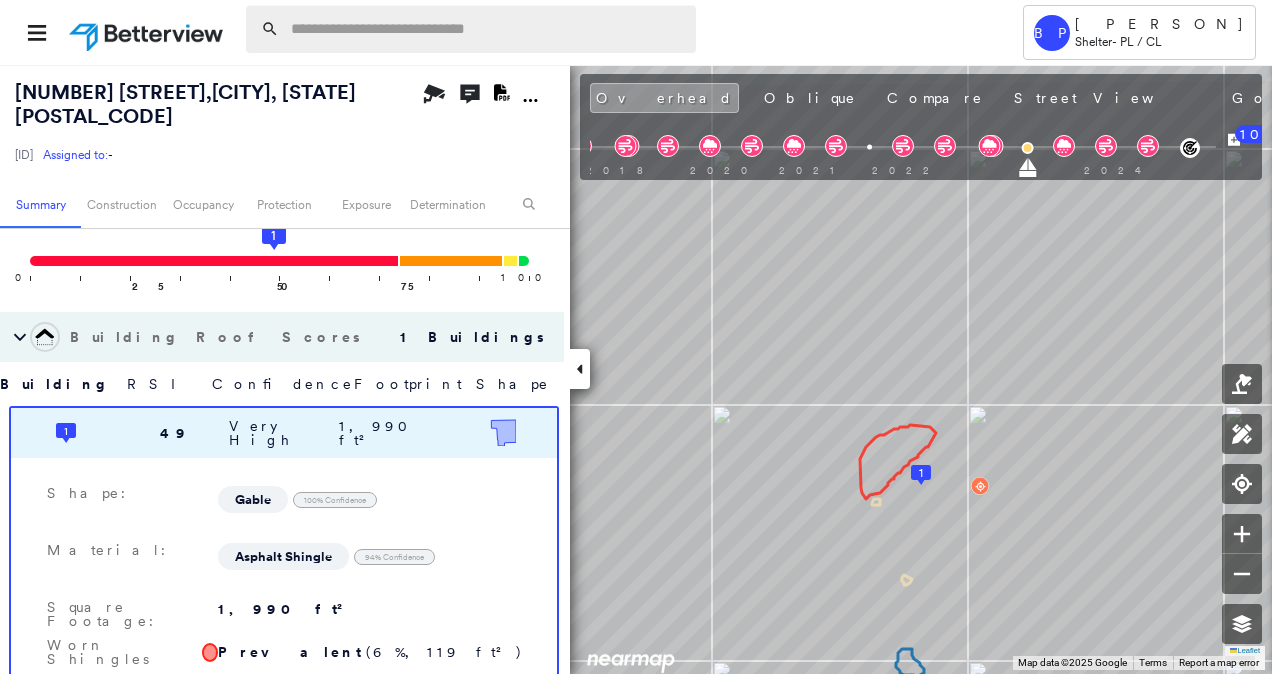 click at bounding box center [487, 29] 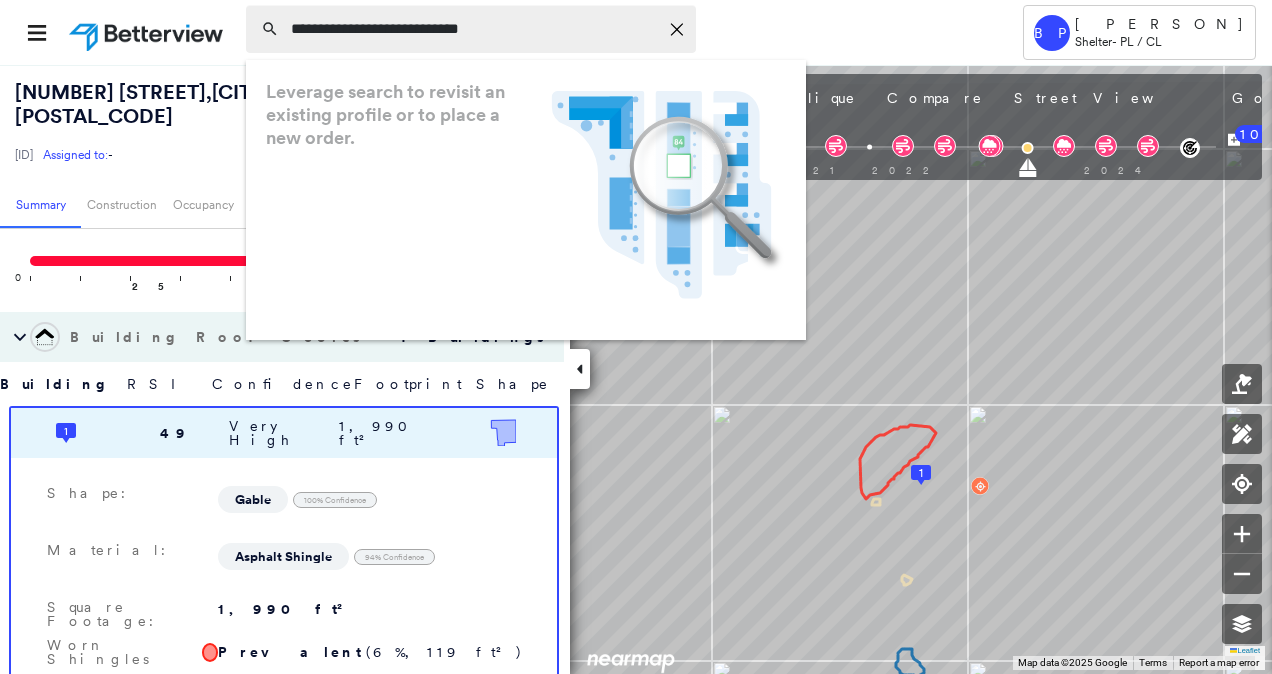 type on "**********" 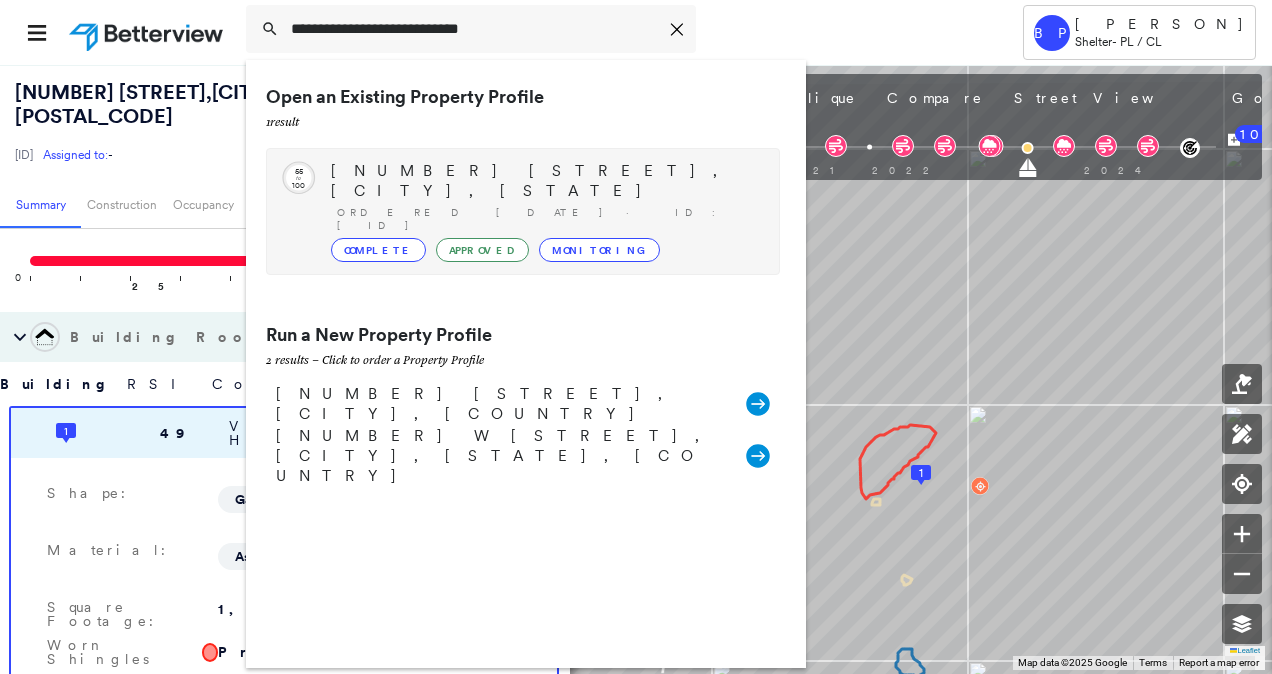 click on "2110 E HIGHLAND ST, TECUMSEH, OK 74873" at bounding box center (545, 181) 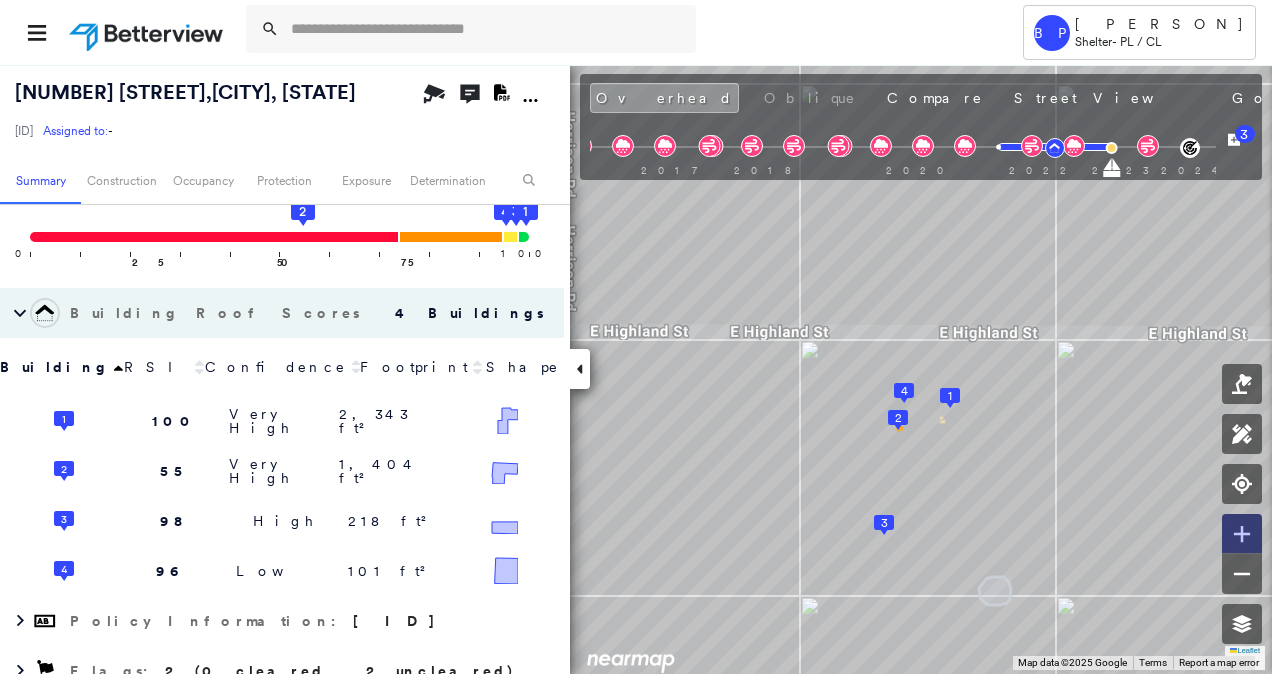 click 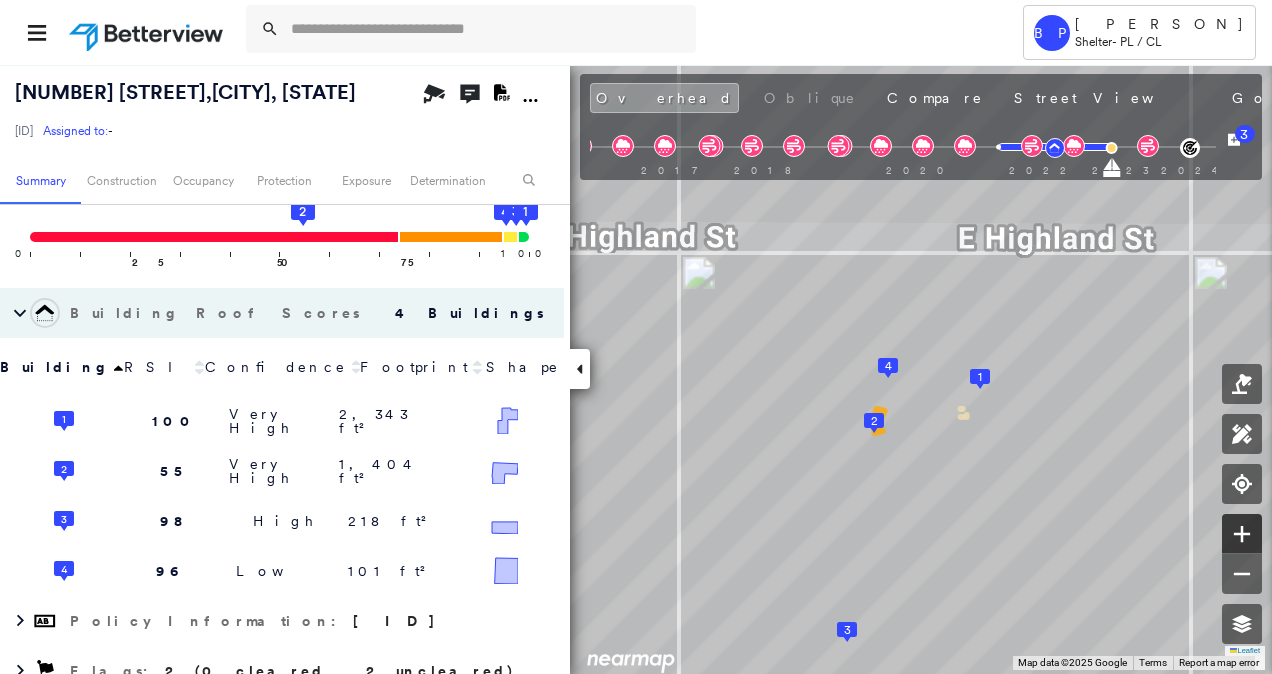 click 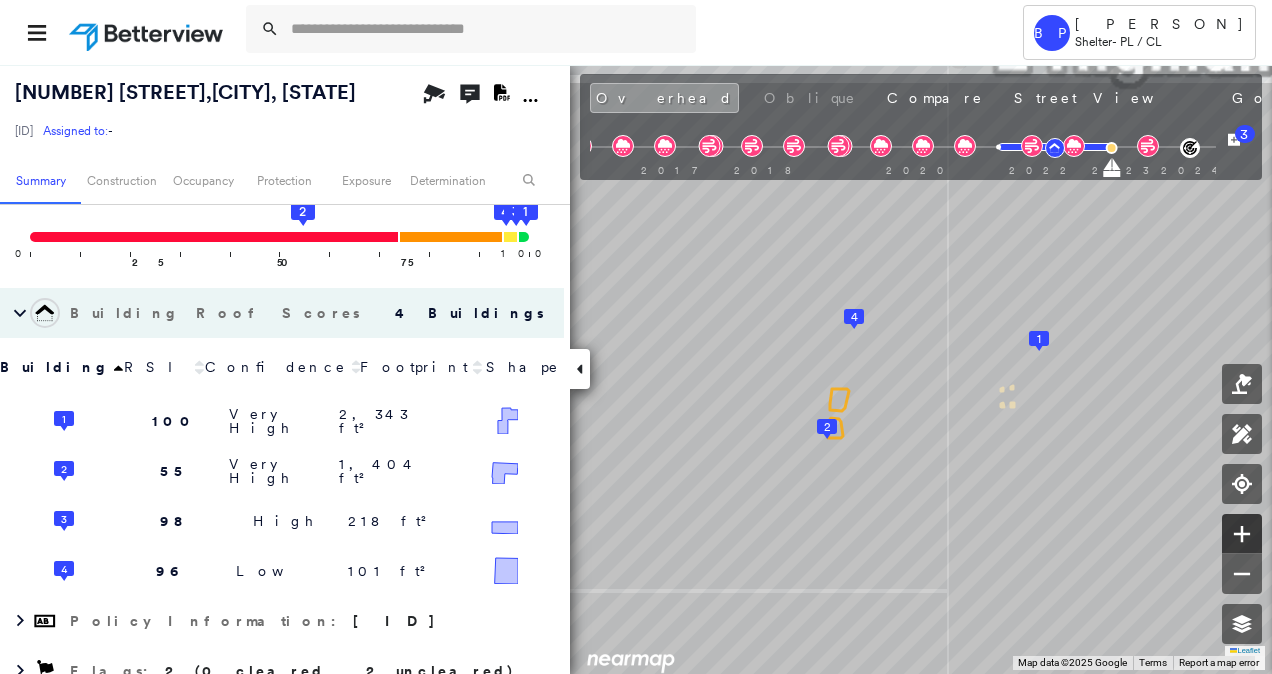 click 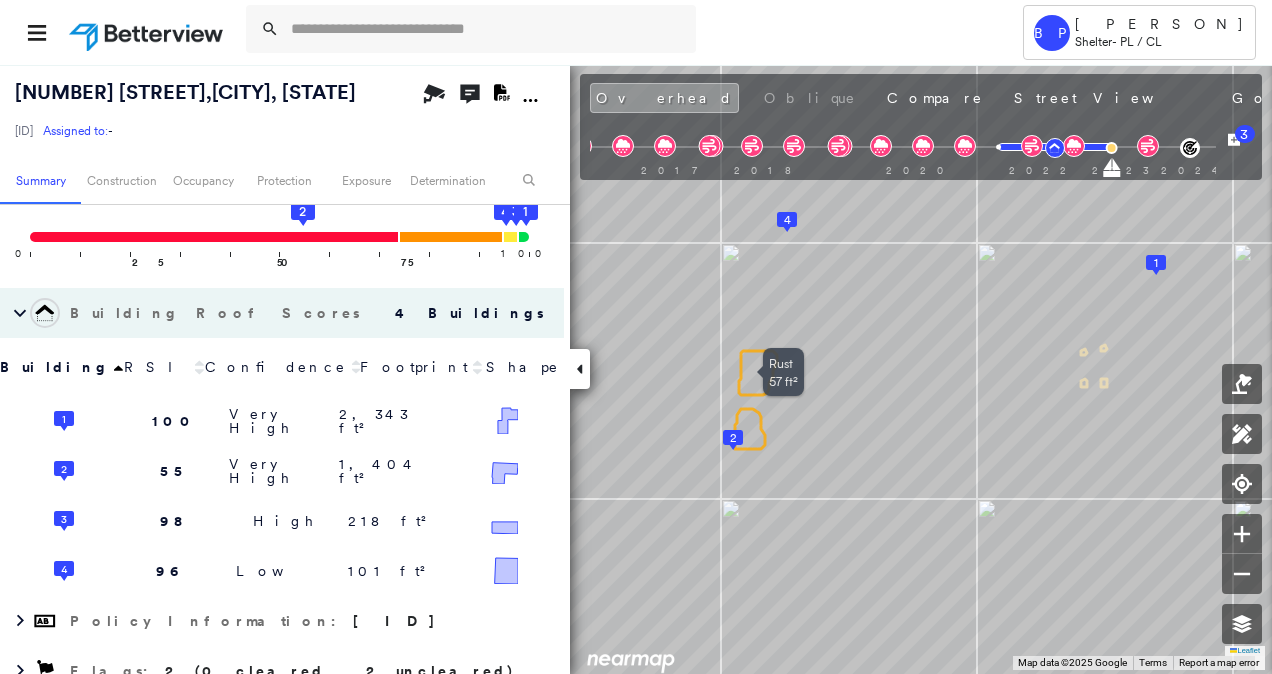 click 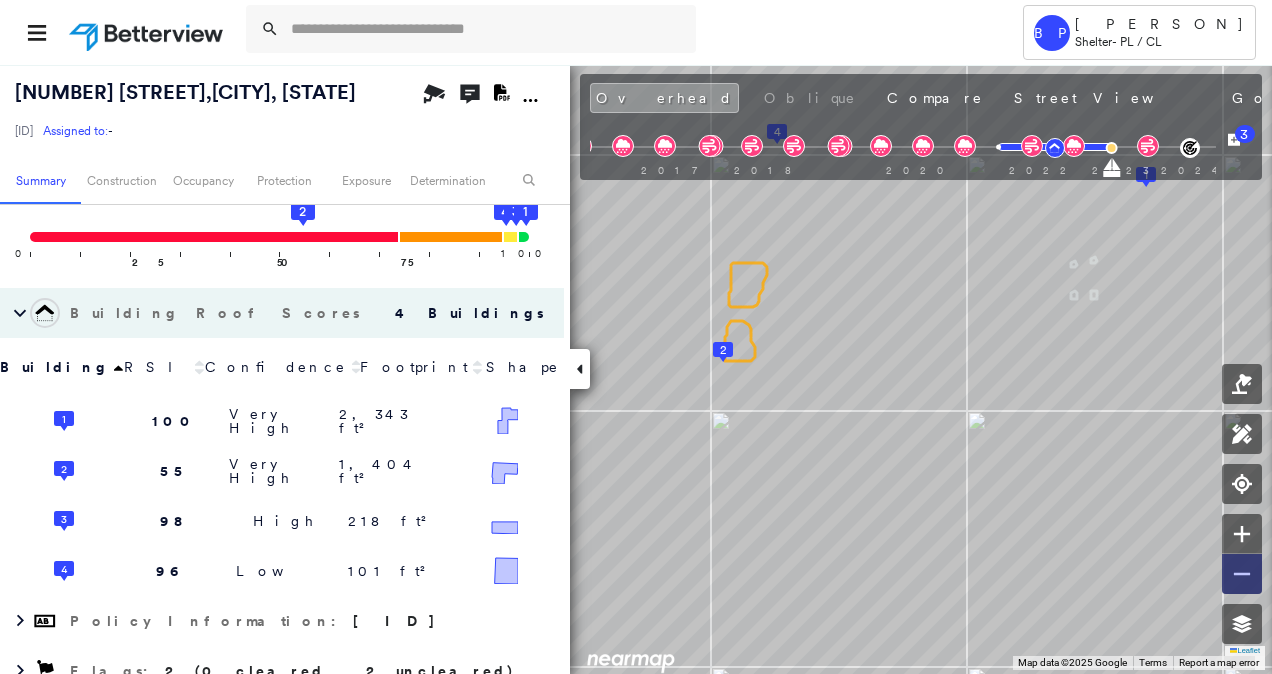 click at bounding box center (1242, 574) 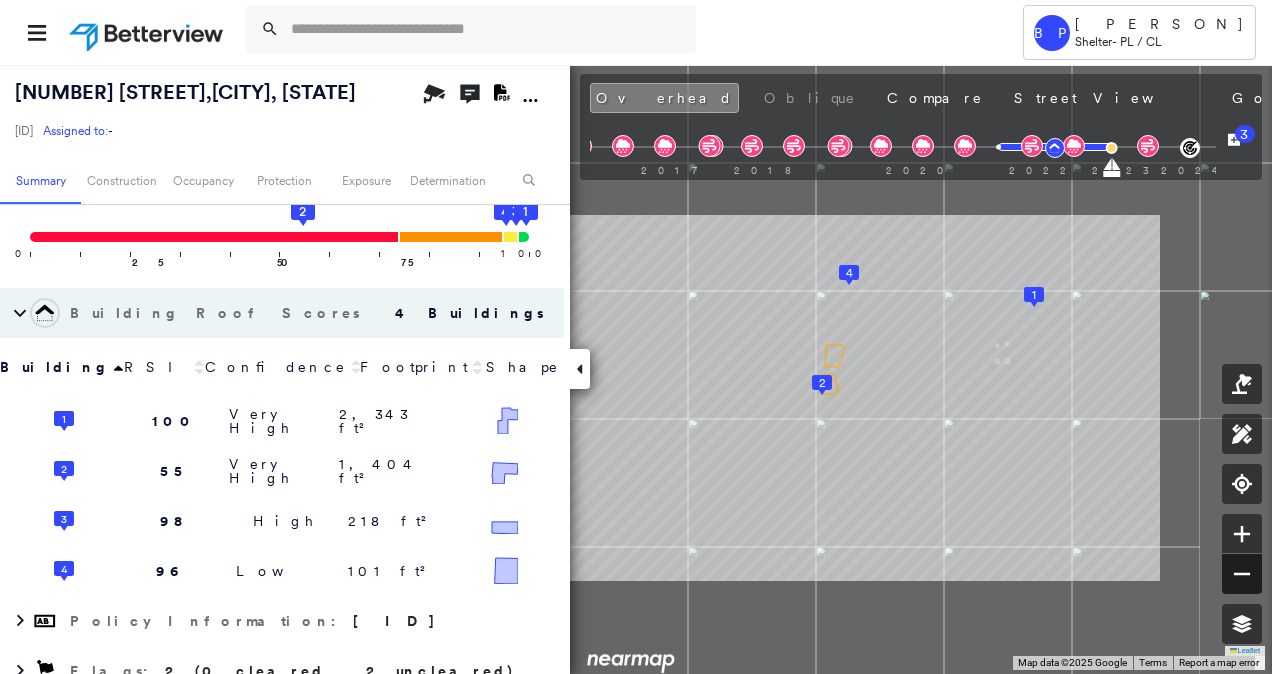 click at bounding box center [1242, 574] 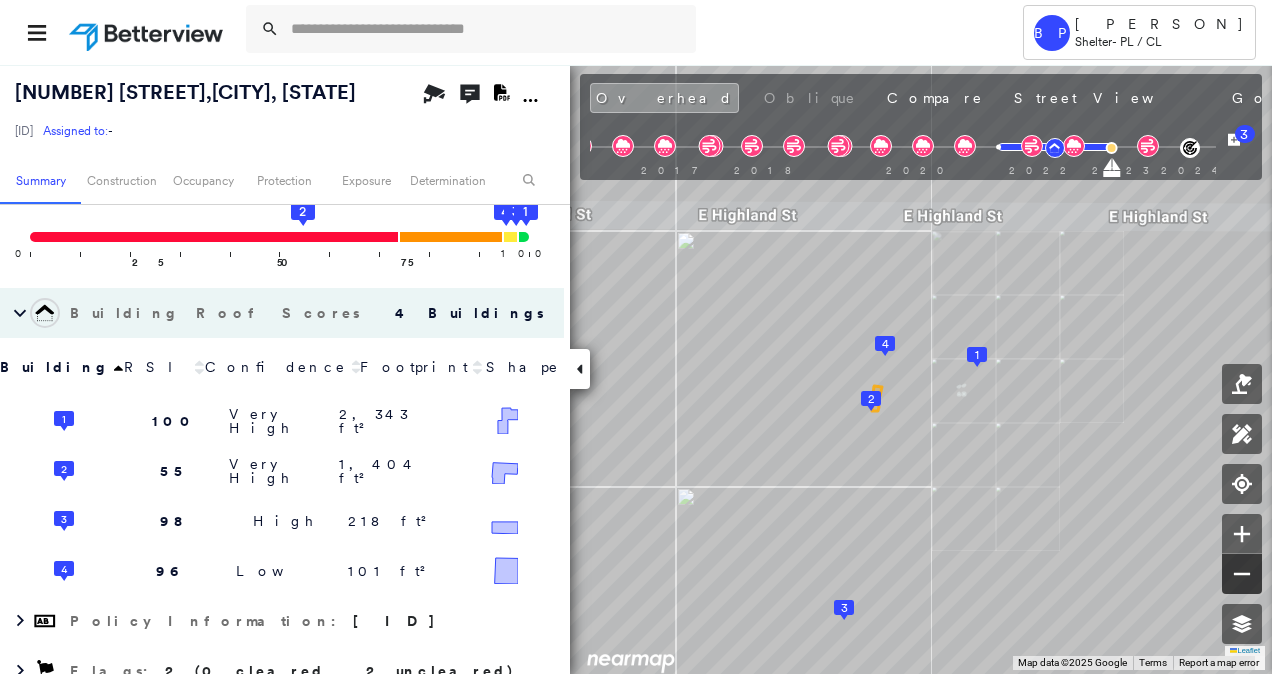 click at bounding box center (1242, 574) 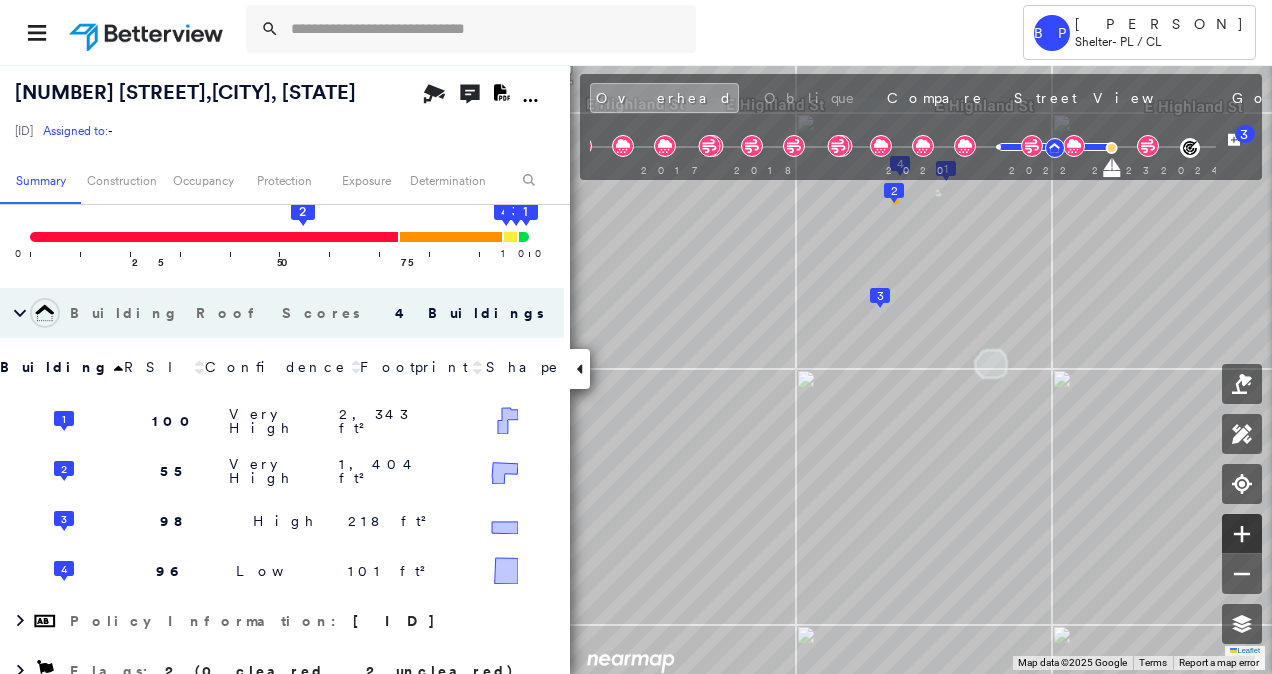 click 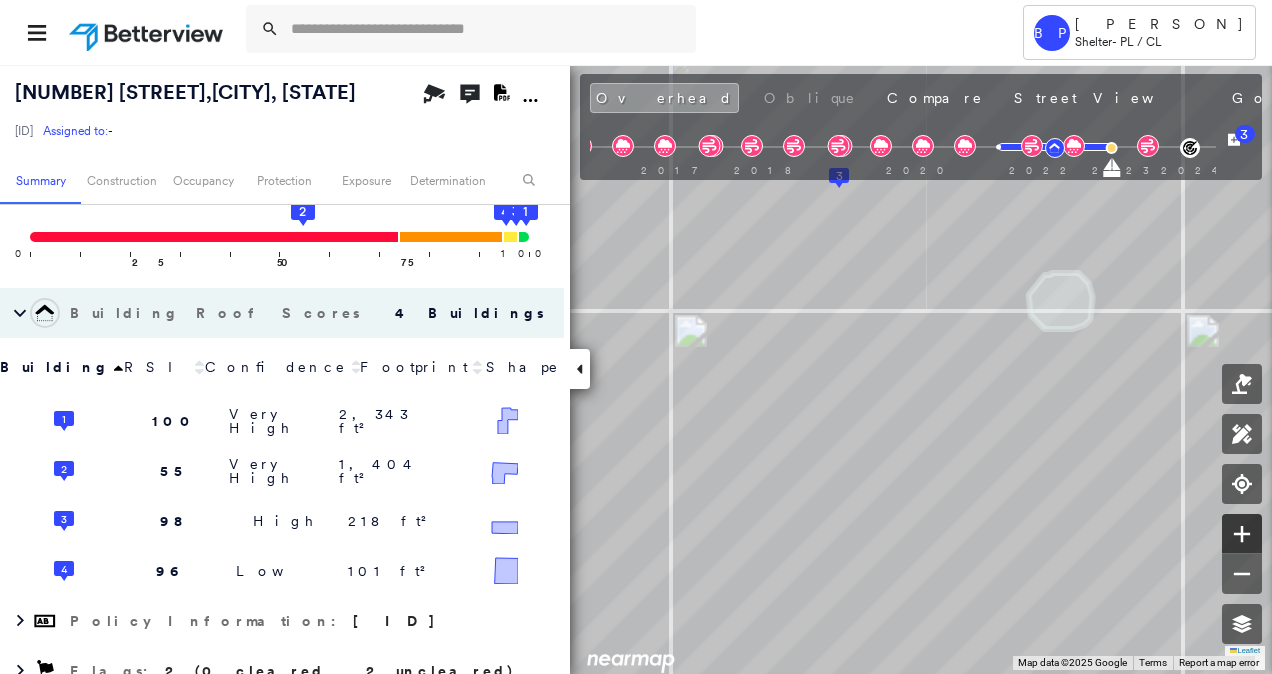 click 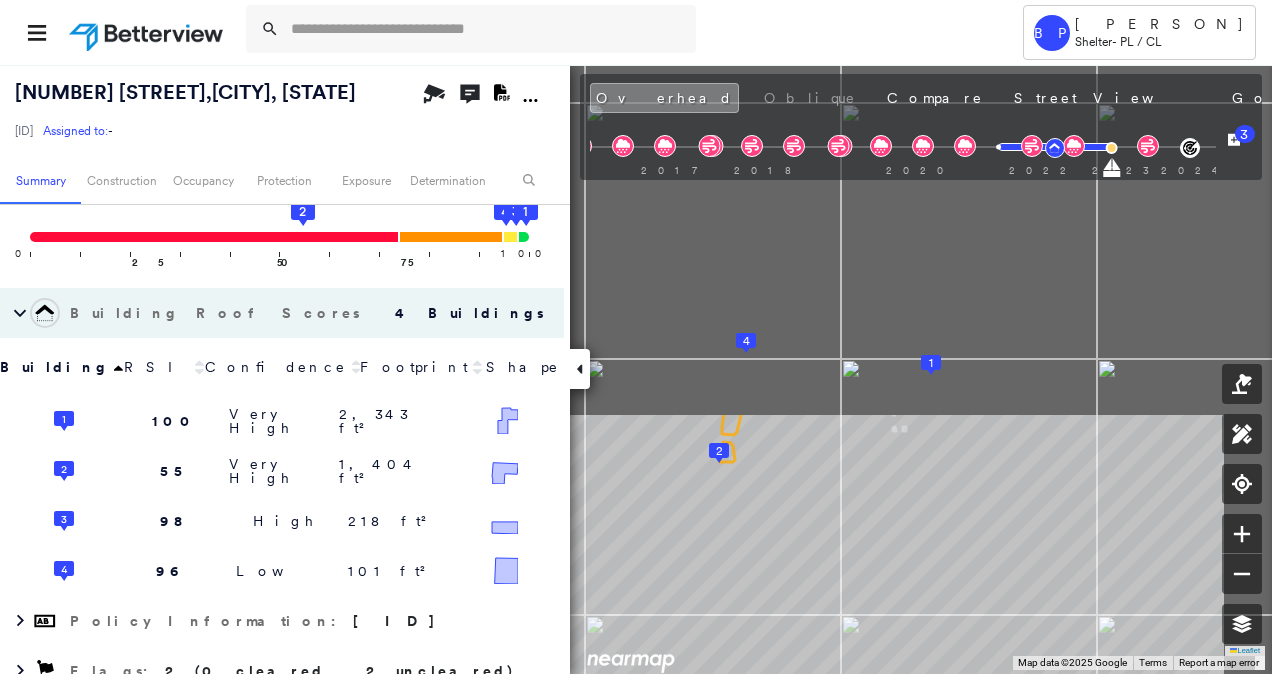 click on "Tower BP Brian Price Shelter  -   PL / CL 2110 E HIGHLAND ST ,  TECUMSEH, OK 74873 271350107909940002 Assigned to:  - Assigned to:  - 271350107909940002 Assigned to:  - Open Comments Download PDF Report Summary Construction Occupancy Protection Exposure Determination Overhead Obliques Not Available ; Street View Roof Spotlight™ Index :  55-100 out of 100 0 100 25 50 75 2 4 3 1 Building Roof Scores 4 Buildings Building RSI Confidence Footprint Shape 1 100 Very High 2,343 ft² Shape: Hip 99% Confidence Material: Asphalt Shingle 88% Confidence Square Footage: 2,343 ft² 2 55 Very High 1,404 ft² Shape: Gable 98% Confidence Material: Metal Panel 99% Confidence Square Footage: 1,404 ft² Rust Moderate  ( 7%,  98 ft² ) 3 98 High 218 ft² Shape: Flat 92% Confidence Material: Metal Panel 67% Confidence Square Footage: 218 ft² 4 96 Low 101 ft² Shape: Gable 80% Confidence Material: Metal Panel 33% Confidence Asphalt Shingle 52% Confidence Square Footage: 101 ft² Policy Information :  271350107909940002 Flags :  1" at bounding box center [636, 337] 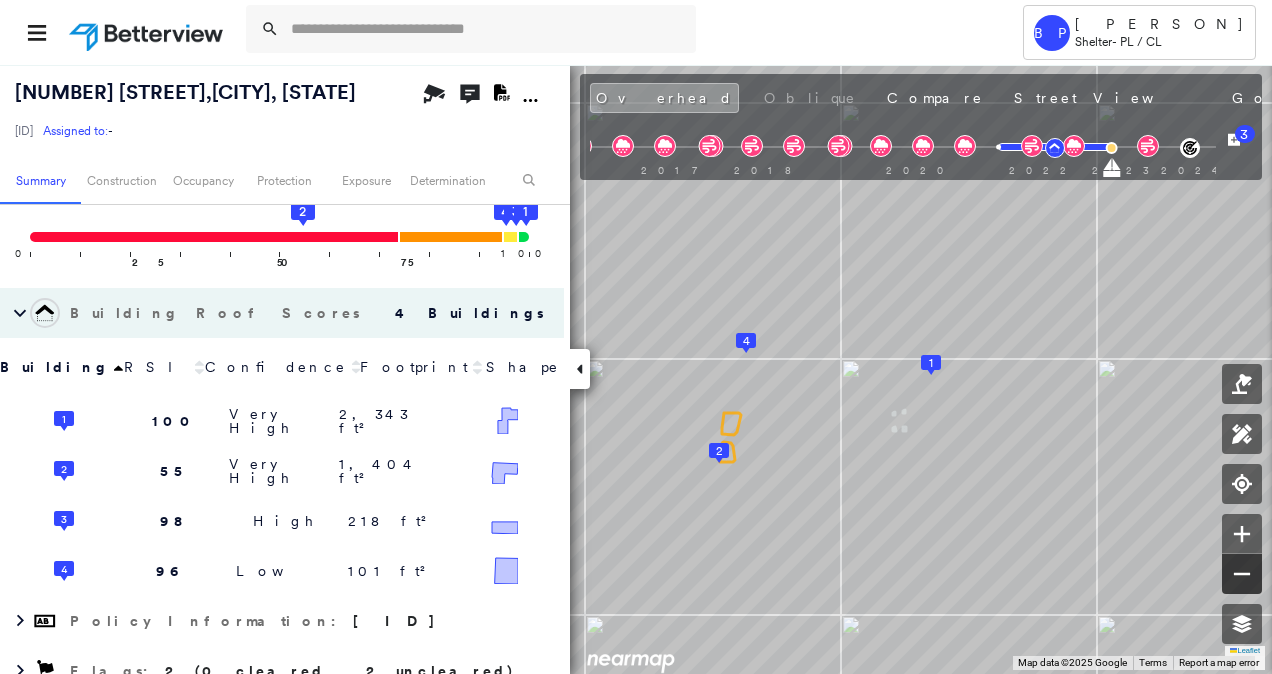 click 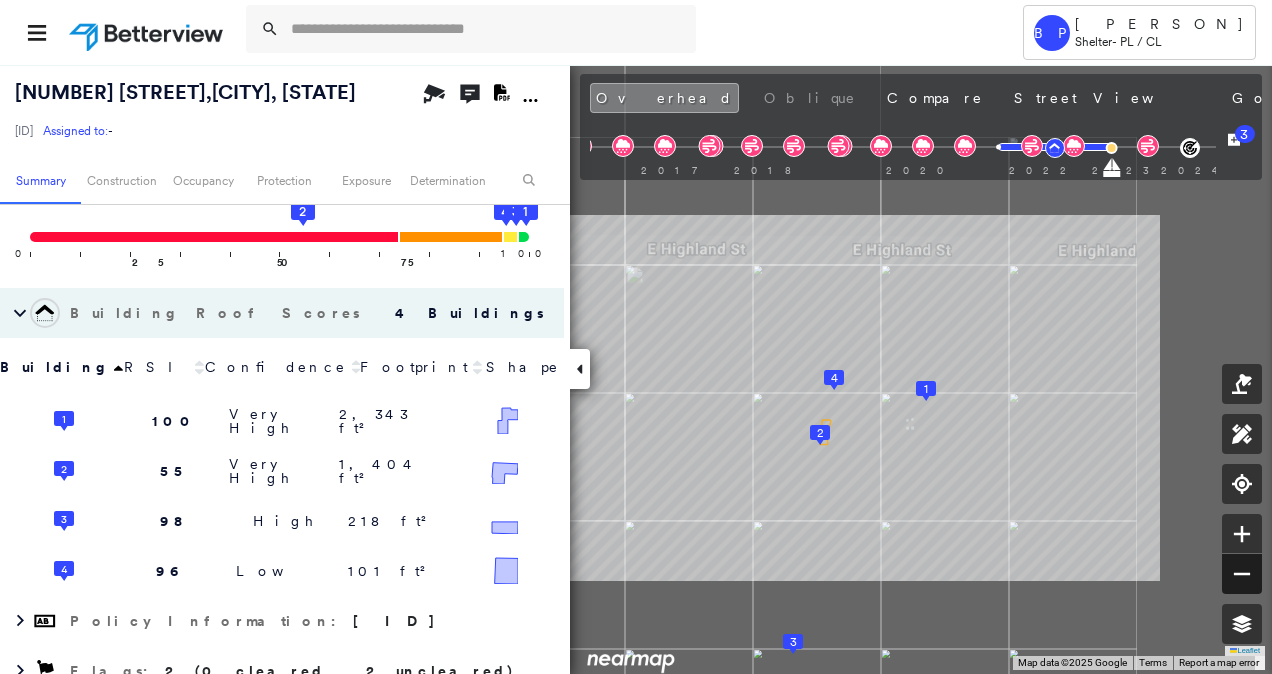 click 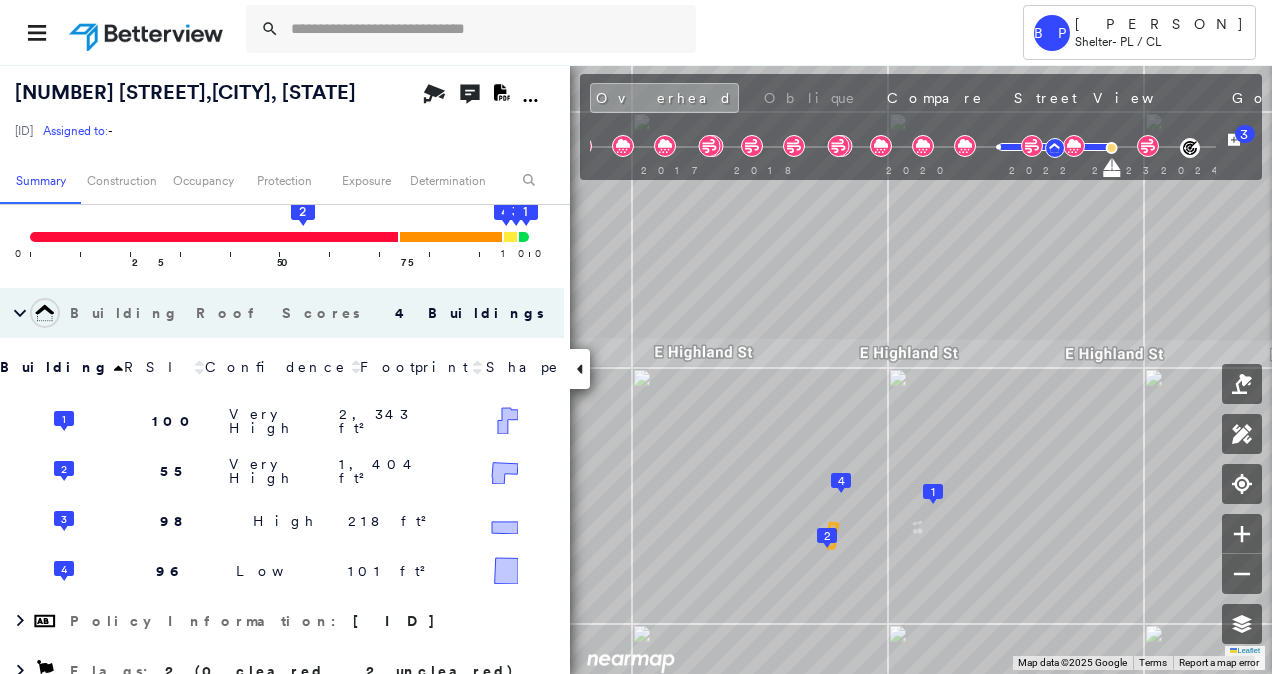 drag, startPoint x: 584, startPoint y: 369, endPoint x: 284, endPoint y: 352, distance: 300.4813 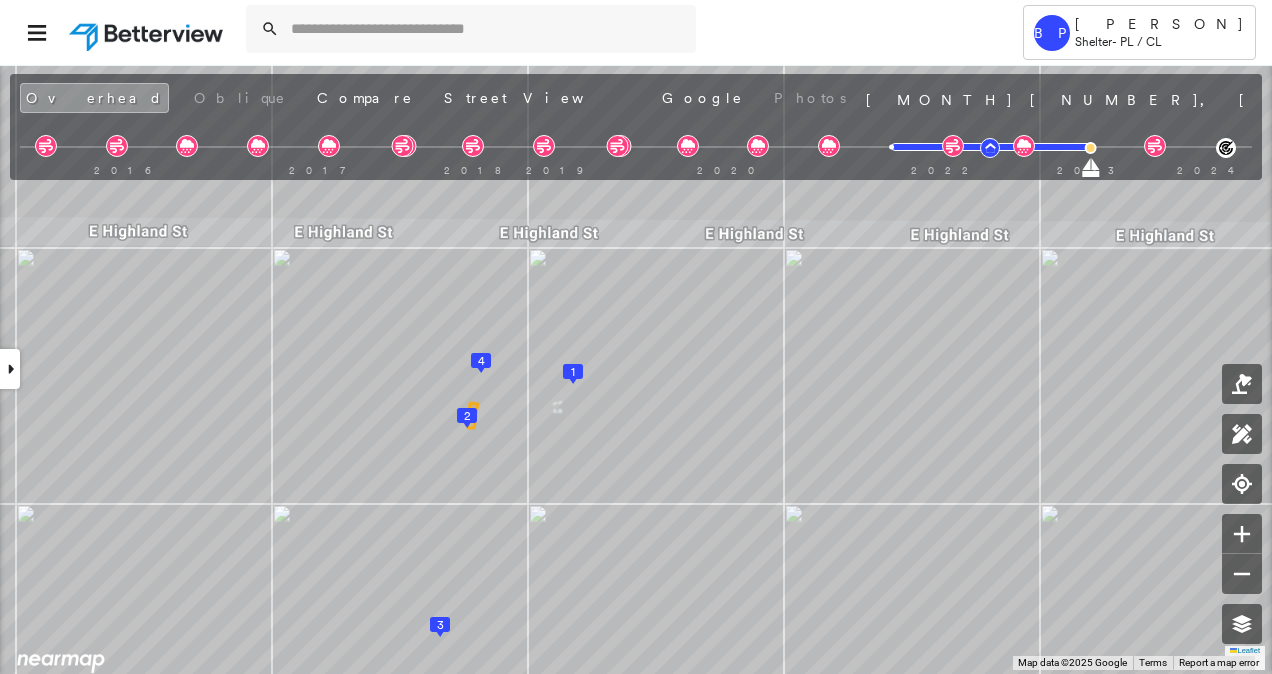 click at bounding box center (10, 369) 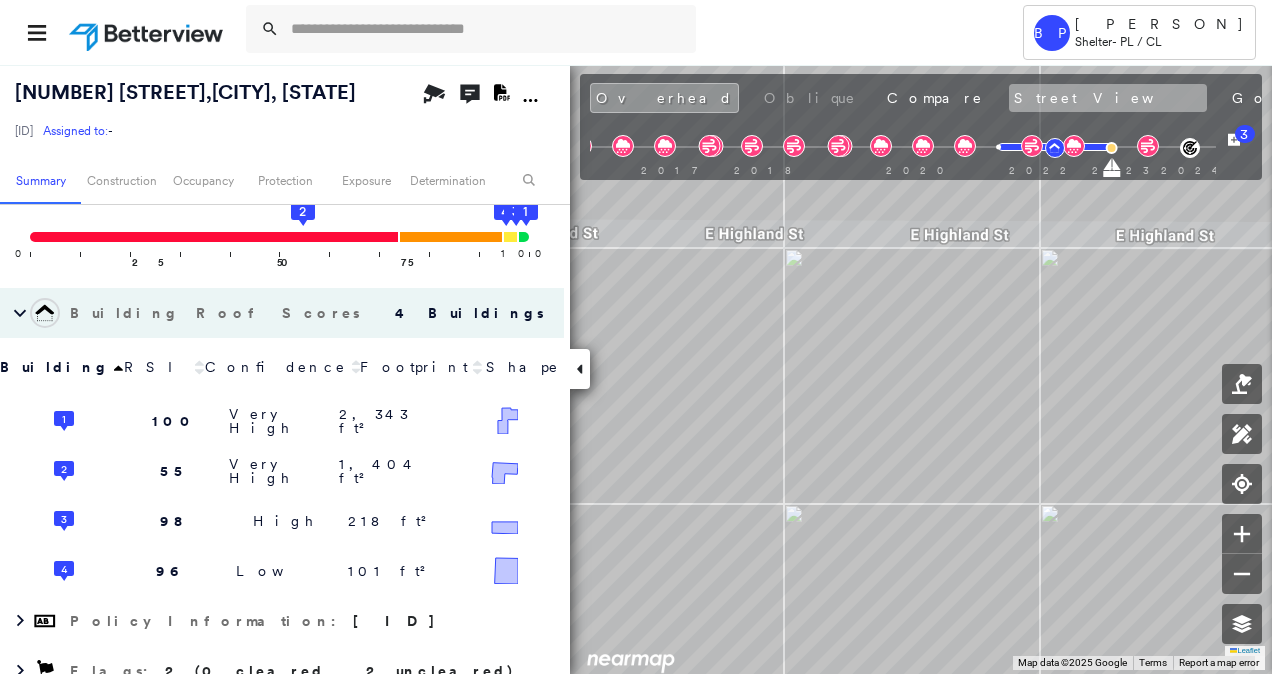 click on "Street View" at bounding box center (1108, 98) 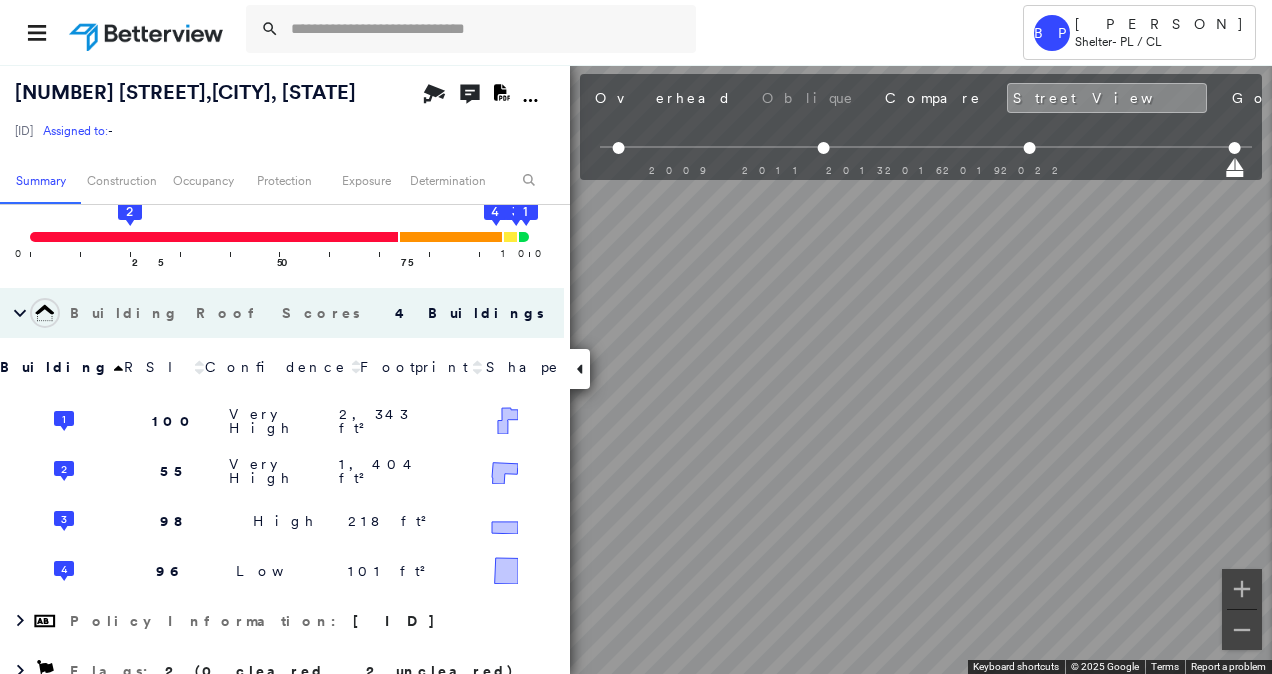 click on "Tower BP Brian Price Shelter  -   PL / CL 2110 E HIGHLAND ST ,  TECUMSEH, OK 74873 271350107909940002 Assigned to:  - Assigned to:  - 271350107909940002 Assigned to:  - Open Comments Download PDF Report Summary Construction Occupancy Protection Exposure Determination Overhead Obliques Not Available ; Street View Roof Spotlight™ Index :  55-100 out of 100 0 100 25 2 50 75 4 3 1 Building Roof Scores 4 Buildings Building RSI Confidence Footprint Shape 1 100 Very High 2,343 ft² Shape: Hip 99% Confidence Material: Asphalt Shingle 88% Confidence Square Footage: 2,343 ft² 2 55 Very High 1,404 ft² Shape: Gable 98% Confidence Material: Metal Panel 99% Confidence Square Footage: 1,404 ft² Rust Moderate  ( 7%,  98 ft² ) 3 98 High 218 ft² Shape: Flat 92% Confidence Material: Metal Panel 67% Confidence Square Footage: 218 ft² 4 96 Low 101 ft² Shape: Gable 80% Confidence Material: Metal Panel 33% Confidence Asphalt Shingle 52% Confidence Square Footage: 101 ft² Policy Information :  271350107909940002 Flags :  1" at bounding box center (636, 337) 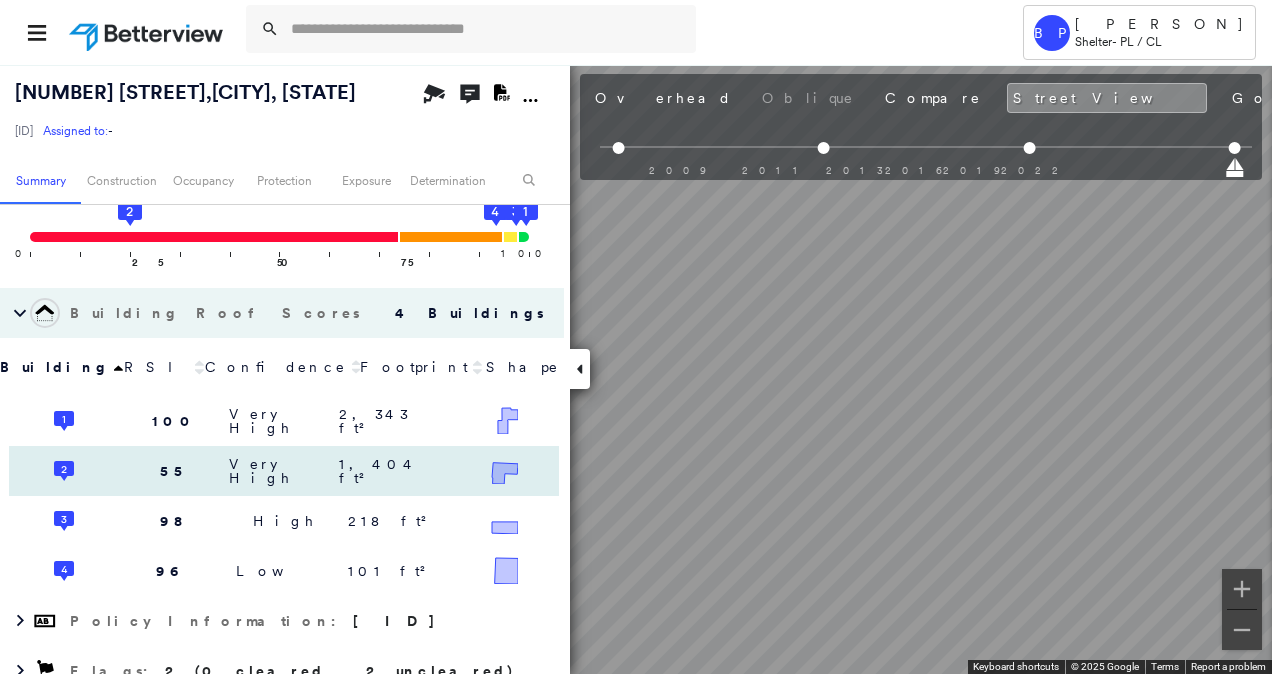 click on "2110 E HIGHLAND ST ,  TECUMSEH, OK 74873 271350107909940002 Assigned to:  - Assigned to:  - 271350107909940002 Assigned to:  - Open Comments Download PDF Report Summary Construction Occupancy Protection Exposure Determination Overhead Obliques Not Available ; Street View Roof Spotlight™ Index :  55-100 out of 100 0 100 25 2 50 75 4 3 1 Building Roof Scores 4 Buildings Building RSI Confidence Footprint Shape 1 100 Very High 2,343 ft² Shape: Hip 99% Confidence Material: Asphalt Shingle 88% Confidence Square Footage: 2,343 ft² 2 55 Very High 1,404 ft² Shape: Gable 98% Confidence Material: Metal Panel 99% Confidence Square Footage: 1,404 ft² Rust Moderate  ( 7%,  98 ft² ) 3 98 High 218 ft² Shape: Flat 92% Confidence Material: Metal Panel 67% Confidence Square Footage: 218 ft² 4 96 Low 101 ft² Shape: Gable 80% Confidence Material: Metal Panel 33% Confidence Asphalt Shingle 52% Confidence Square Footage: 101 ft² Policy Information :  271350107909940002 Flags :  2 (0 cleared, 2 uncleared) Construction :" at bounding box center [636, 369] 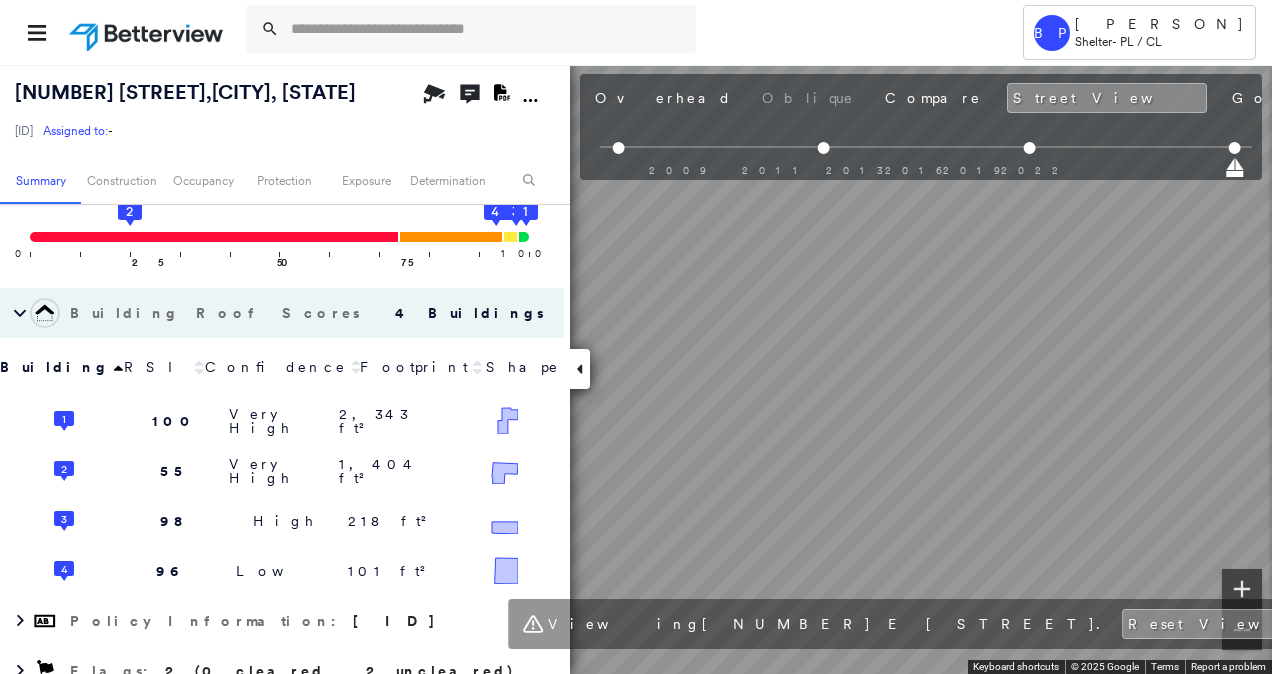 click at bounding box center (1242, 589) 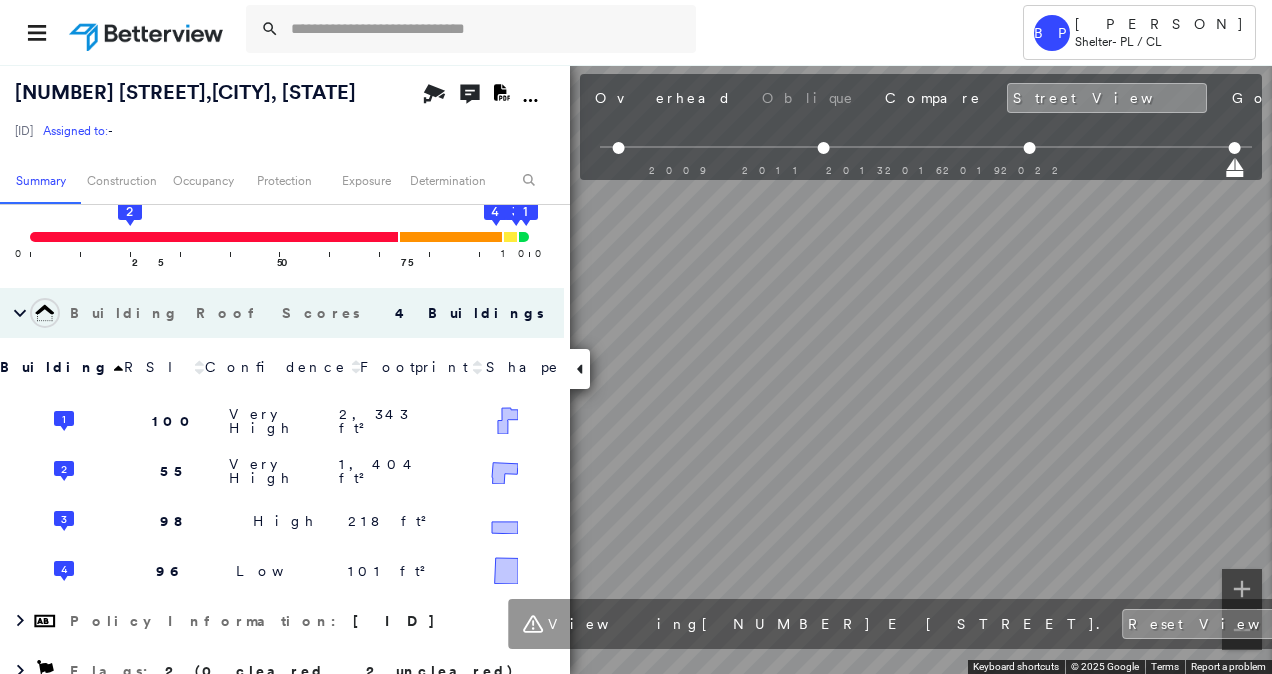 click on "Tower BP Brian Price Shelter  -   PL / CL 2110 E HIGHLAND ST ,  TECUMSEH, OK 74873 271350107909940002 Assigned to:  - Assigned to:  - 271350107909940002 Assigned to:  - Open Comments Download PDF Report Summary Construction Occupancy Protection Exposure Determination Overhead Obliques Not Available ; Street View Roof Spotlight™ Index :  55-100 out of 100 0 100 25 2 50 75 4 3 1 Building Roof Scores 4 Buildings Building RSI Confidence Footprint Shape 1 100 Very High 2,343 ft² Shape: Hip 99% Confidence Material: Asphalt Shingle 88% Confidence Square Footage: 2,343 ft² 2 55 Very High 1,404 ft² Shape: Gable 98% Confidence Material: Metal Panel 99% Confidence Square Footage: 1,404 ft² Rust Moderate  ( 7%,  98 ft² ) 3 98 High 218 ft² Shape: Flat 92% Confidence Material: Metal Panel 67% Confidence Square Footage: 218 ft² 4 96 Low 101 ft² Shape: Gable 80% Confidence Material: Metal Panel 33% Confidence Asphalt Shingle 52% Confidence Square Footage: 101 ft² Policy Information :  271350107909940002 Flags :  1" at bounding box center [636, 337] 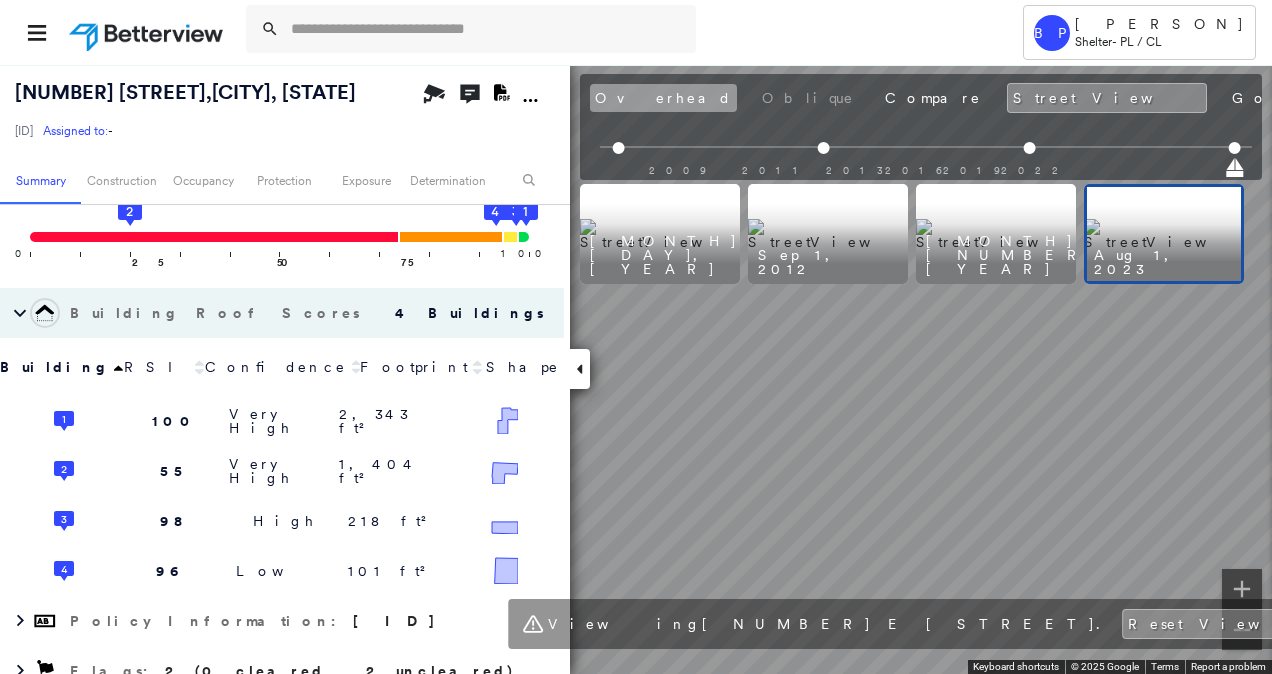 click on "Overhead" at bounding box center (663, 98) 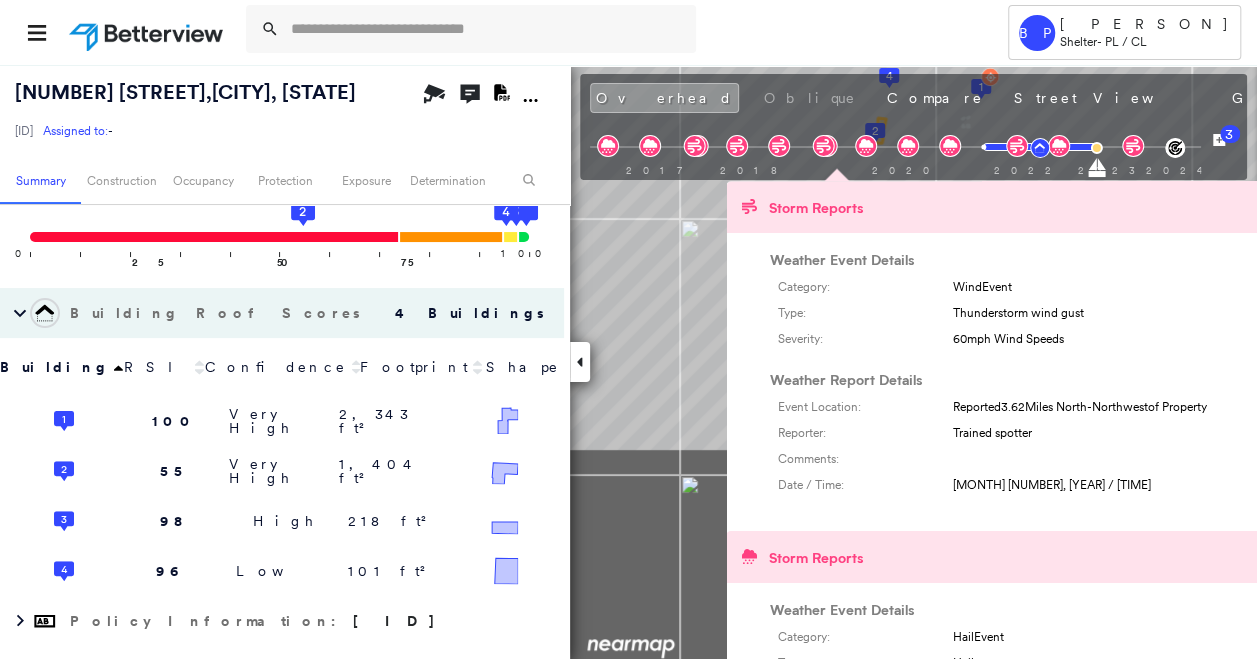 click on "Tower BP Brian Price Shelter  -   PL / CL 2110 E HIGHLAND ST ,  TECUMSEH, OK 74873 271350107909940002 Assigned to:  - Assigned to:  - 271350107909940002 Assigned to:  - Open Comments Download PDF Report Summary Construction Occupancy Protection Exposure Determination Overhead Obliques Not Available ; Street View Roof Spotlight™ Index :  55-100 out of 100 0 100 25 50 75 2 1 3 4 Building Roof Scores 4 Buildings Building RSI Confidence Footprint Shape 1 100 Very High 2,343 ft² Shape: Hip 99% Confidence Material: Asphalt Shingle 88% Confidence Square Footage: 2,343 ft² 2 55 Very High 1,404 ft² Shape: Gable 98% Confidence Material: Metal Panel 99% Confidence Square Footage: 1,404 ft² Rust Moderate  ( 7%,  98 ft² ) 3 98 High 218 ft² Shape: Flat 92% Confidence Material: Metal Panel 67% Confidence Square Footage: 218 ft² 4 96 Low 101 ft² Shape: Gable 80% Confidence Material: Metal Panel 33% Confidence Asphalt Shingle 52% Confidence Square Footage: 101 ft² Policy Information :  271350107909940002 Flags :  1" at bounding box center [628, 329] 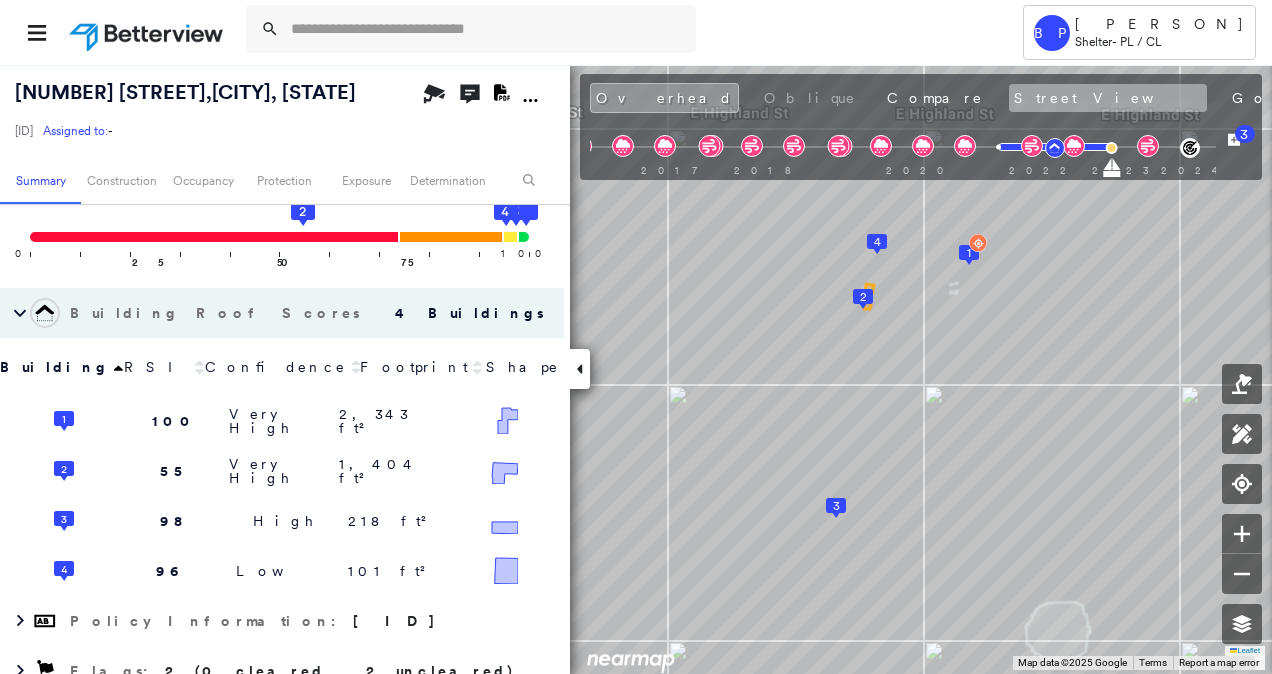 click on "Street View" at bounding box center [1108, 98] 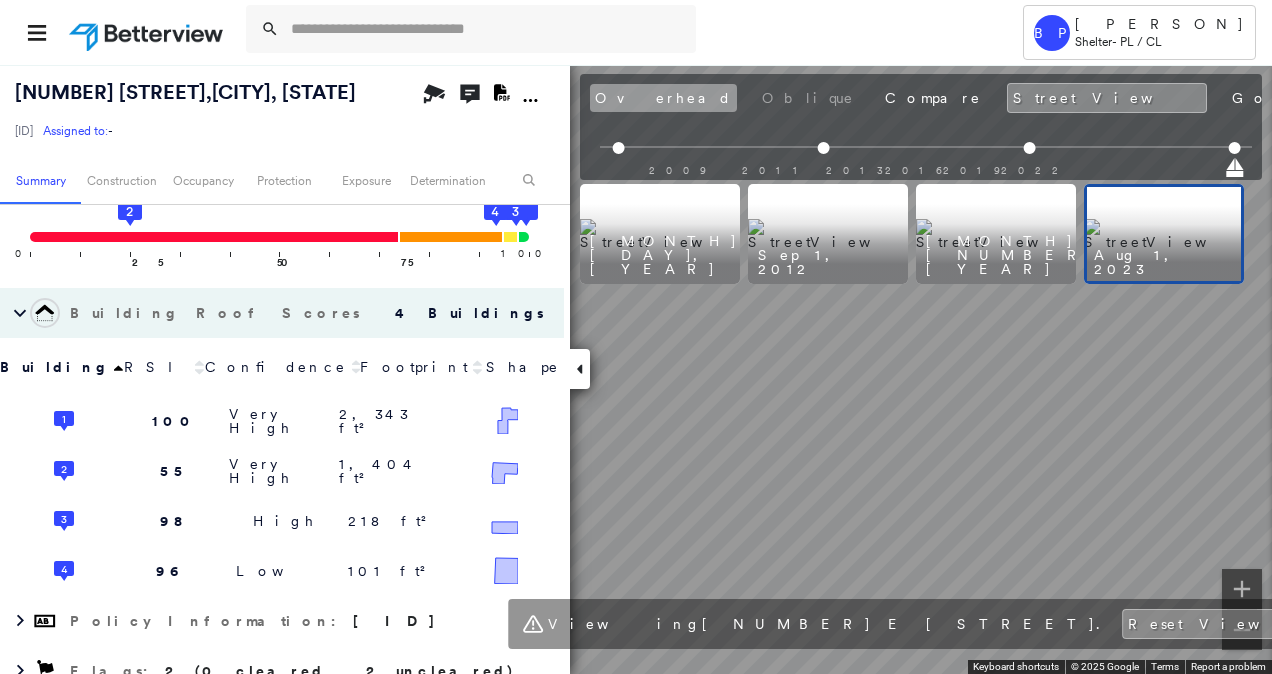 click on "Overhead" at bounding box center [663, 98] 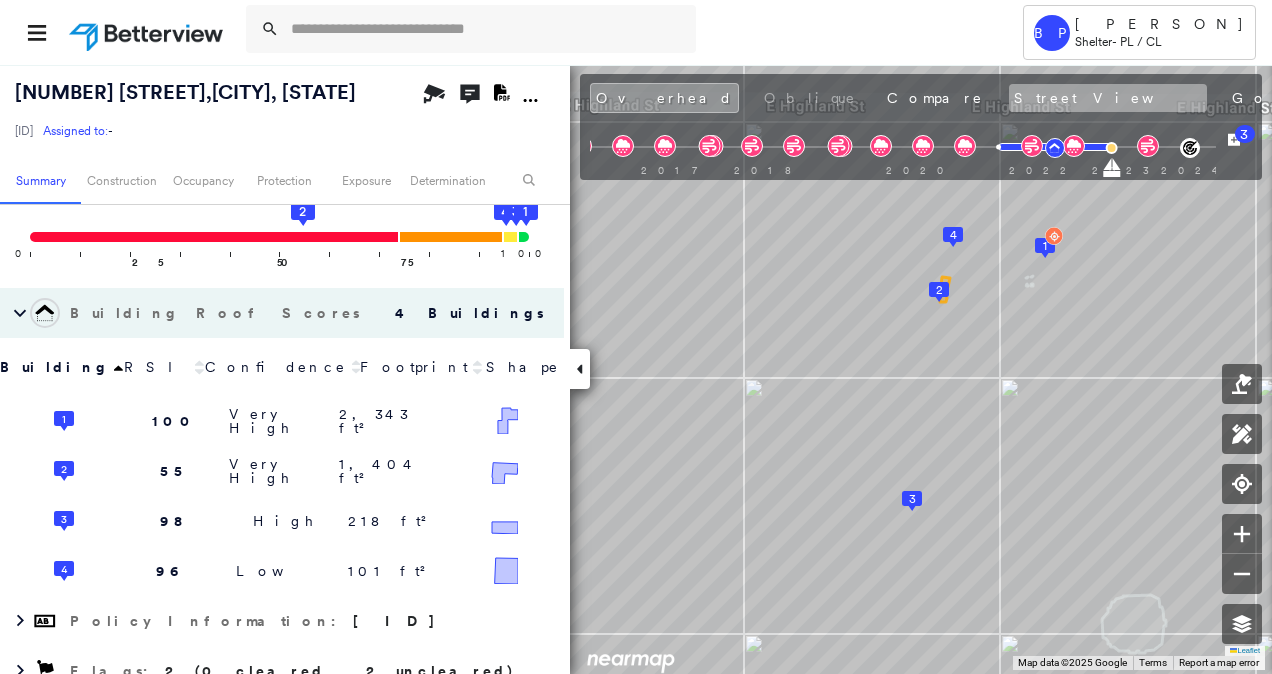 click on "Street View" at bounding box center (1108, 98) 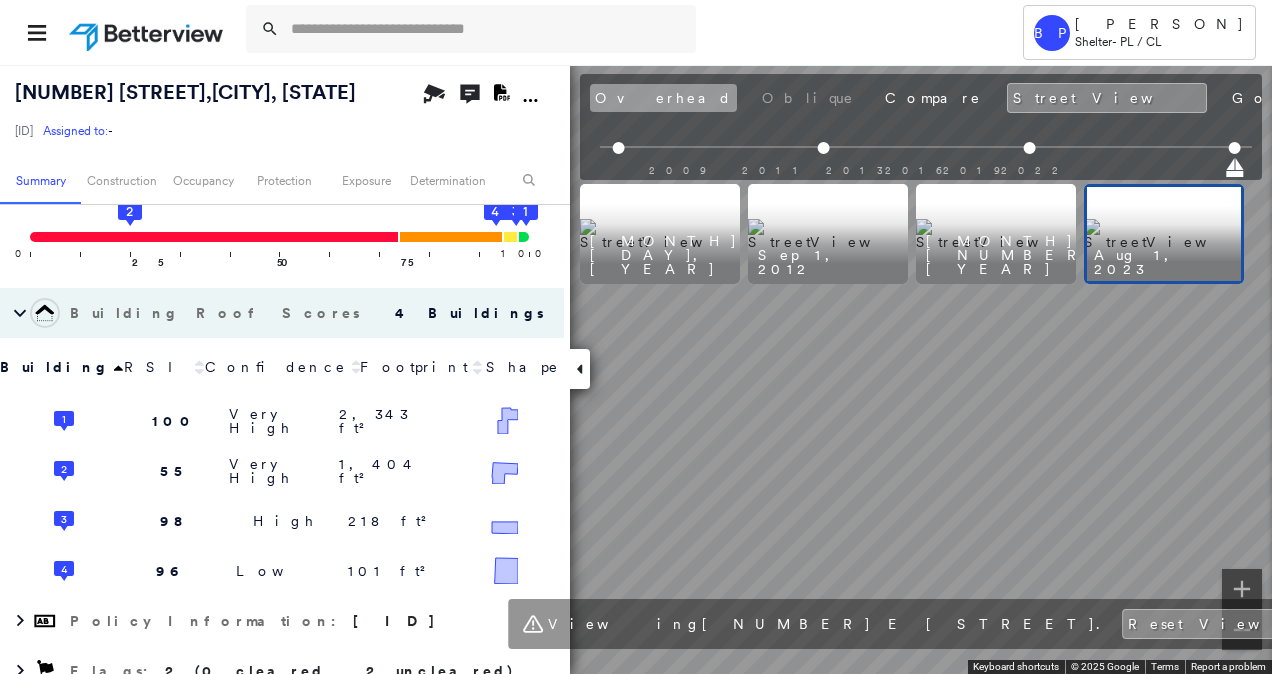 click on "Overhead" at bounding box center (663, 98) 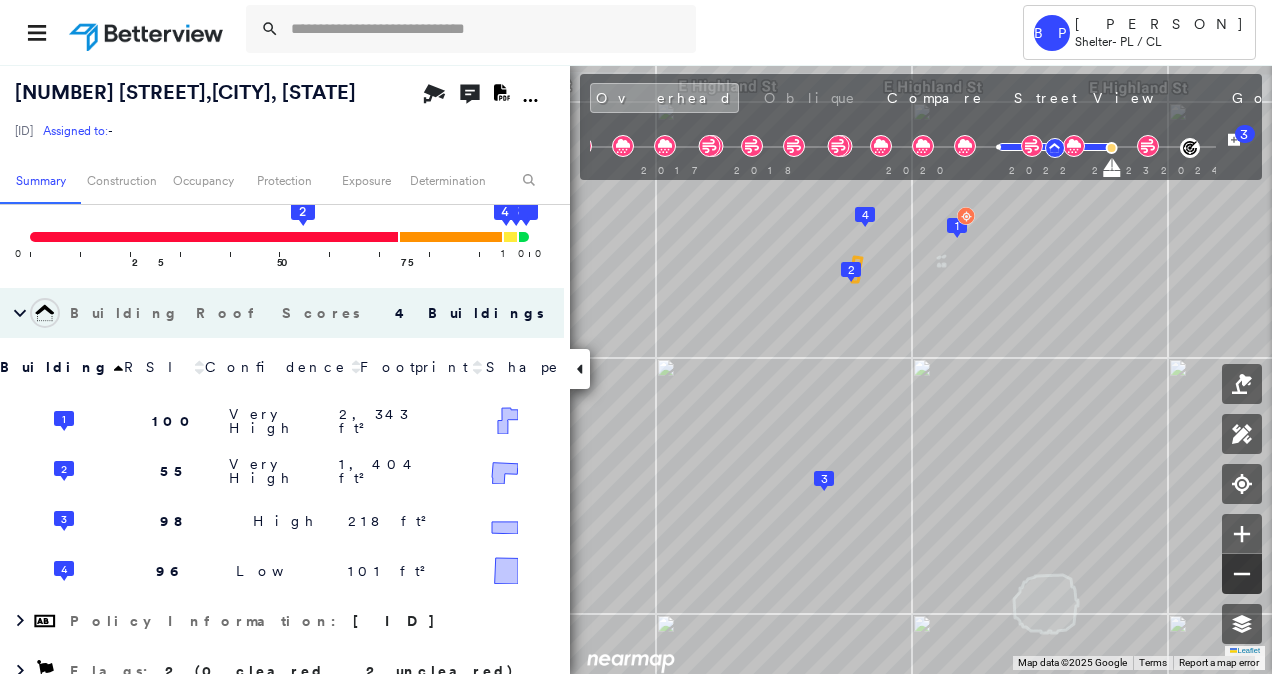 click 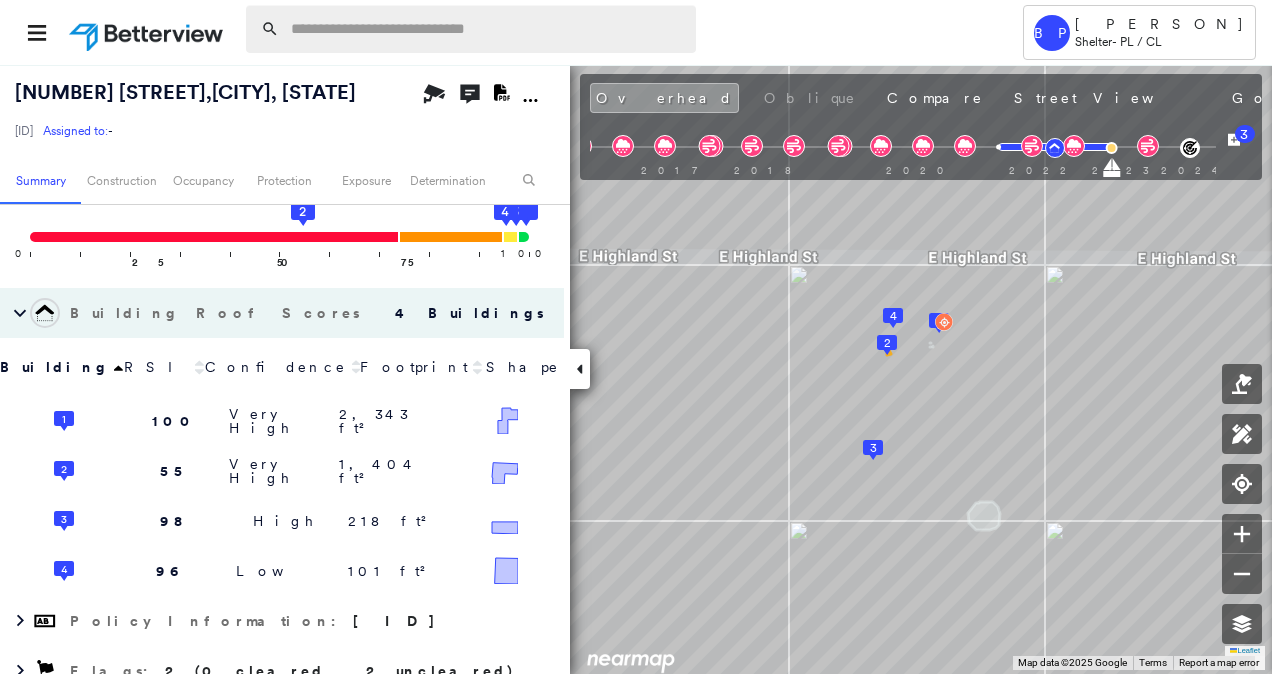 type 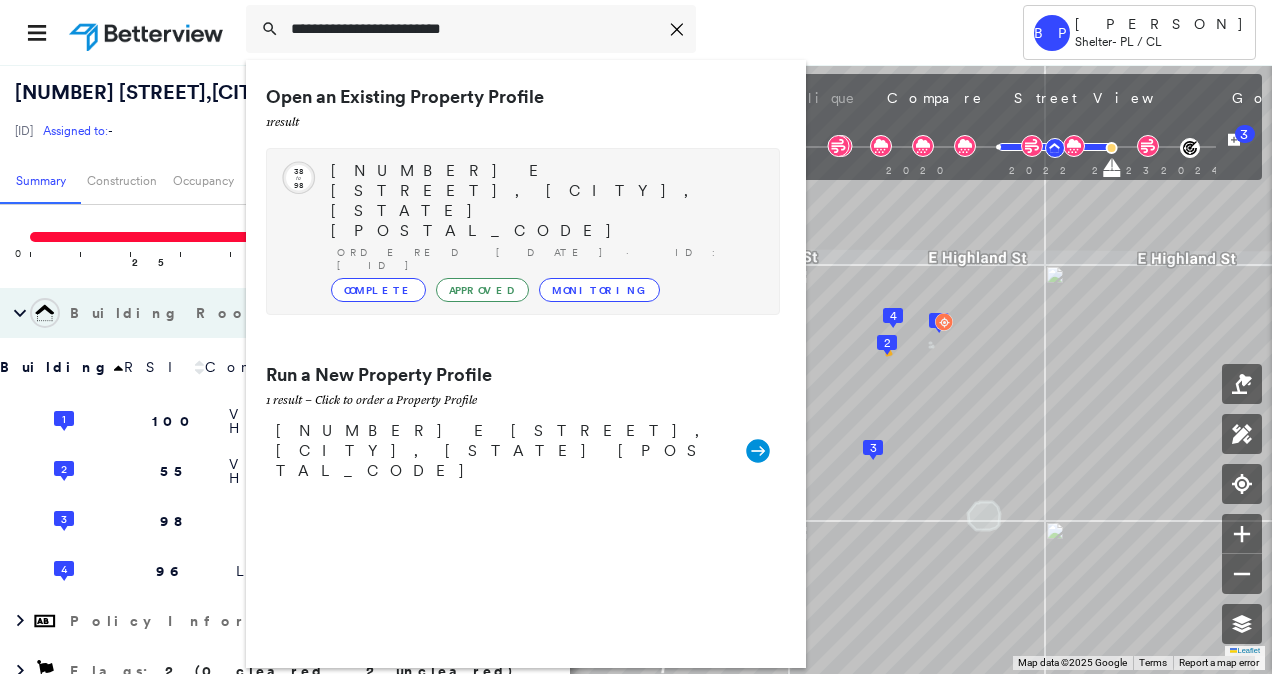type on "**********" 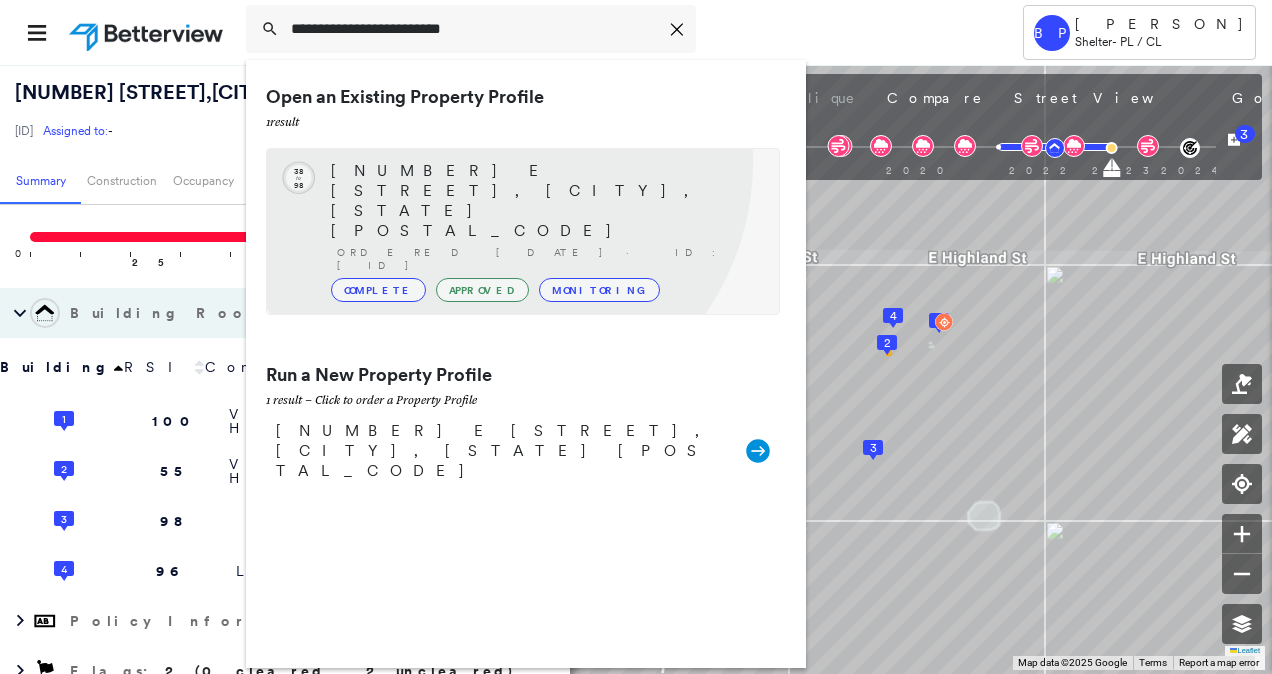 click on "810 E FEDERAL ST, SHAWNEE, OK 74804" at bounding box center (545, 201) 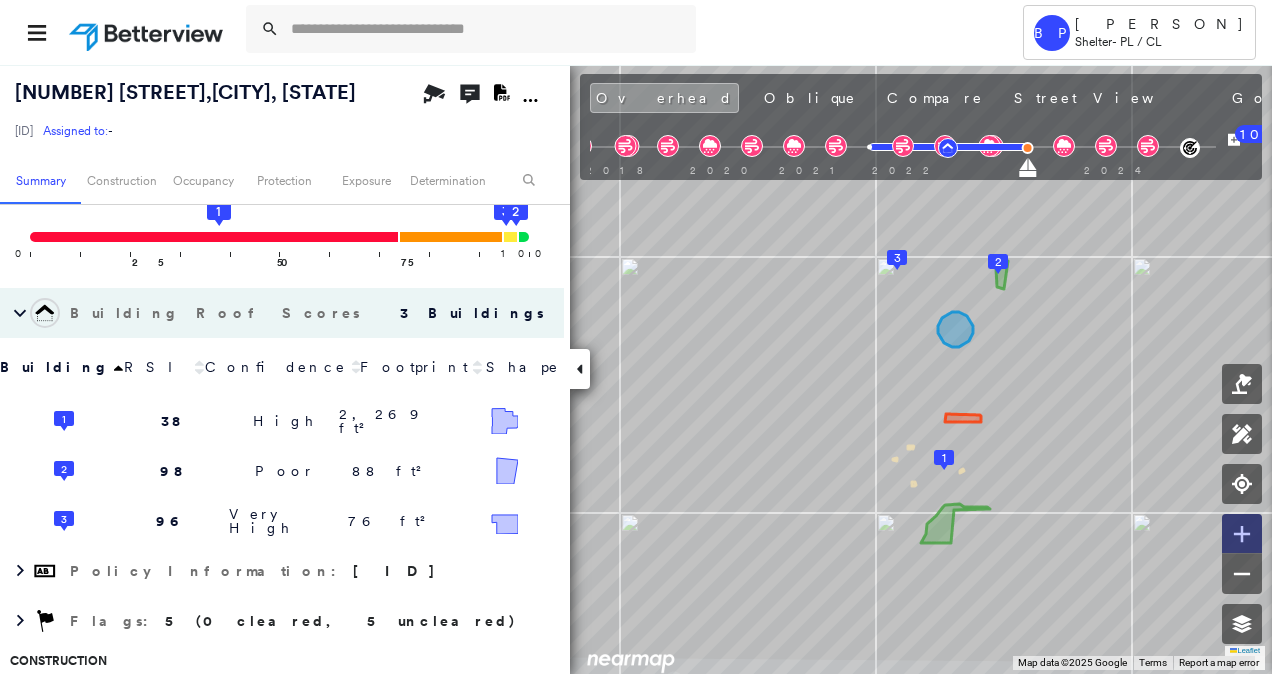 click 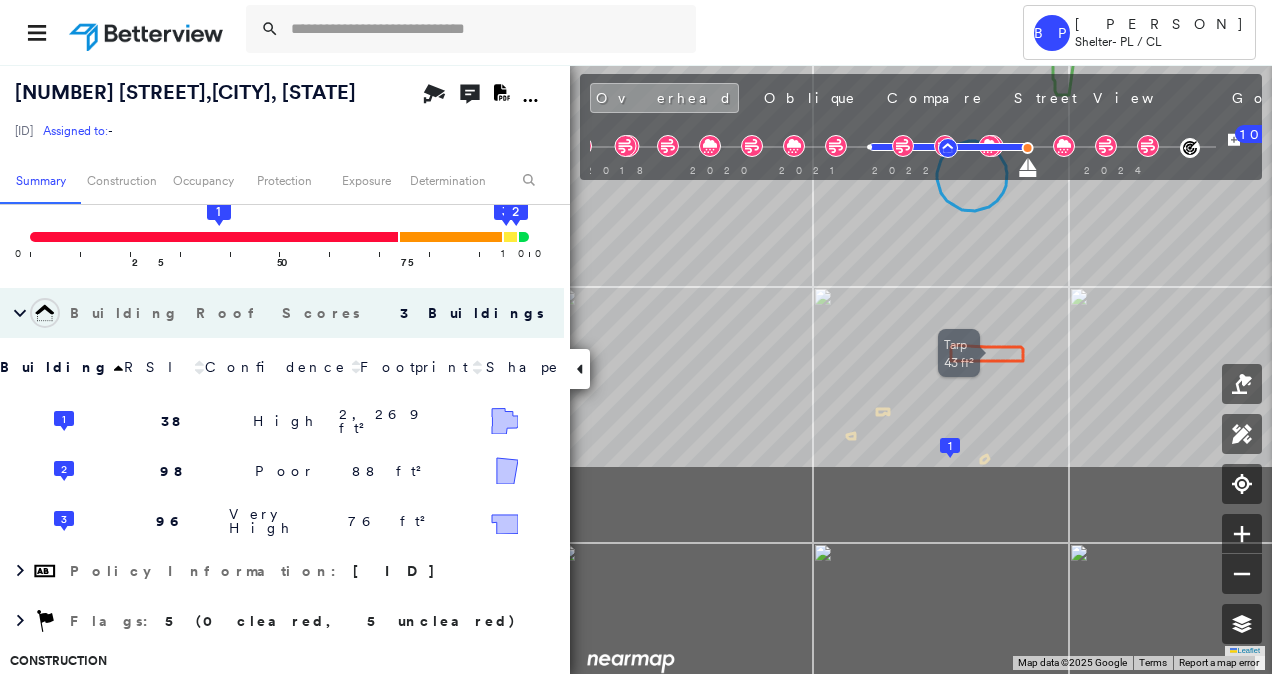 click at bounding box center [2, -3] 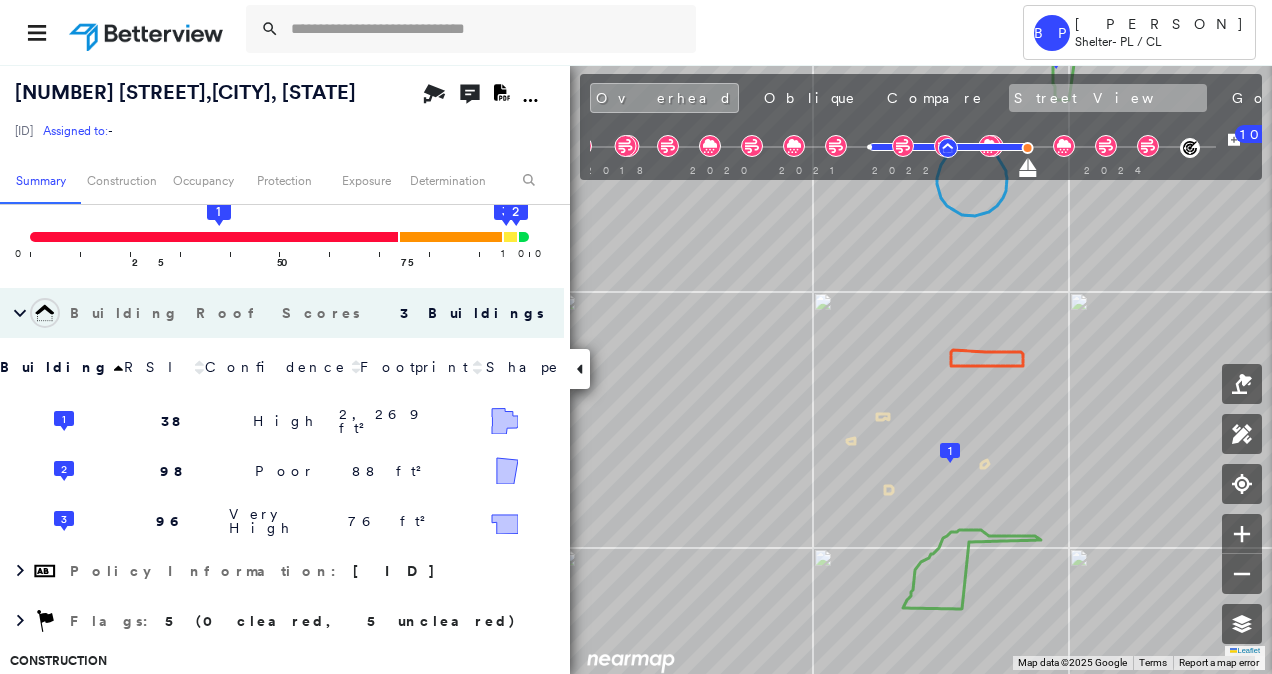 click on "Street View" at bounding box center (1108, 98) 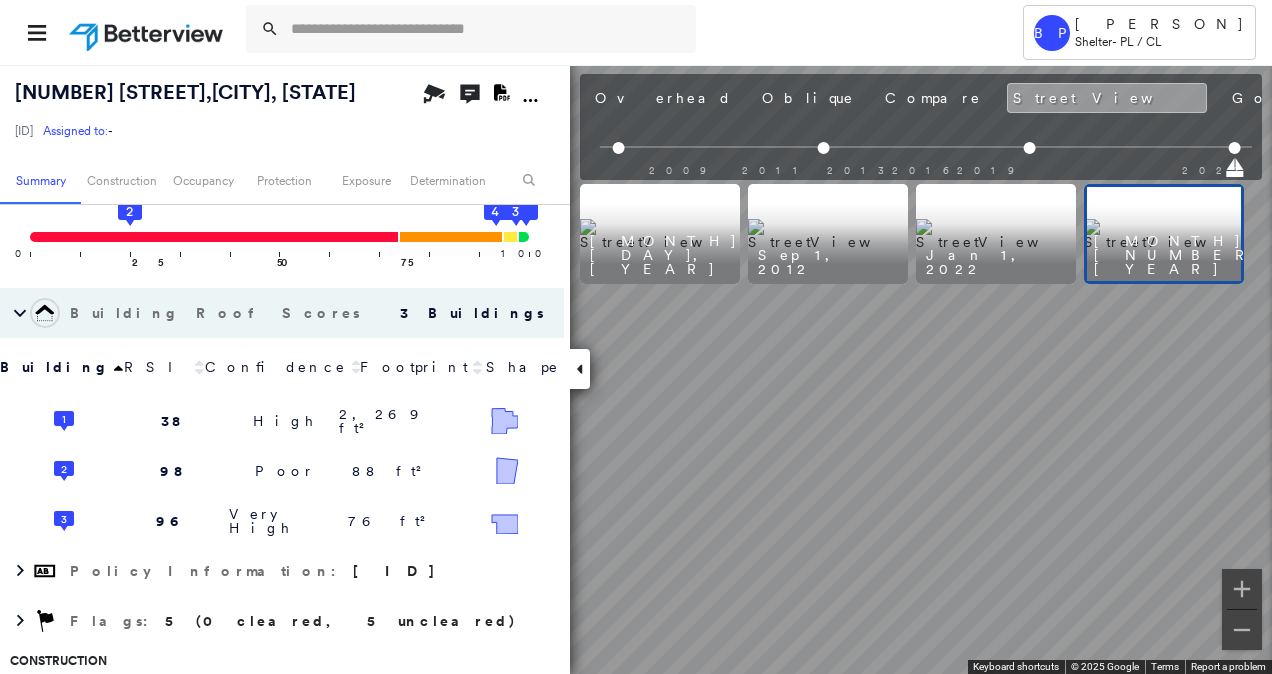 click on "Street View" at bounding box center (1107, 98) 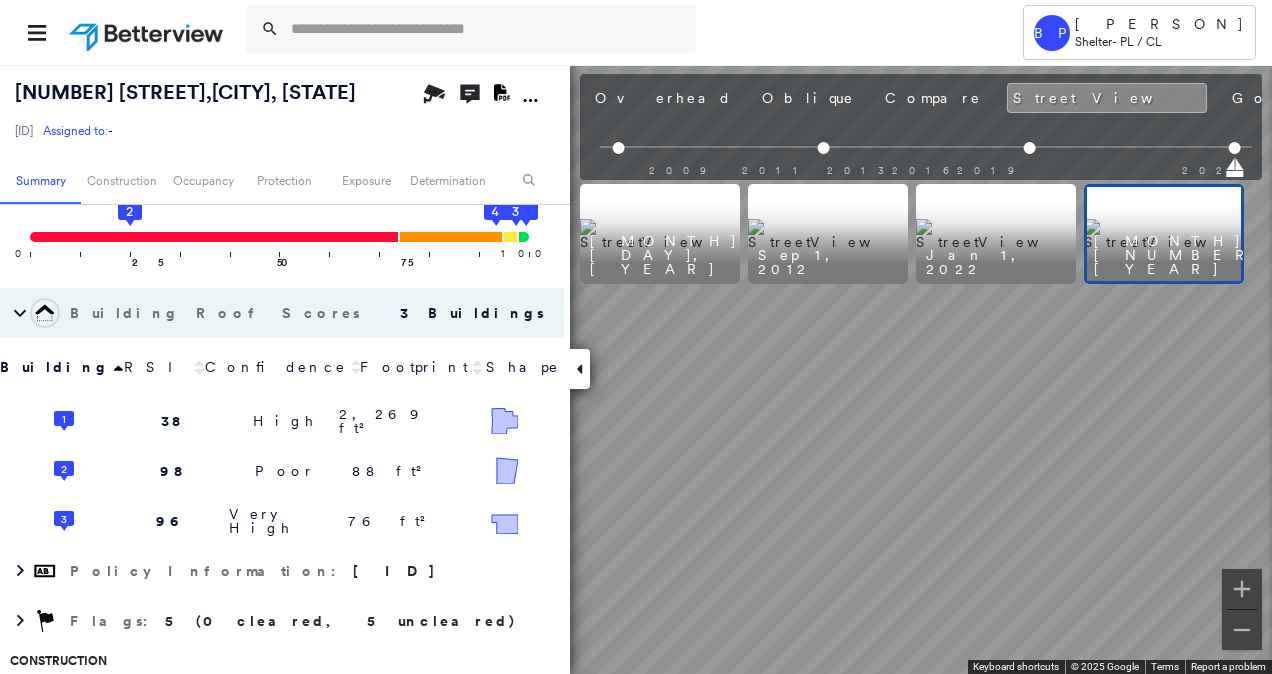 click at bounding box center (1164, 234) 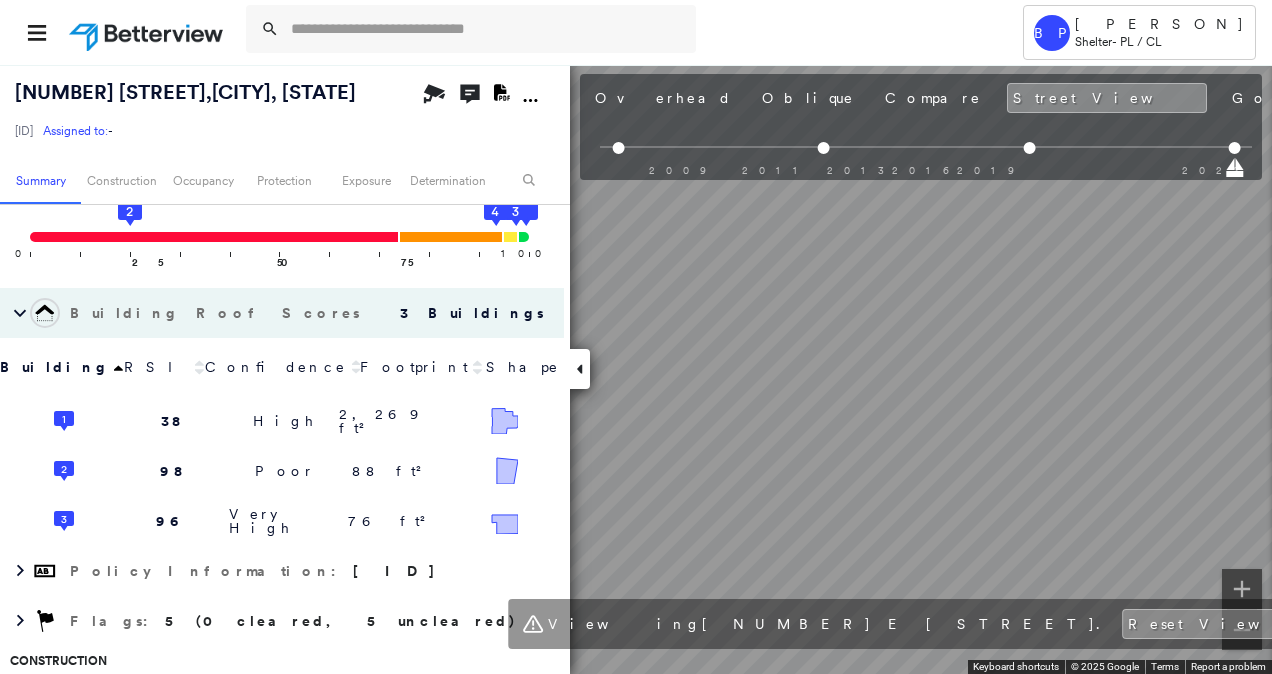 click on "Tower BP Brian Price Shelter  -   PL / CL 810 E FEDERAL ST ,  SHAWNEE, OK 74804 271350107495500003 Assigned to:  - Assigned to:  - 271350107495500003 Assigned to:  - Open Comments Download PDF Report Summary Construction Occupancy Protection Exposure Determination Overhead Obliques Street View Roof Spotlight™ Index :  38-98 out of 100 0 100 25 2 50 75 1 3 4 Building Roof Scores 3 Buildings Building RSI Confidence Footprint Shape 1 38 High 2,269 ft² Shape: Gable 99% Confidence Flat 90% Confidence Material: Metal Panel 60% Confidence Asphalt Shingle 94% Confidence PVC/TPO 36% Confidence Roof Coating 56% Confidence Square Footage: 2,269 ft² Tarp Moderate  ( 2%,  43 ft² ) Overhang Medium  ( 7%,  155 ft² ) 2 98 Poor 88 ft² Shape: Gable 84% Confidence Material: Asphalt Shingle 93% Confidence Square Footage: 88 ft² Overhang High  ( 54%,  48 ft² ) 3 96 Very High 76 ft² Shape: Gable 91% Confidence Material: Asphalt Shingle 85% Confidence Square Footage: 76 ft² Policy Information :  271350107495500003 Flags" at bounding box center (636, 337) 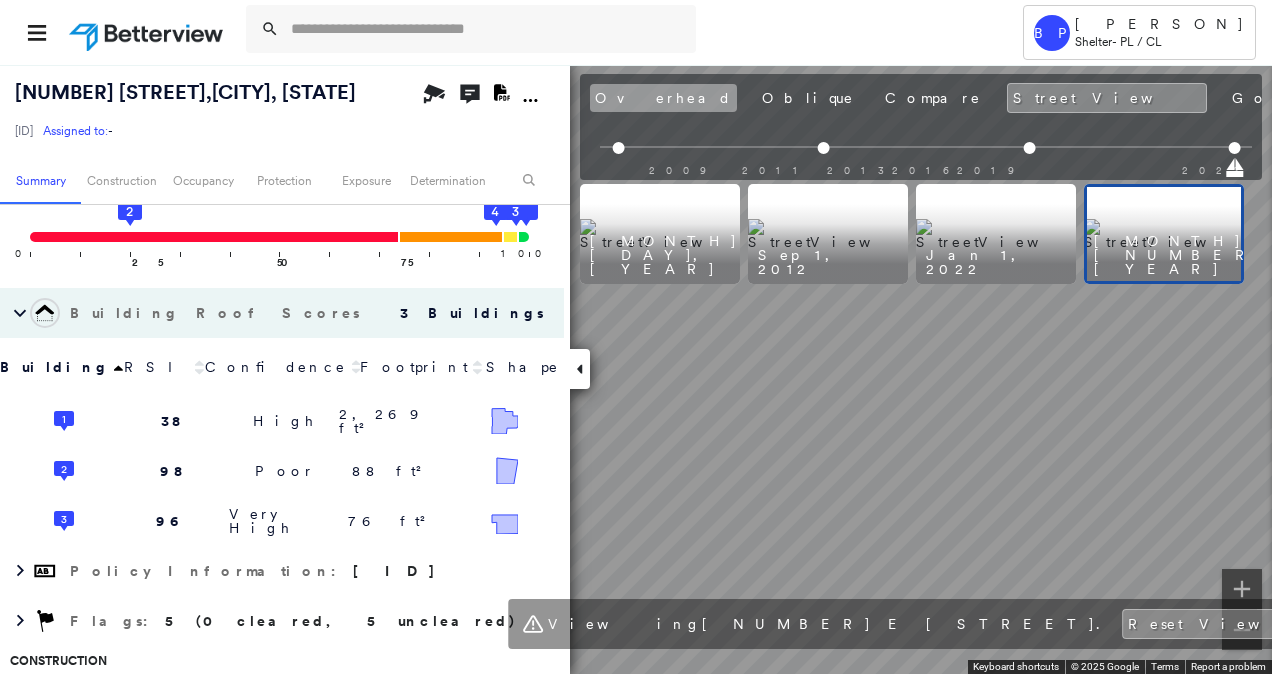 click on "Overhead" at bounding box center (663, 98) 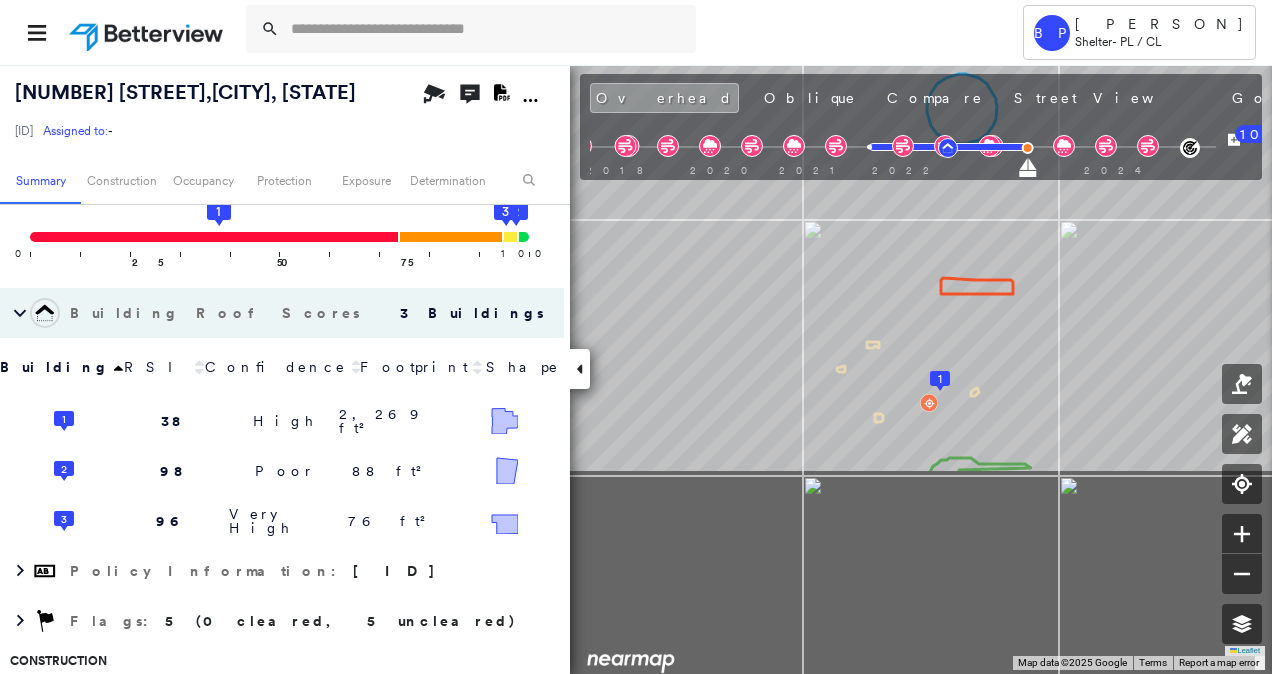 click on "BP Brian Price Shelter  -   PL / CL 810 E FEDERAL ST ,  SHAWNEE, OK 74804 271350107495500003 Assigned to:  - Assigned to:  - 271350107495500003 Assigned to:  - Open Comments Download PDF Report Summary Construction Occupancy Protection Exposure Determination Overhead Obliques Street View Roof Spotlight™ Index :  38-98 out of 100 0 100 25 50 1 75 2 3 Building Roof Scores 3 Buildings Building RSI Confidence Footprint Shape 1 38 High 2,269 ft² Shape: Gable 99% Confidence Flat 90% Confidence Material: Metal Panel 60% Confidence Asphalt Shingle 94% Confidence PVC/TPO 36% Confidence Roof Coating 56% Confidence Square Footage: 2,269 ft² Tarp Moderate  ( 2%,  43 ft² ) Overhang Medium  ( 7%,  155 ft² ) 2 98 Poor 88 ft² Shape: Gable 84% Confidence Material: Asphalt Shingle 93% Confidence Square Footage: 88 ft² Overhang High  ( 54%,  48 ft² ) 3 96 Very High 76 ft² Shape: Gable 91% Confidence Material: Asphalt Shingle 85% Confidence Square Footage: 76 ft² Policy Information :  271350107495500003 Flags :  :  :" at bounding box center (636, 369) 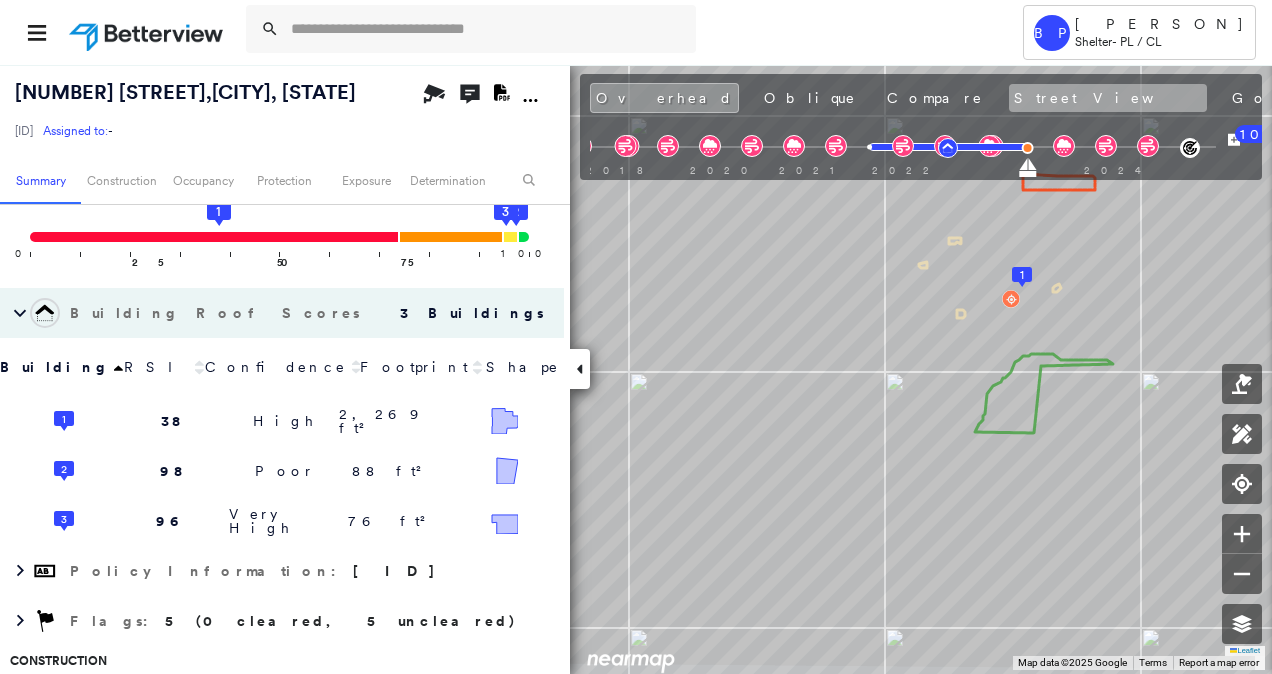 click on "Street View" at bounding box center (1108, 98) 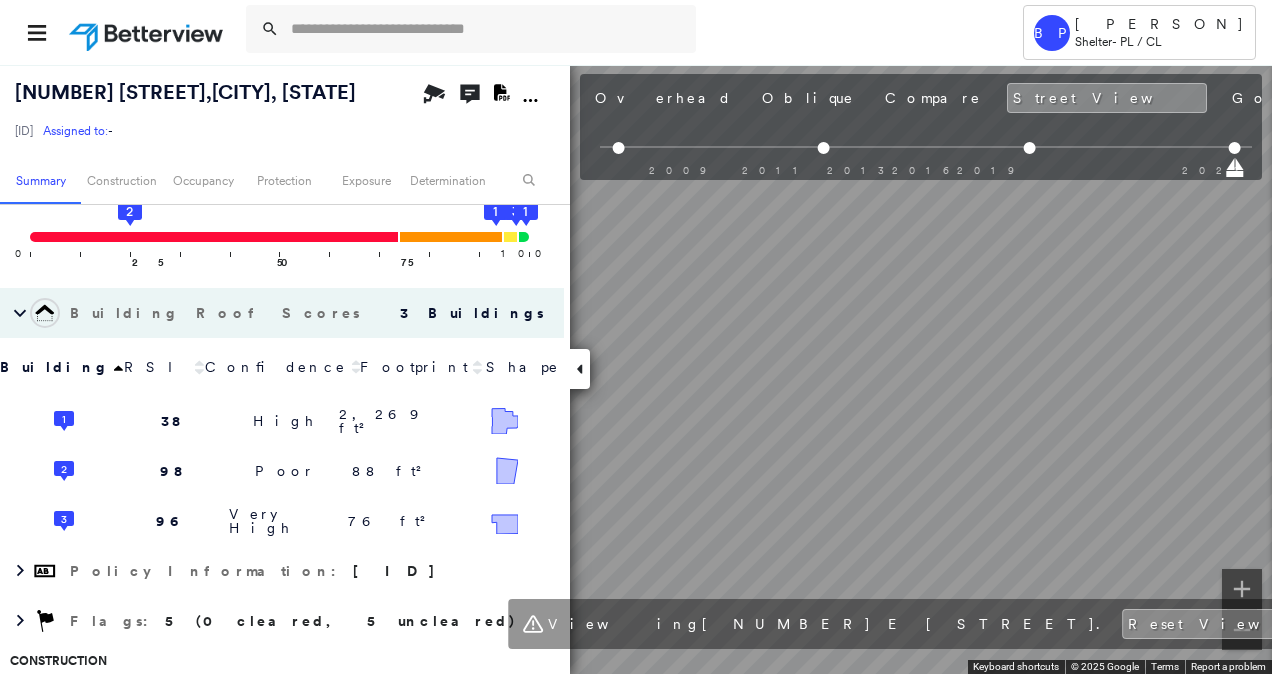click on "Tower BP Brian Price Shelter  -   PL / CL 810 E FEDERAL ST ,  SHAWNEE, OK 74804 271350107495500003 Assigned to:  - Assigned to:  - 271350107495500003 Assigned to:  - Open Comments Download PDF Report Summary Construction Occupancy Protection Exposure Determination Overhead Obliques Street View Roof Spotlight™ Index :  38-98 out of 100 0 100 25 2 50 75 1 3 1 Building Roof Scores 3 Buildings Building RSI Confidence Footprint Shape 1 38 High 2,269 ft² Shape: Gable 99% Confidence Flat 90% Confidence Material: Metal Panel 60% Confidence Asphalt Shingle 94% Confidence PVC/TPO 36% Confidence Roof Coating 56% Confidence Square Footage: 2,269 ft² Tarp Moderate  ( 2%,  43 ft² ) Overhang Medium  ( 7%,  155 ft² ) 2 98 Poor 88 ft² Shape: Gable 84% Confidence Material: Asphalt Shingle 93% Confidence Square Footage: 88 ft² Overhang High  ( 54%,  48 ft² ) 3 96 Very High 76 ft² Shape: Gable 91% Confidence Material: Asphalt Shingle 85% Confidence Square Footage: 76 ft² Policy Information :  271350107495500003 Flags" at bounding box center [636, 337] 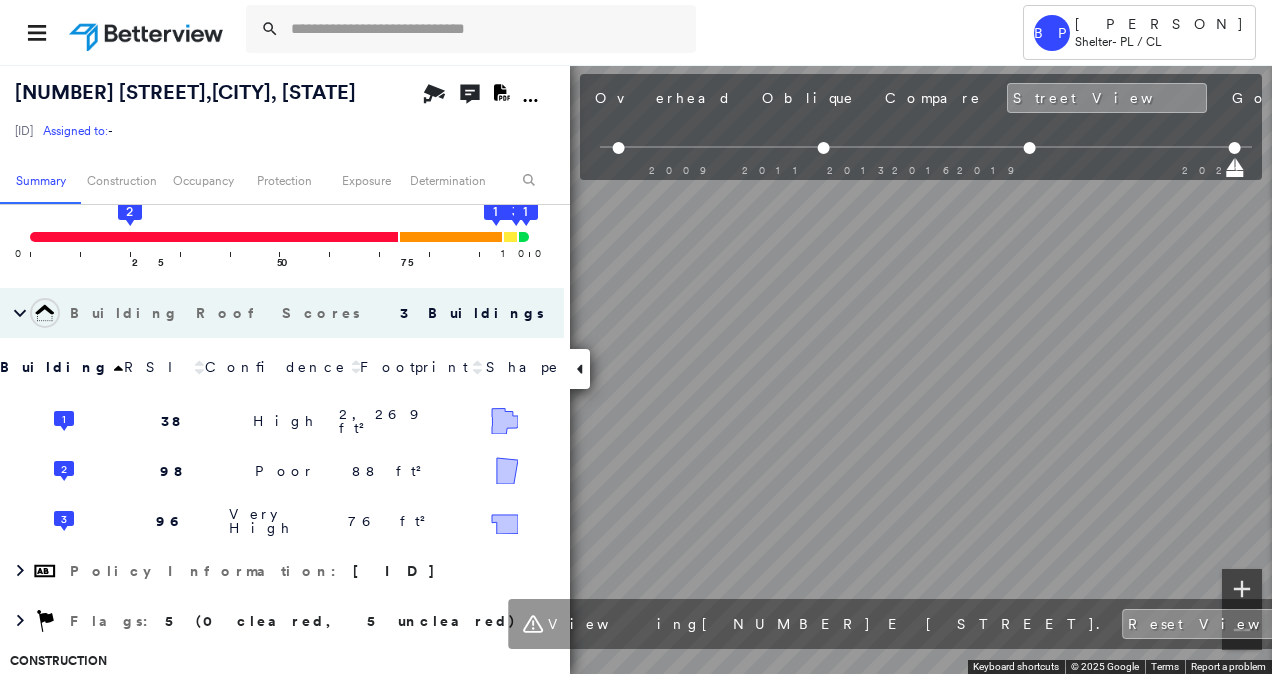 click at bounding box center [1242, 589] 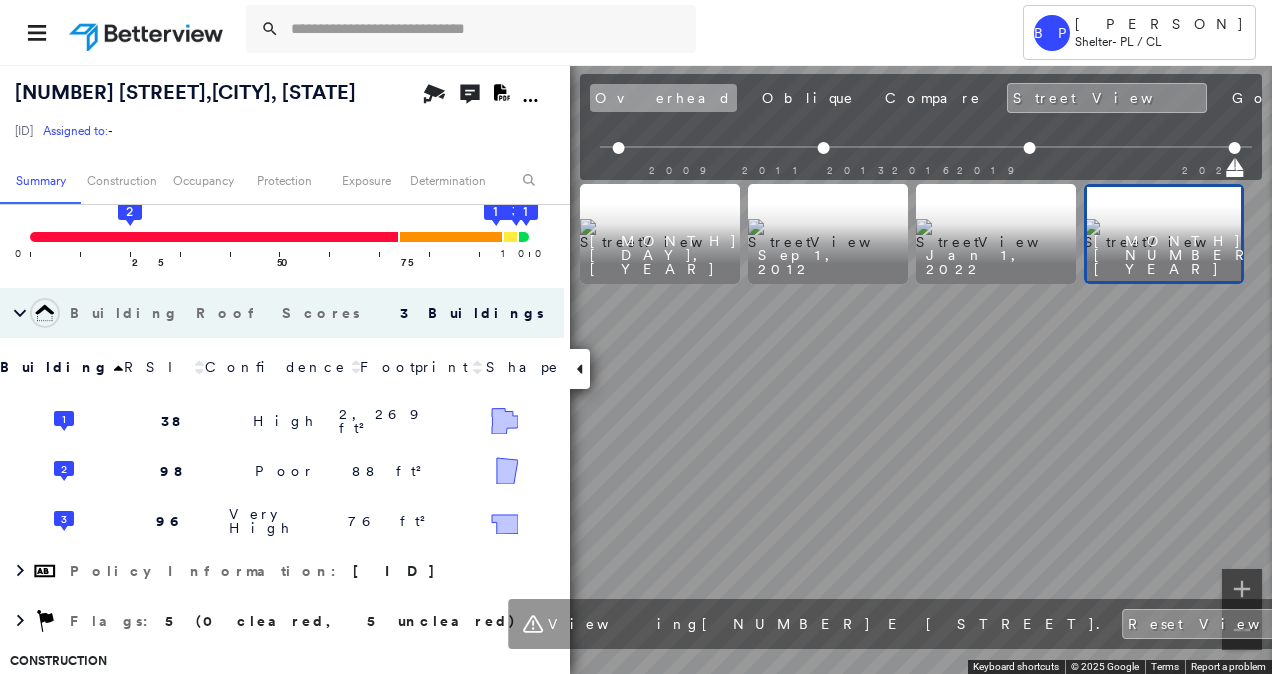 click on "Overhead" at bounding box center [663, 98] 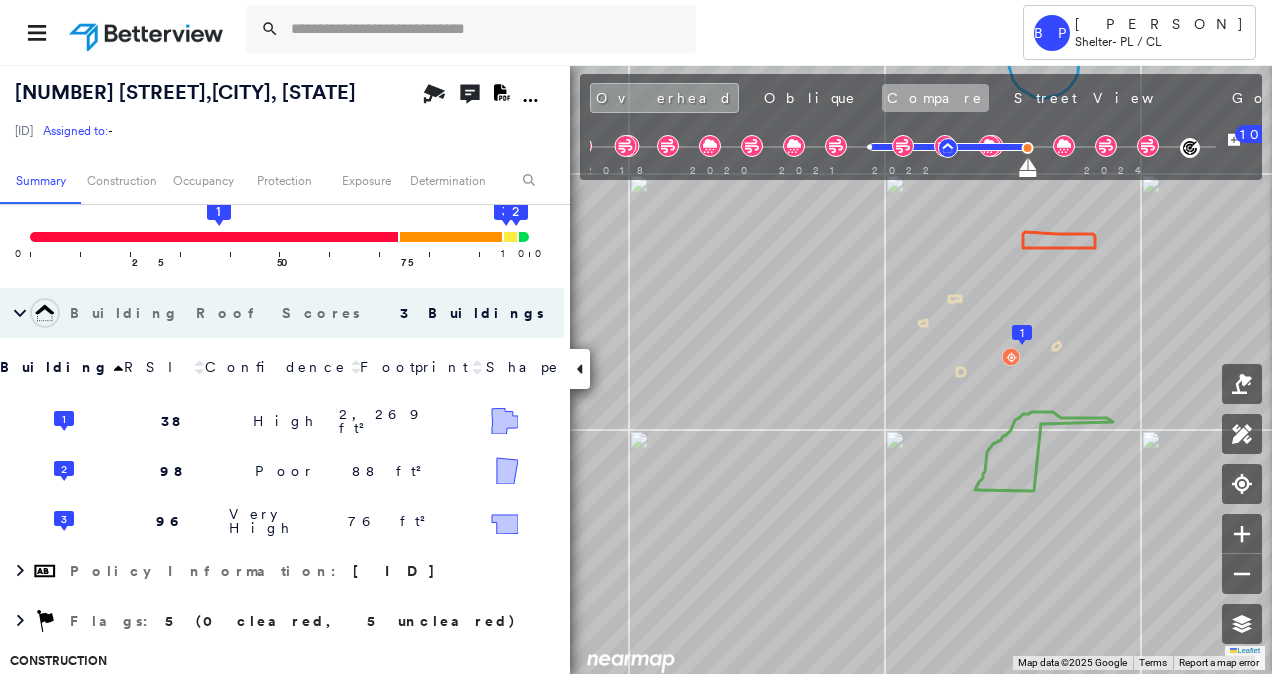 click on "Compare" at bounding box center (935, 98) 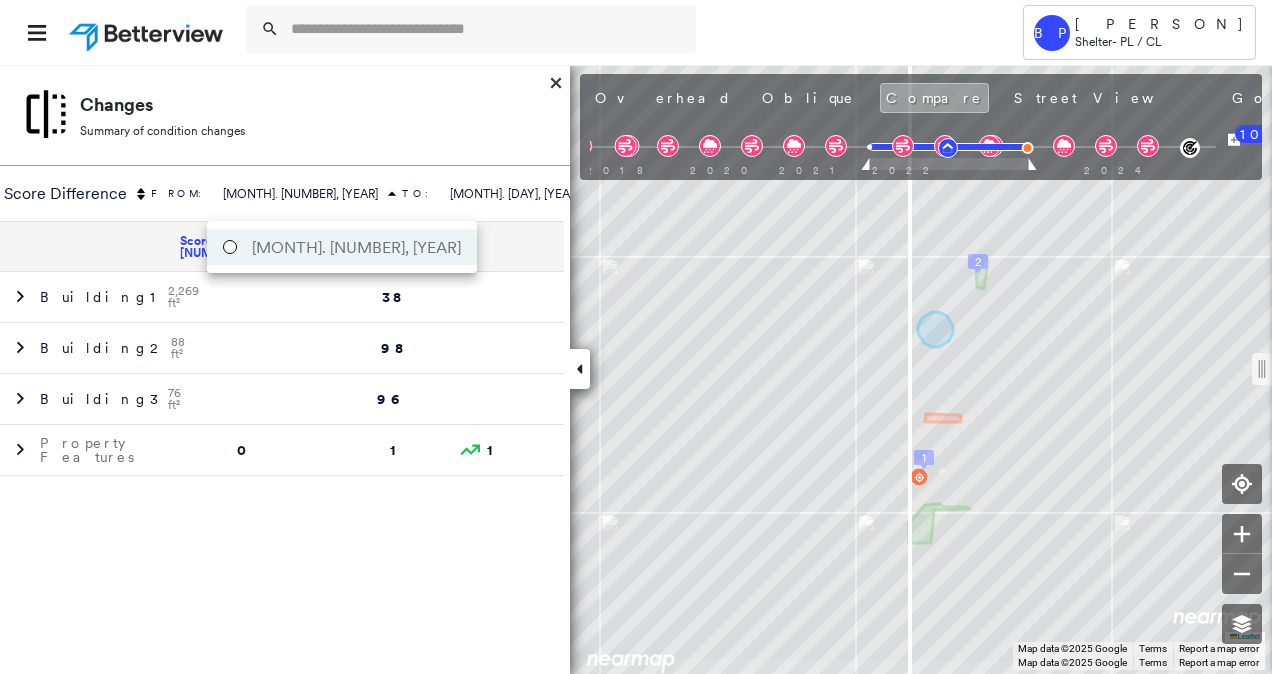 click on "Tower BP Brian Price Shelter  -   PL / CL 810 E FEDERAL ST ,  SHAWNEE, OK 74804 271350107495500003 Assigned to:  - Assigned to:  - 271350107495500003 Assigned to:  - Open Comments Download PDF Report Summary Construction Occupancy Protection Exposure Determination Looking for roof spotlights? Analyze this date Overhead Obliques Street View Roof Spotlight™ Index 0 100 25 50 1 75 3 2 Building Roof Scores 0 Buildings Building RSI Confidence Footprint Shape Policy Information :  271350107495500003 Flags :  5 (0 cleared, 5 uncleared) Construction Roof Age :  Building 1 is 2 - 3.5 years old; others 3+ years old. 1 Building 1 :  2 - 3.5 years COMPARE Before :  Nov 20, 2021 2,269 ft² After :  Aug 19, 2023 2,269 ft² Circled Text Icon 38 2 Building 2 :  3+ years 3 Building 3 :  3+ years BuildZoom - Building Permit Data and Analysis Occupancy Place Detail Protection Exposure FEMA Risk Index Hail Regional Hazard: 1   out of  5 Wildfire Additional Perils Determination Flags :  5 (0 cleared, 5 uncleared) Tree Overhang" at bounding box center (636, 337) 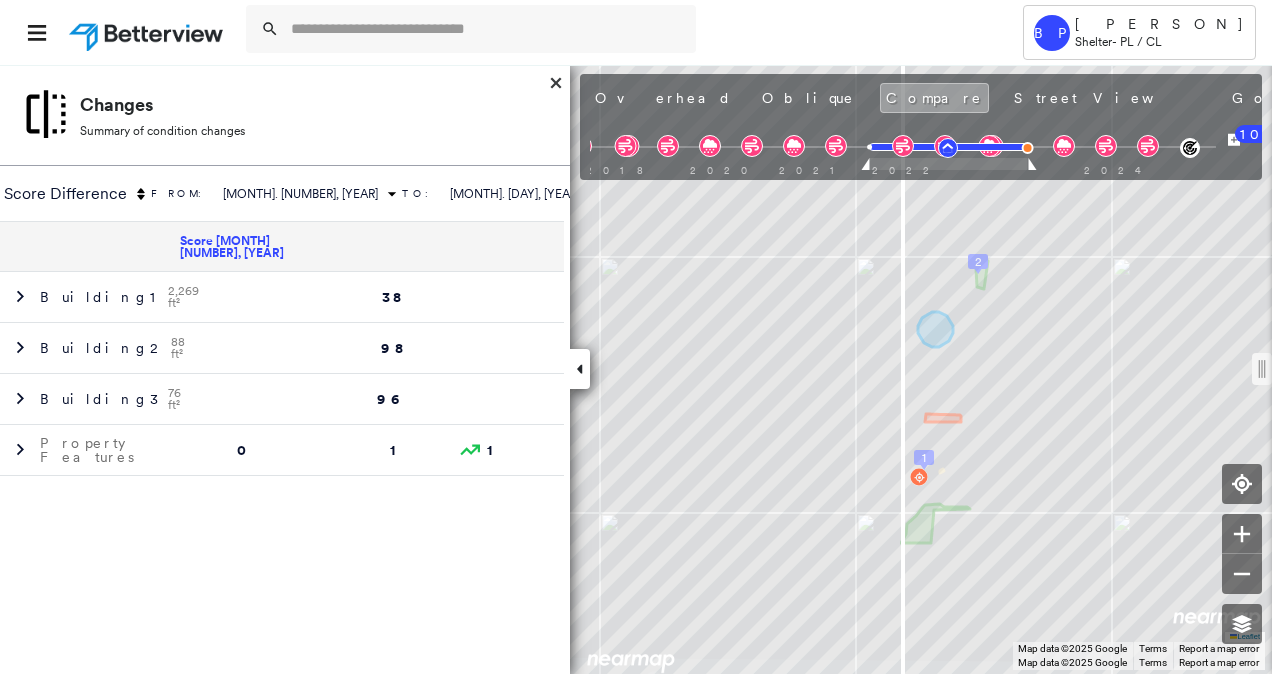 drag, startPoint x: 906, startPoint y: 362, endPoint x: 904, endPoint y: 394, distance: 32.06244 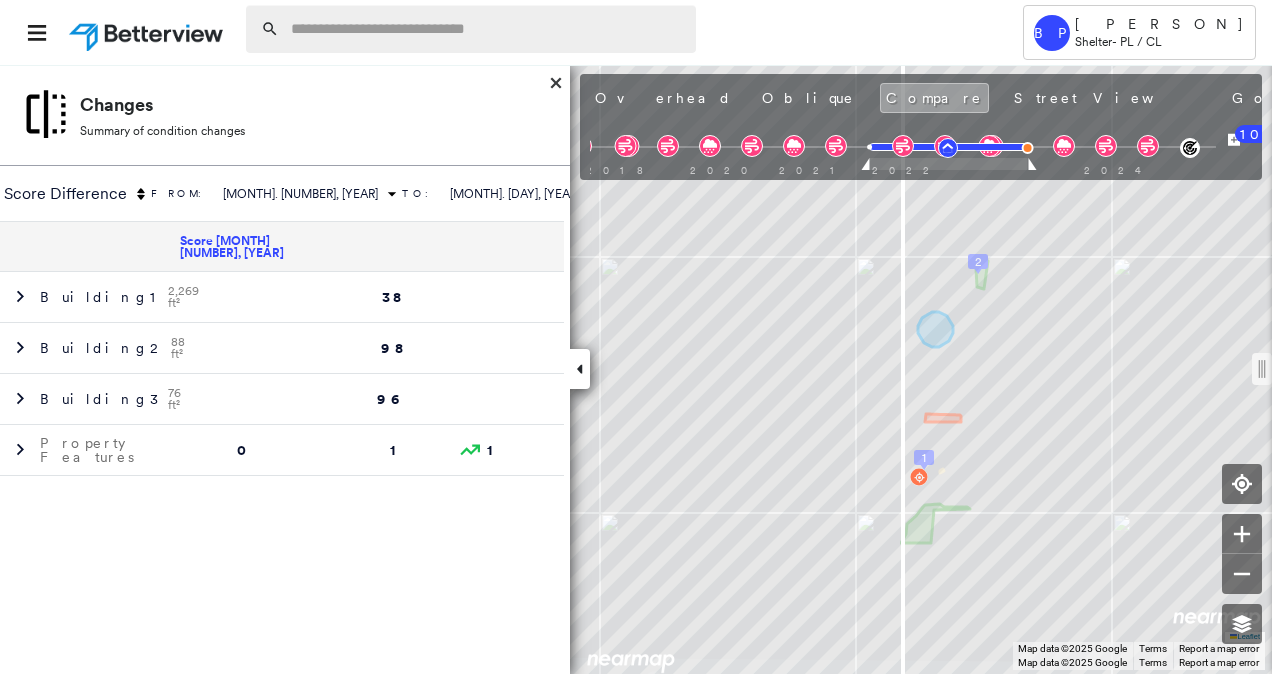 click at bounding box center [487, 29] 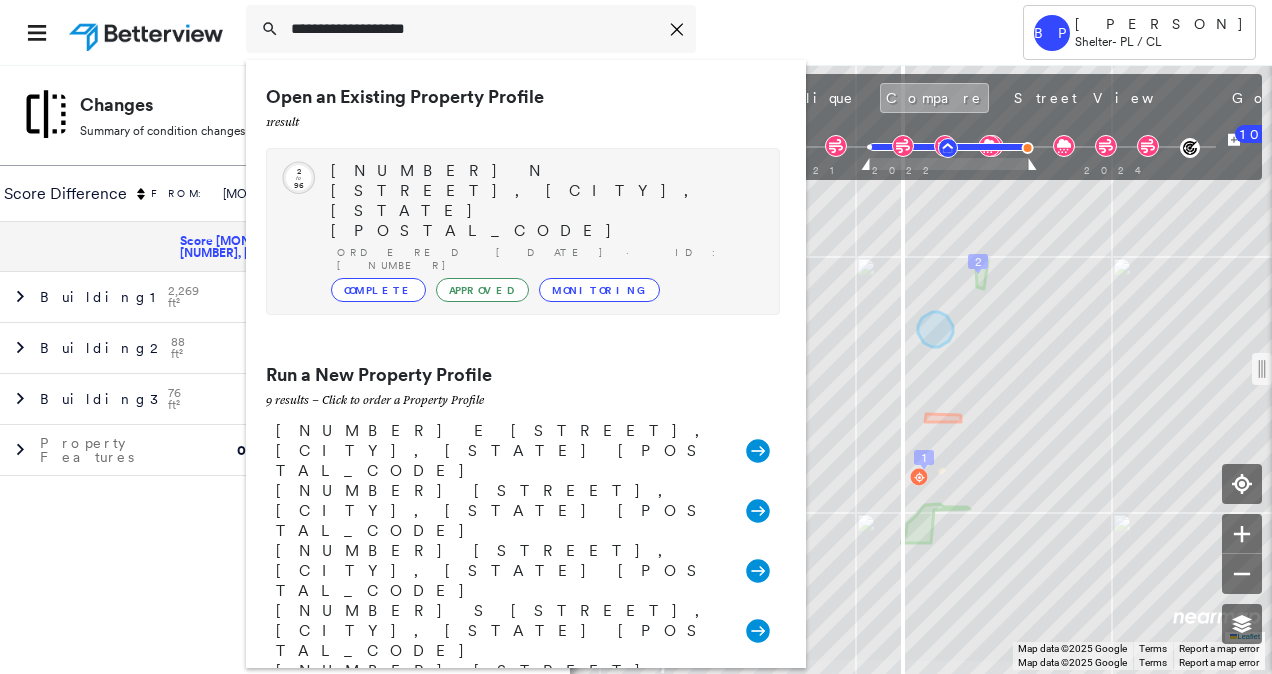 type on "**********" 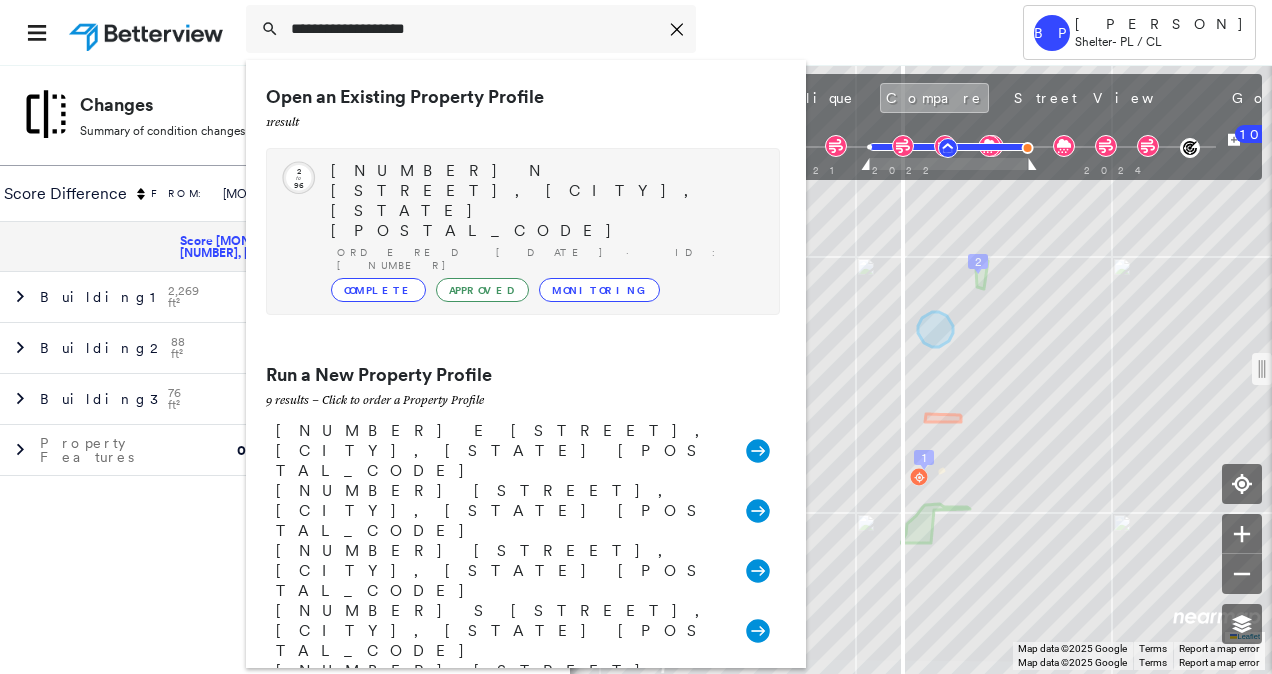 click on "Circled Text Icon 2 to 96 1114 N PENNSYLVANIA AVE, SHAWNEE, OK 74801 Ordered 09/17/24 · ID: 271350107415510001 Complete Approved Monitoring" at bounding box center [523, 231] 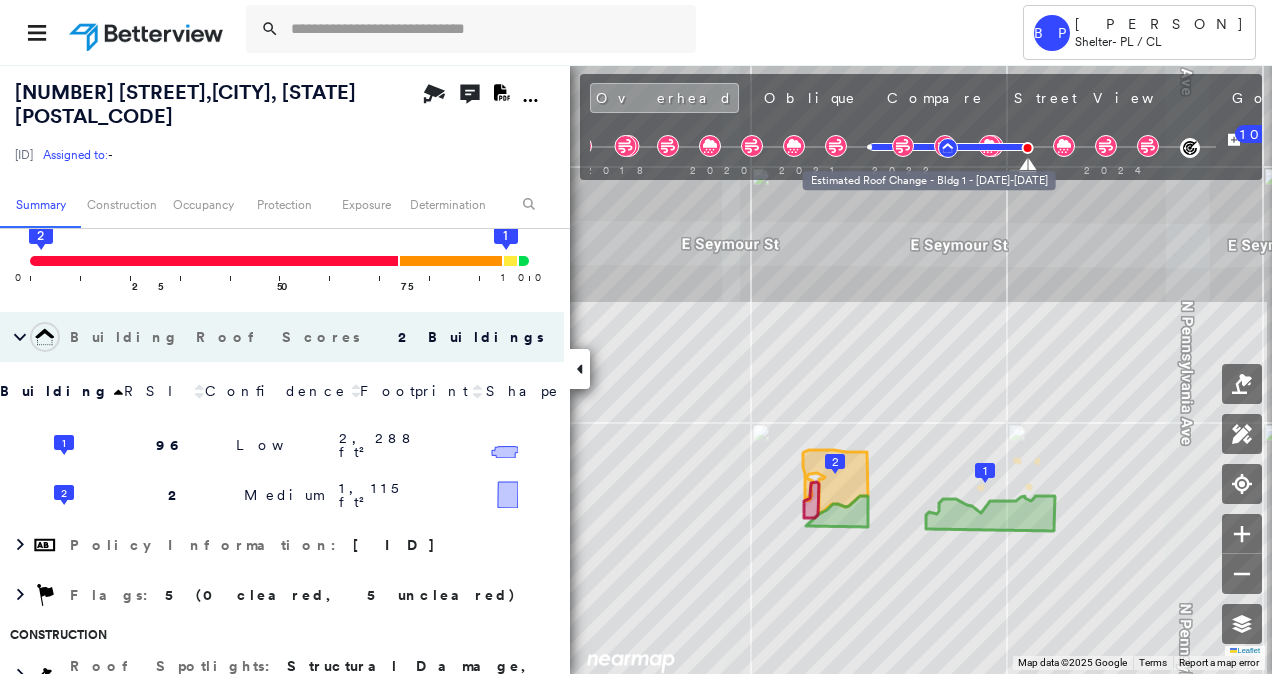 drag, startPoint x: 964, startPoint y: 143, endPoint x: 947, endPoint y: 148, distance: 17.720045 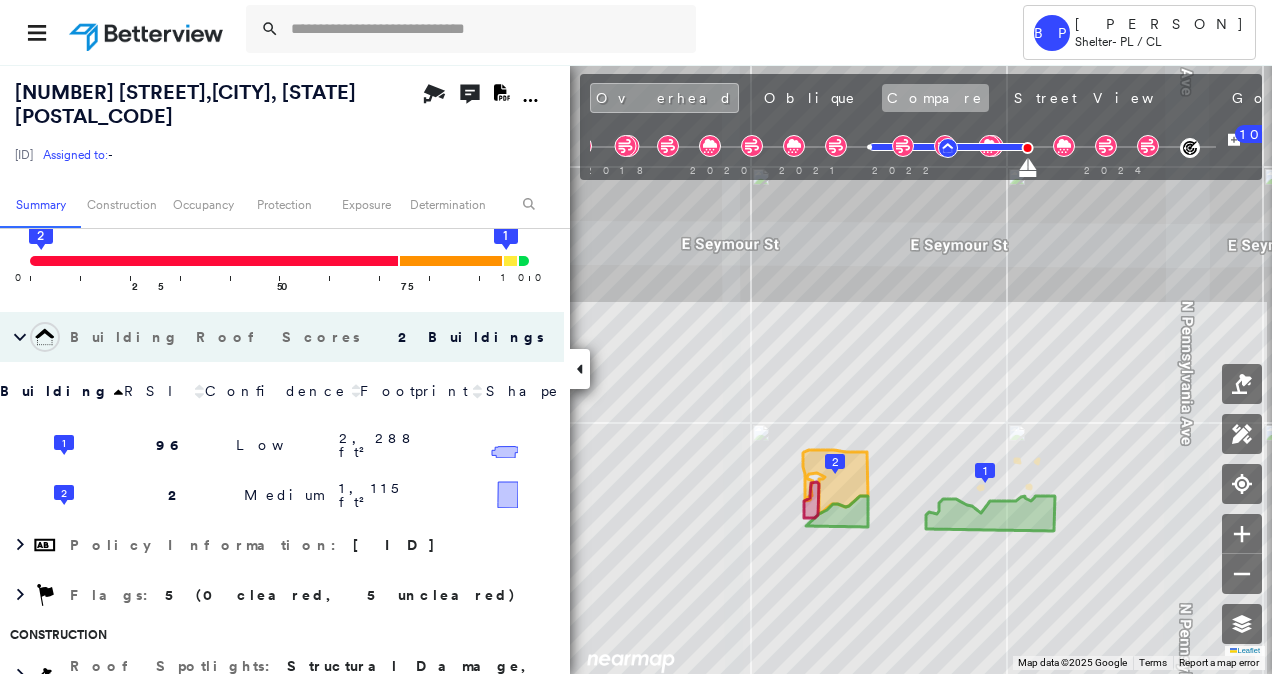 click on "Compare" at bounding box center (935, 98) 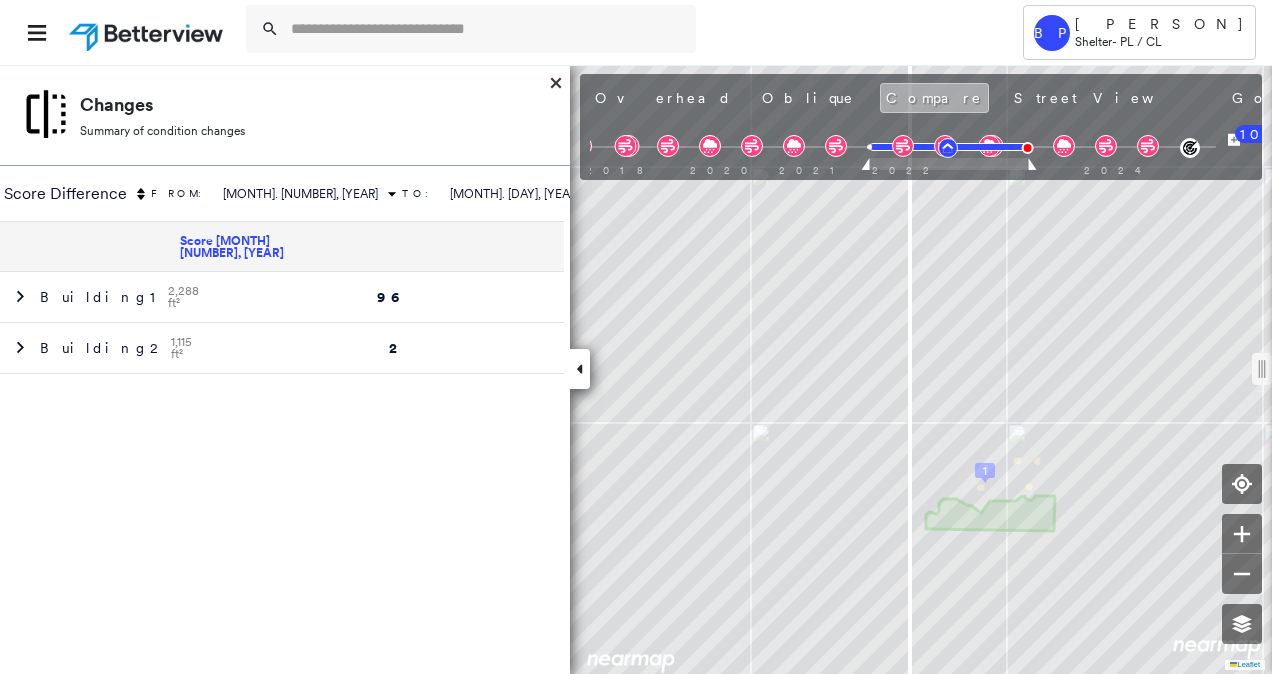 click on "Compare" at bounding box center [934, 98] 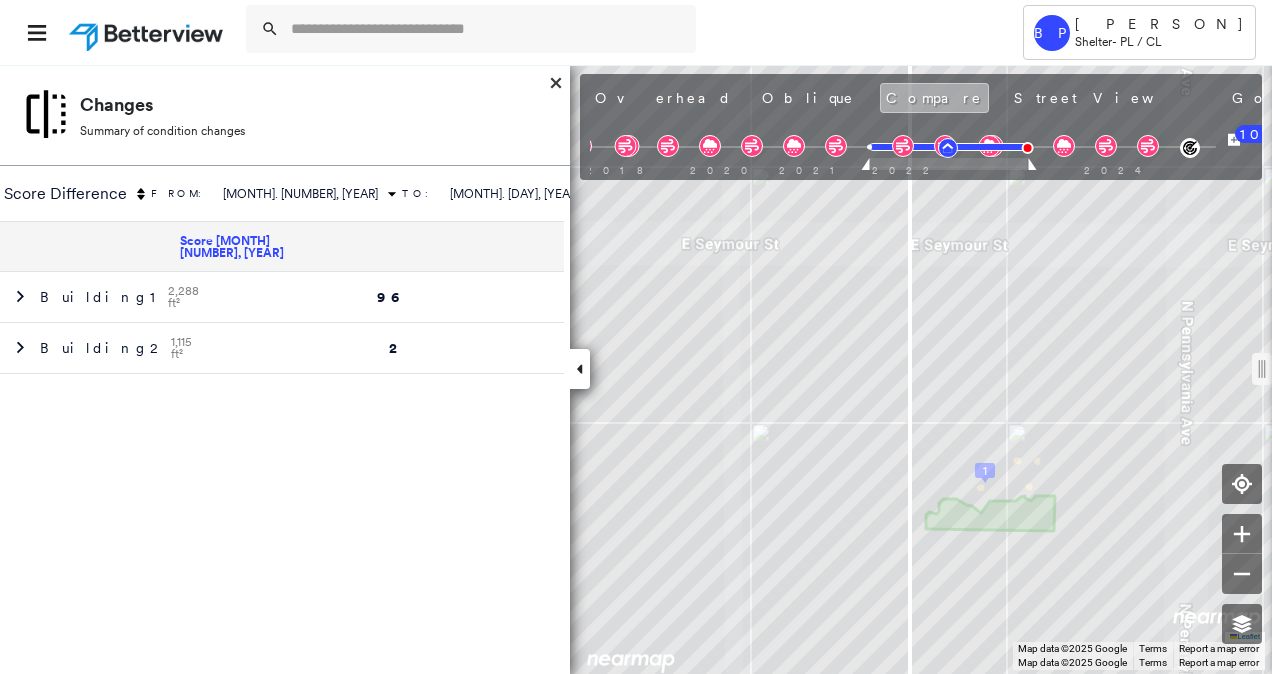 click on "Compare" at bounding box center (934, 98) 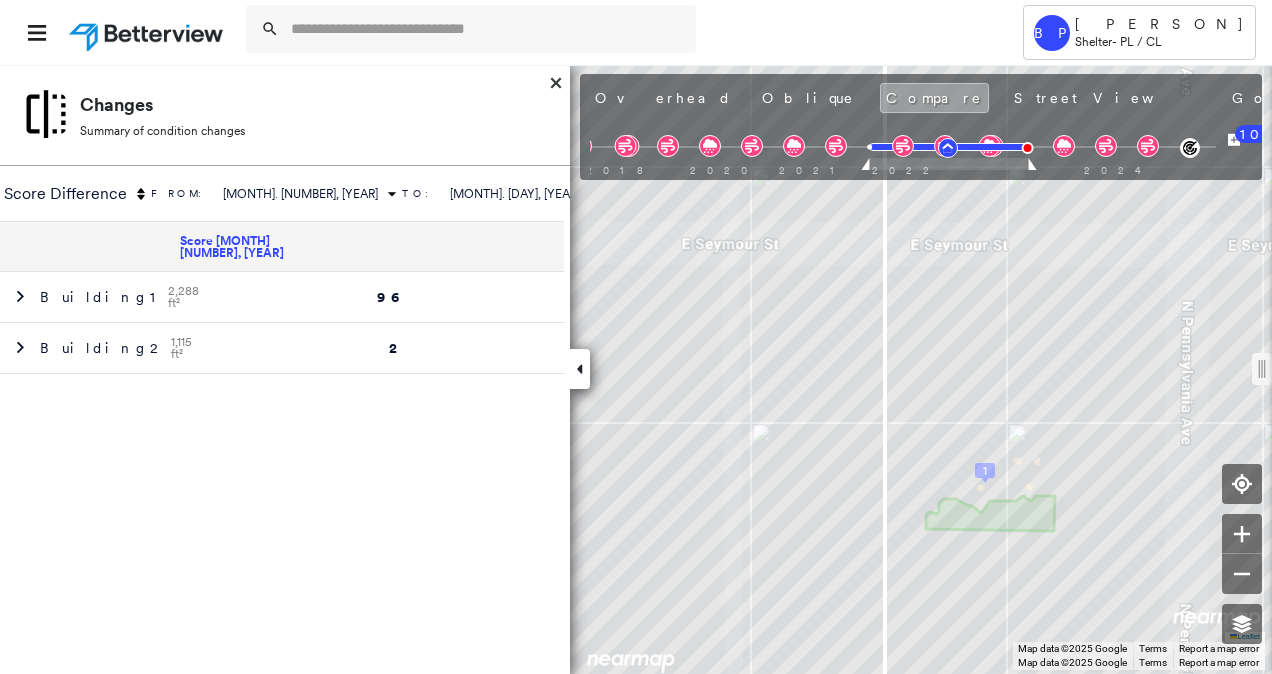 drag, startPoint x: 904, startPoint y: 377, endPoint x: 885, endPoint y: 430, distance: 56.302753 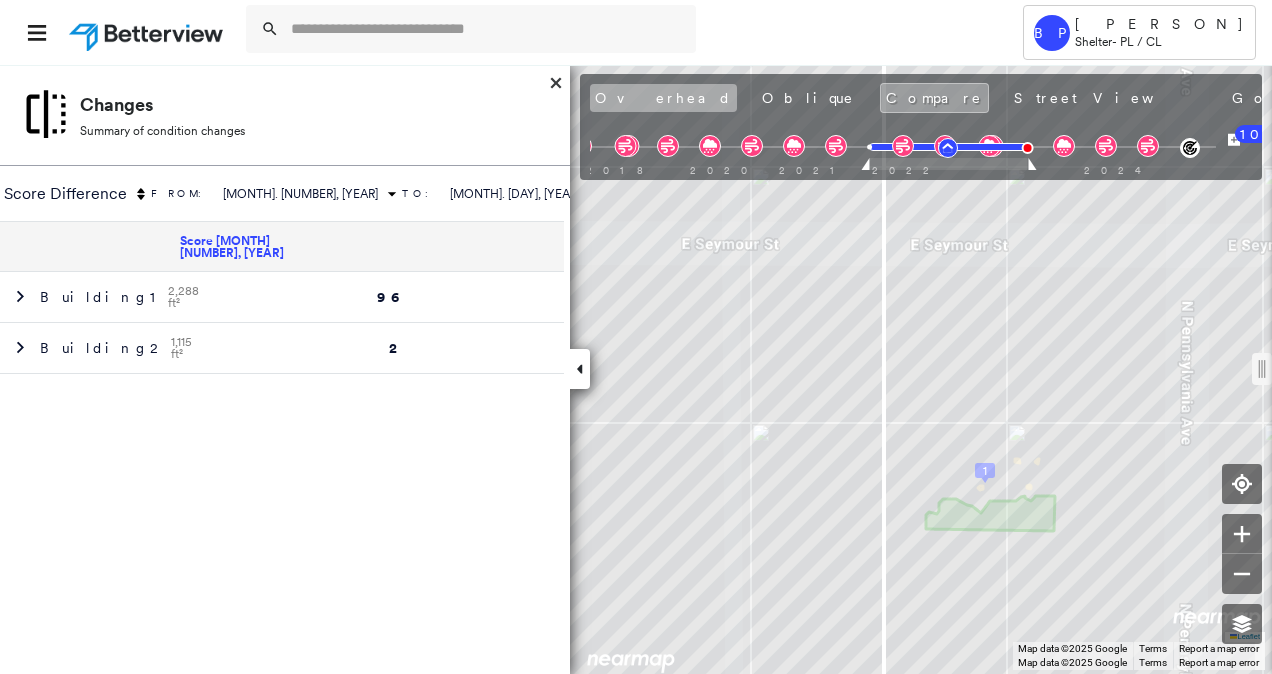 click on "Overhead" at bounding box center (663, 98) 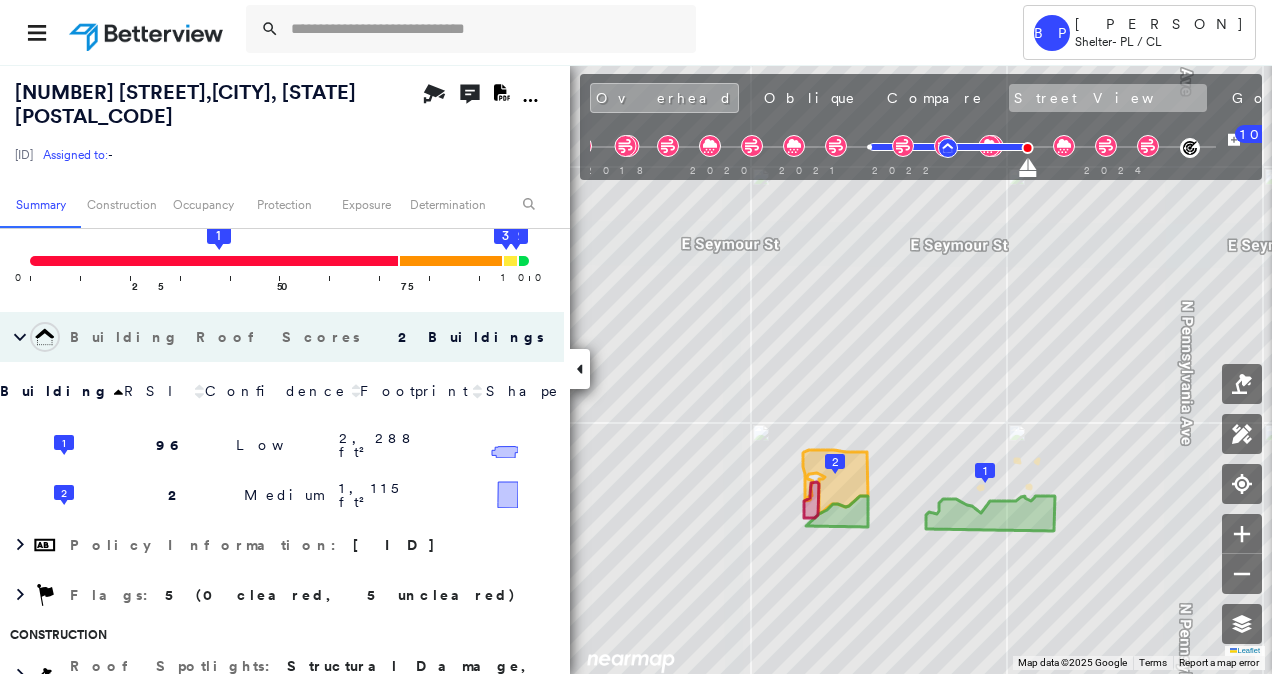click on "Street View" at bounding box center (1108, 98) 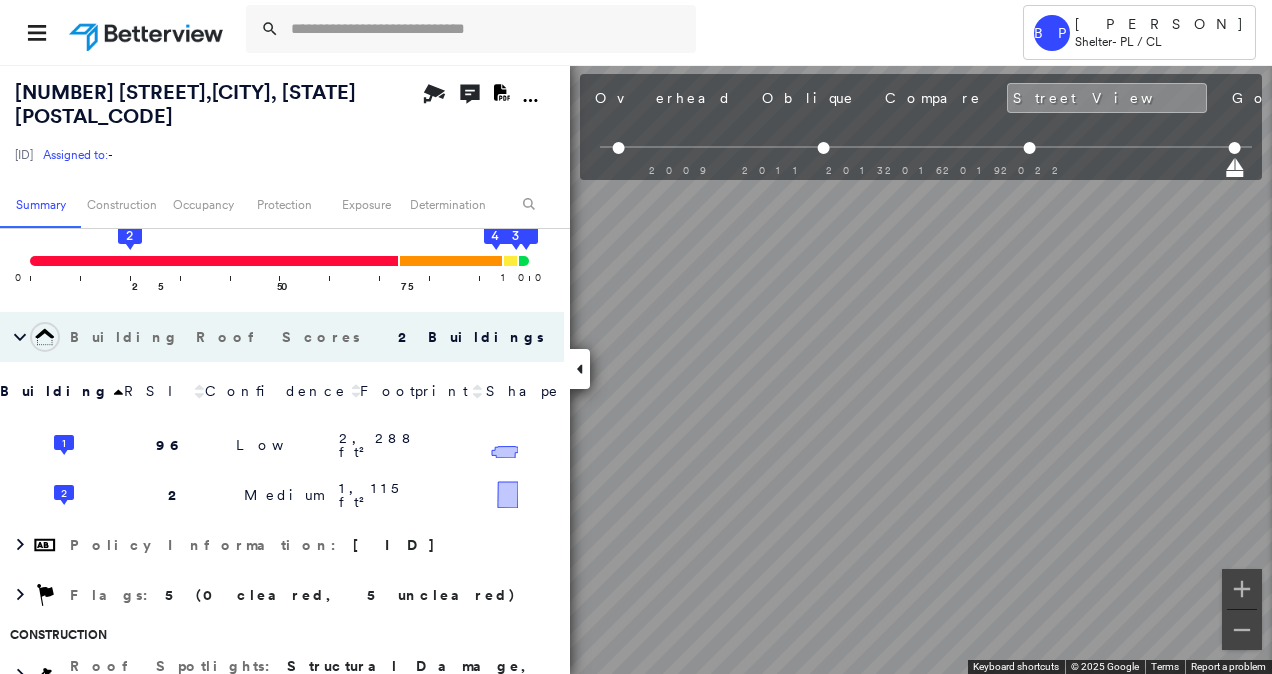 click on "Tower BP Brian Price Shelter  -   PL / CL 1114 N PENNSYLVANIA AVE ,  SHAWNEE, OK 74801 271350107415510001 Assigned to:  - Assigned to:  - 271350107415510001 Assigned to:  - Open Comments Download PDF Report Summary Construction Occupancy Protection Exposure Determination Overhead Obliques Street View Roof Spotlight™ Index :  2-96 out of 100 0 100 25 2 50 75 1 3 4 Building Roof Scores 2 Buildings Building RSI Confidence Footprint Shape 1 96 Low 2,288 ft² Shape: Gable 100% Confidence Material: Asphalt Shingle 98% Confidence Metal Panel 32% Confidence Square Footage: 2,288 ft² Overhang High  ( 25%,  575 ft² ) 2 2 Medium 1,115 ft² Shape: Gable 73% Confidence Material: Metal Panel 99% Confidence Square Footage: 1,115 ft² Rust Major  ( 45%,  499 ft² ) Structural Damage Significant  ( 6%,  65 ft² ) Overhang High  ( 17%,  191 ft² ) Policy Information :  271350107415510001 Flags :  5 (0 cleared, 5 uncleared) Construction Roof Spotlights :  Structural Damage, Rust, Overhang, Vent Property Features Roof Age :" at bounding box center (636, 337) 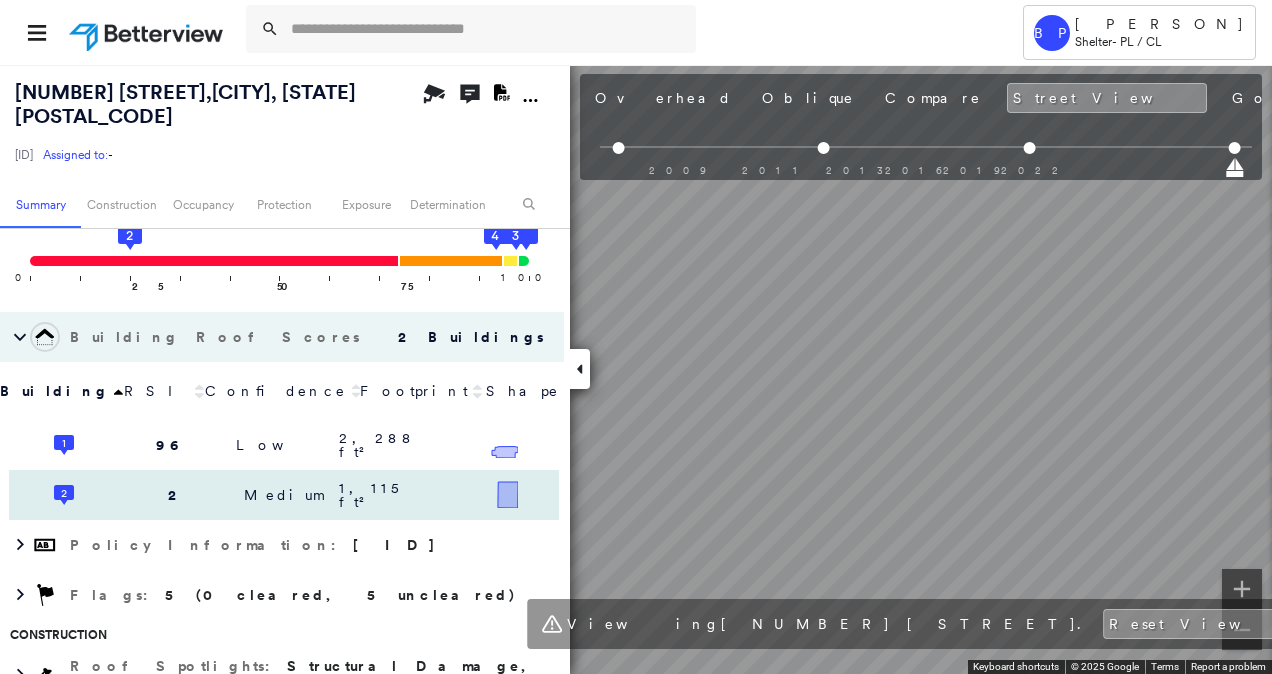 click on "1114 N PENNSYLVANIA AVE ,  SHAWNEE, OK 74801 271350107415510001 Assigned to:  - Assigned to:  - 271350107415510001 Assigned to:  - Open Comments Download PDF Report Summary Construction Occupancy Protection Exposure Determination Overhead Obliques Street View Roof Spotlight™ Index :  2-96 out of 100 0 100 25 2 50 75 1 3 4 Building Roof Scores 2 Buildings Building RSI Confidence Footprint Shape 1 96 Low 2,288 ft² Shape: Gable 100% Confidence Material: Asphalt Shingle 98% Confidence Metal Panel 32% Confidence Square Footage: 2,288 ft² Overhang High  ( 25%,  575 ft² ) 2 2 Medium 1,115 ft² Shape: Gable 73% Confidence Material: Metal Panel 99% Confidence Square Footage: 1,115 ft² Rust Major  ( 45%,  499 ft² ) Structural Damage Significant  ( 6%,  65 ft² ) Overhang High  ( 17%,  191 ft² ) Policy Information :  271350107415510001 Flags :  5 (0 cleared, 5 uncleared) Construction Roof Spotlights :  Structural Damage, Rust, Overhang, Vent Property Features Roof Age :  All Buildings greater than 3 years old. 1" at bounding box center (636, 369) 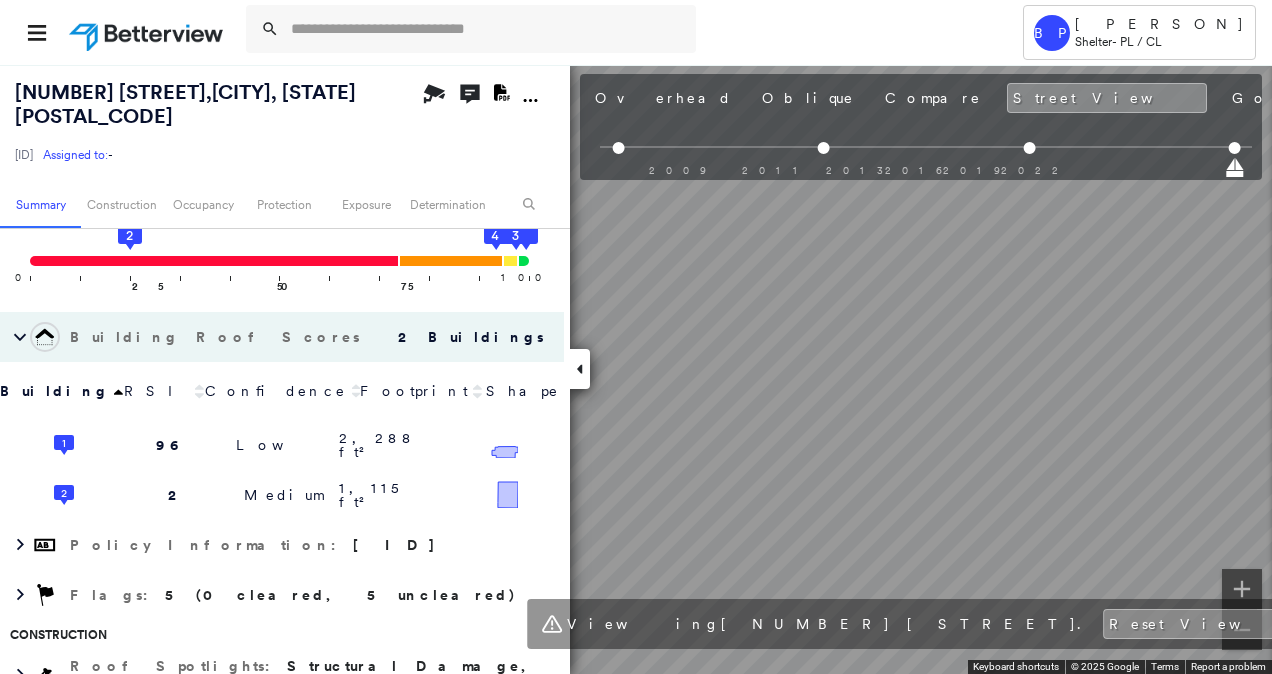 click on "1114 N PENNSYLVANIA AVE ,  SHAWNEE, OK 74801 271350107415510001 Assigned to:  - Assigned to:  - 271350107415510001 Assigned to:  - Open Comments Download PDF Report Summary Construction Occupancy Protection Exposure Determination Overhead Obliques Street View Roof Spotlight™ Index :  2-96 out of 100 0 100 25 2 50 75 1 3 4 Building Roof Scores 2 Buildings Building RSI Confidence Footprint Shape 1 96 Low 2,288 ft² Shape: Gable 100% Confidence Material: Asphalt Shingle 98% Confidence Metal Panel 32% Confidence Square Footage: 2,288 ft² Overhang High  ( 25%,  575 ft² ) 2 2 Medium 1,115 ft² Shape: Gable 73% Confidence Material: Metal Panel 99% Confidence Square Footage: 1,115 ft² Rust Major  ( 45%,  499 ft² ) Structural Damage Significant  ( 6%,  65 ft² ) Overhang High  ( 17%,  191 ft² ) Policy Information :  271350107415510001 Flags :  5 (0 cleared, 5 uncleared) Construction Roof Spotlights :  Structural Damage, Rust, Overhang, Vent Property Features Roof Age :  All Buildings greater than 3 years old. 1" at bounding box center [636, 369] 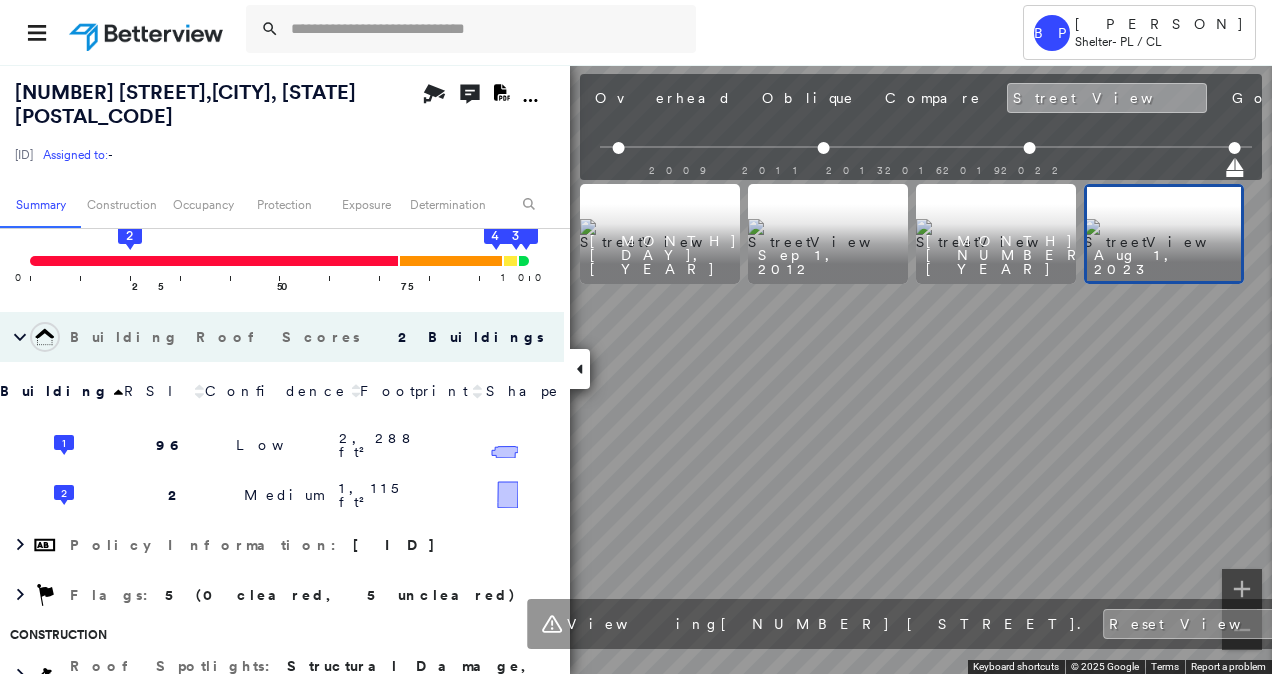 click on "Street View" at bounding box center [1107, 98] 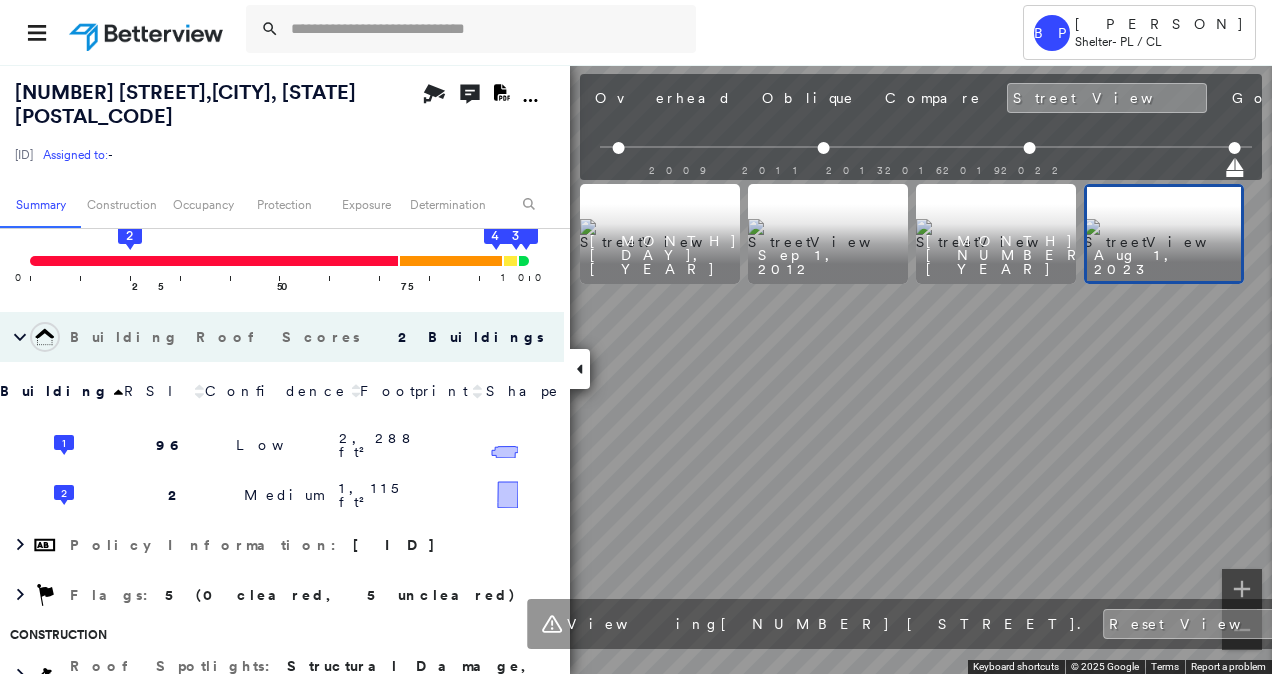 click at bounding box center (1164, 234) 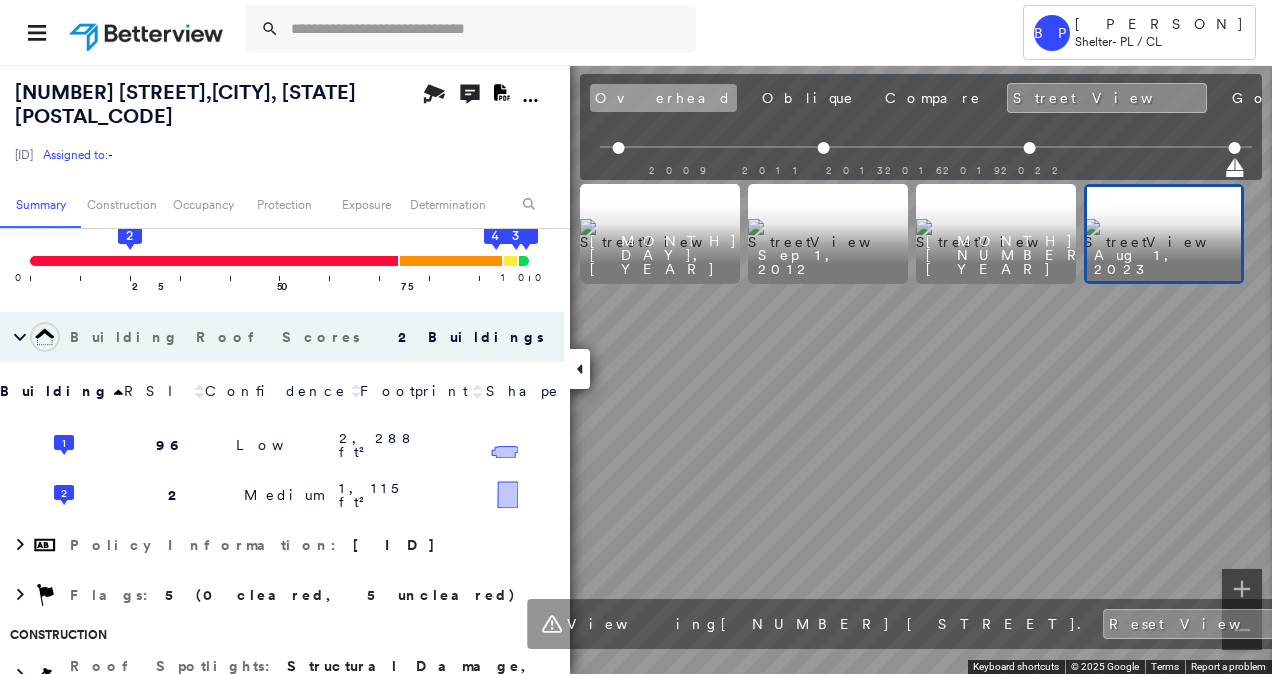 click on "Overhead" at bounding box center [663, 98] 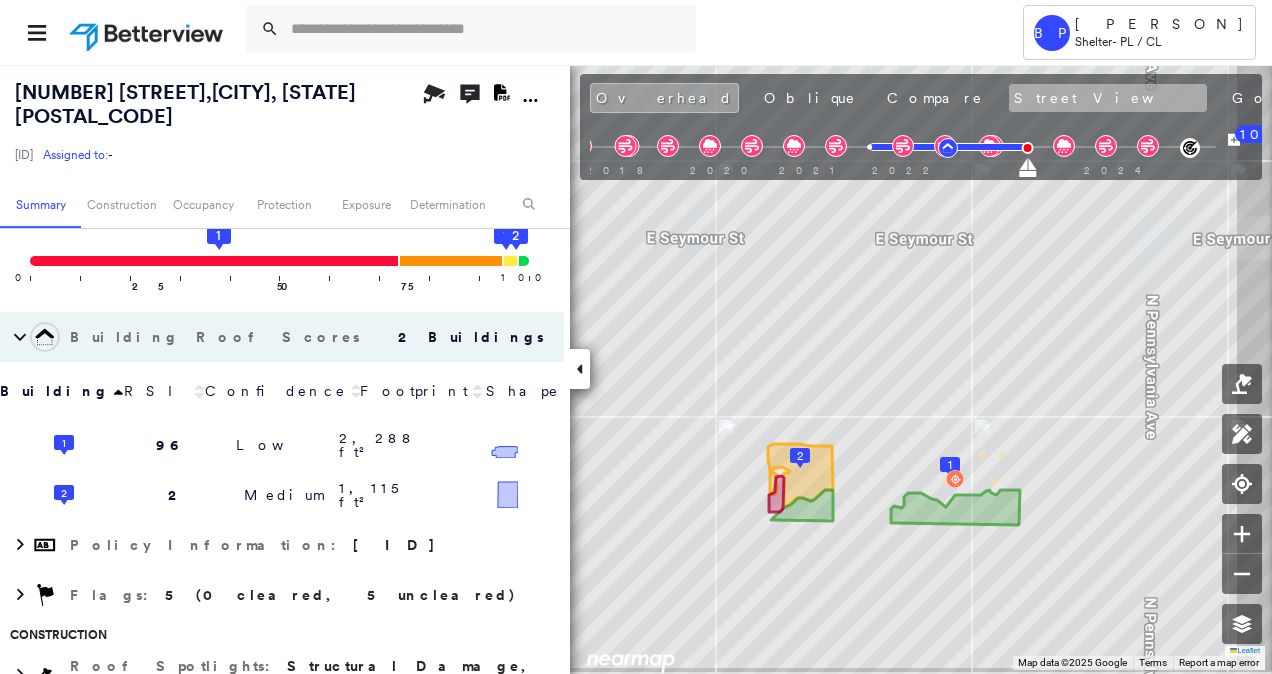 click on "Street View" at bounding box center [1108, 98] 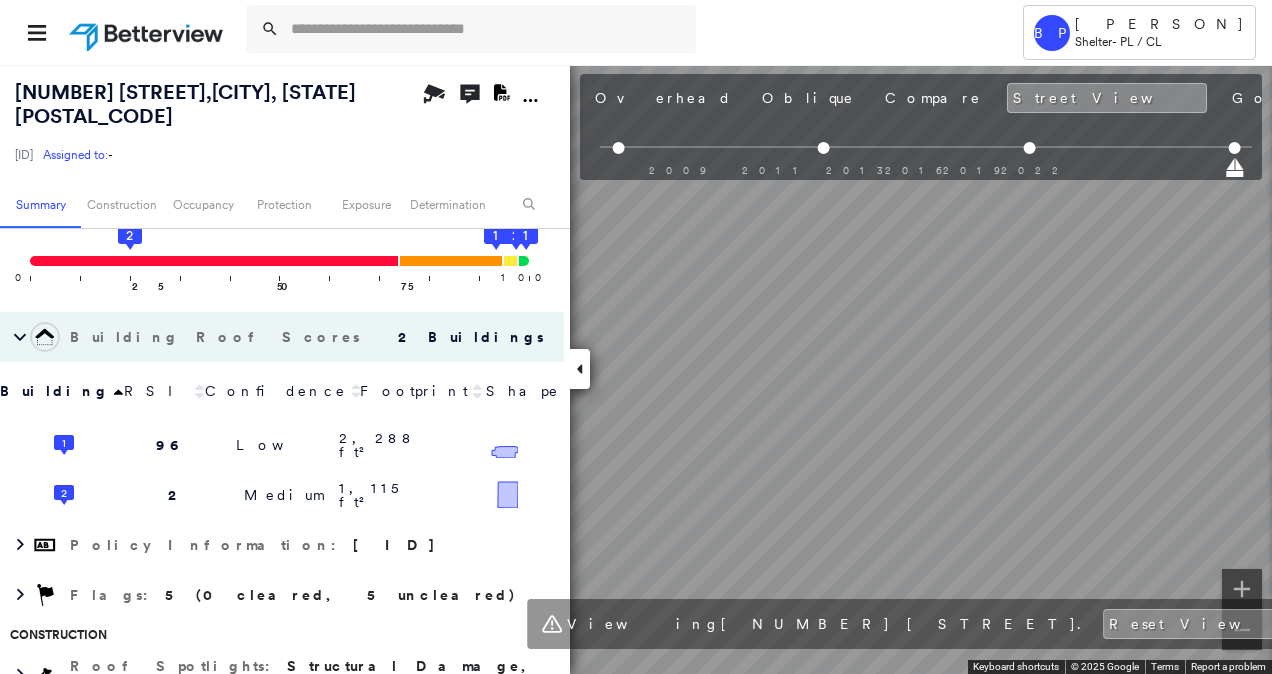 click on "1114 N PENNSYLVANIA AVE ,  SHAWNEE, OK 74801 271350107415510001 Assigned to:  - Assigned to:  - 271350107415510001 Assigned to:  - Open Comments Download PDF Report Summary Construction Occupancy Protection Exposure Determination Overhead Obliques Street View Roof Spotlight™ Index :  2-96 out of 100 0 100 25 2 50 75 1 2 1 Building Roof Scores 2 Buildings Building RSI Confidence Footprint Shape 1 96 Low 2,288 ft² Shape: Gable 100% Confidence Material: Asphalt Shingle 98% Confidence Metal Panel 32% Confidence Square Footage: 2,288 ft² Overhang High  ( 25%,  575 ft² ) 2 2 Medium 1,115 ft² Shape: Gable 73% Confidence Material: Metal Panel 99% Confidence Square Footage: 1,115 ft² Rust Major  ( 45%,  499 ft² ) Structural Damage Significant  ( 6%,  65 ft² ) Overhang High  ( 17%,  191 ft² ) Policy Information :  271350107415510001 Flags :  5 (0 cleared, 5 uncleared) Construction Roof Spotlights :  Structural Damage, Rust, Overhang, Vent Property Features Roof Age :  All Buildings greater than 3 years old. 1" at bounding box center (636, 369) 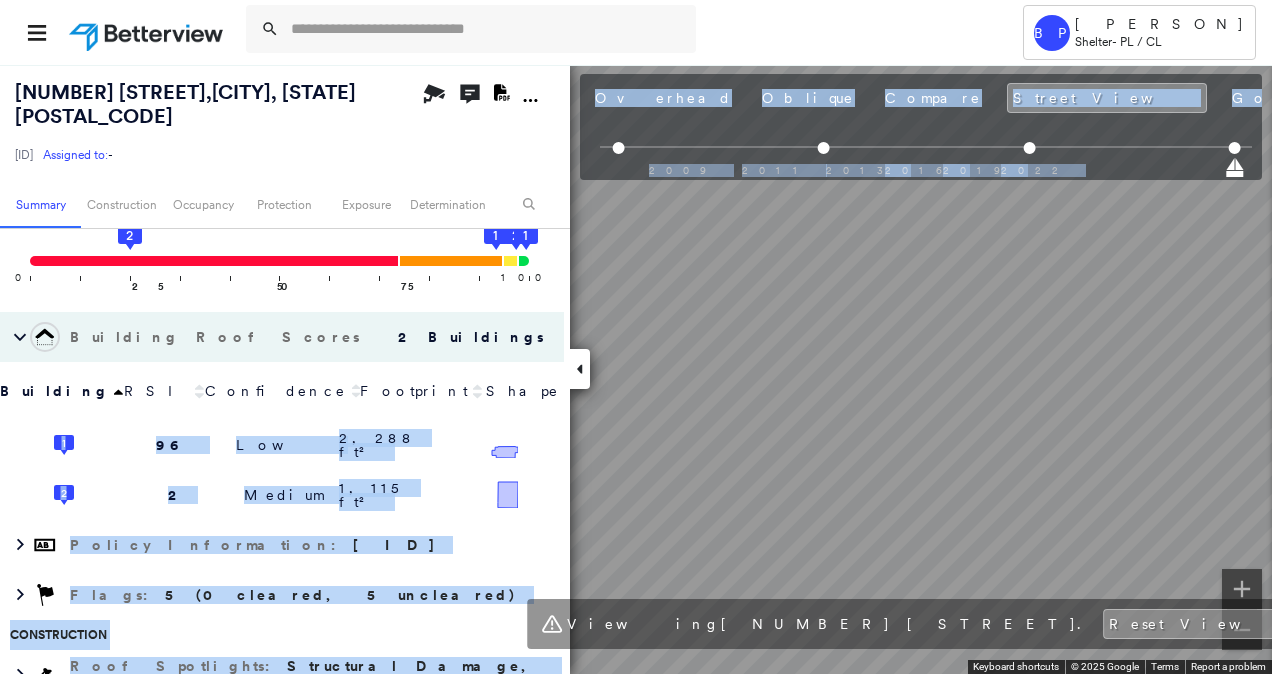 drag, startPoint x: 560, startPoint y: 332, endPoint x: 0, endPoint y: 302, distance: 560.803 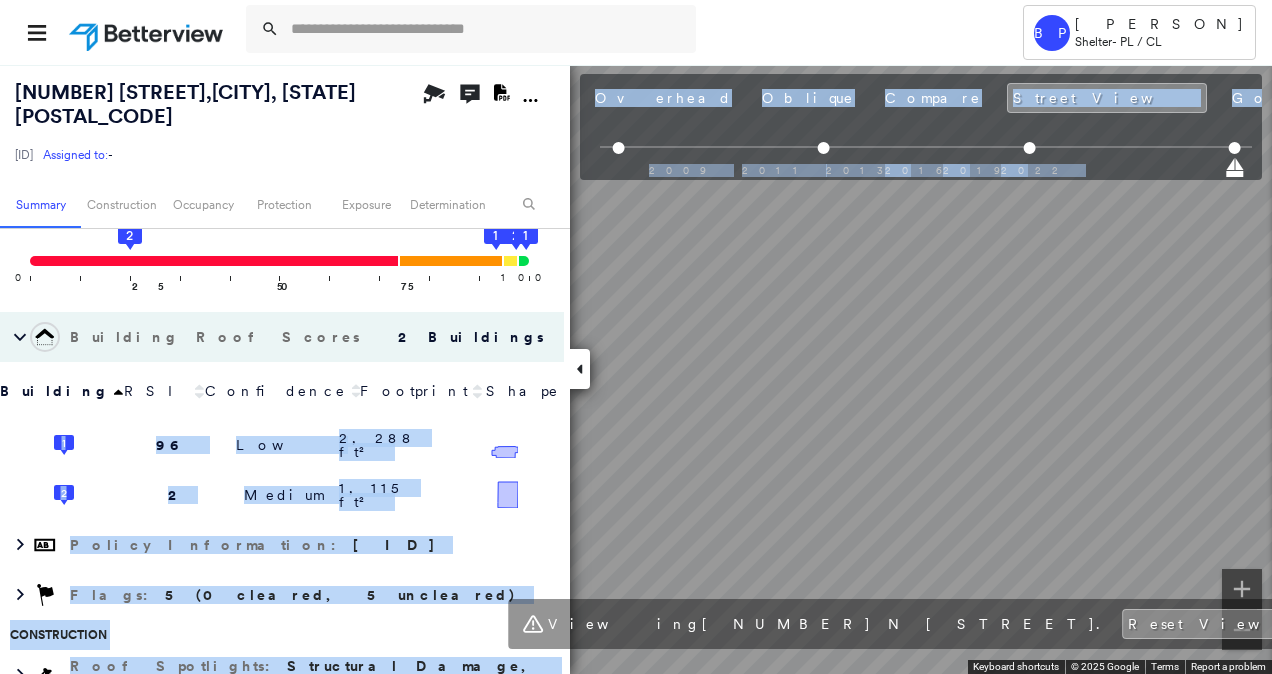 click on "Tower BP Brian Price Shelter  -   PL / CL 1114 N PENNSYLVANIA AVE ,  SHAWNEE, OK 74801 271350107415510001 Assigned to:  - Assigned to:  - 271350107415510001 Assigned to:  - Open Comments Download PDF Report Summary Construction Occupancy Protection Exposure Determination Overhead Obliques Street View Roof Spotlight™ Index :  2-96 out of 100 0 100 25 2 50 75 1 2 1 Building Roof Scores 2 Buildings Building RSI Confidence Footprint Shape 1 96 Low 2,288 ft² Shape: Gable 100% Confidence Material: Asphalt Shingle 98% Confidence Metal Panel 32% Confidence Square Footage: 2,288 ft² Overhang High  ( 25%,  575 ft² ) 2 2 Medium 1,115 ft² Shape: Gable 73% Confidence Material: Metal Panel 99% Confidence Square Footage: 1,115 ft² Rust Major  ( 45%,  499 ft² ) Structural Damage Significant  ( 6%,  65 ft² ) Overhang High  ( 17%,  191 ft² ) Policy Information :  271350107415510001 Flags :  5 (0 cleared, 5 uncleared) Construction Roof Spotlights :  Structural Damage, Rust, Overhang, Vent Property Features Roof Age :" at bounding box center [636, 337] 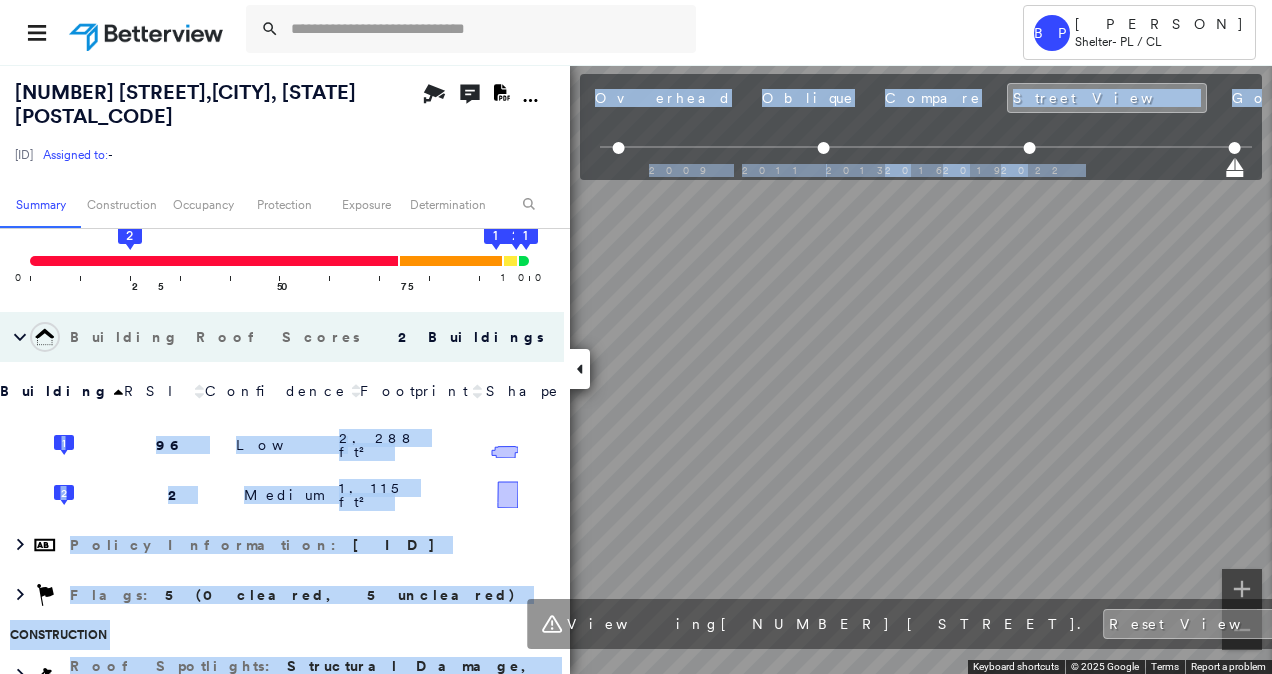 click on "Tower BP Brian Price Shelter  -   PL / CL 1114 N PENNSYLVANIA AVE ,  SHAWNEE, OK 74801 271350107415510001 Assigned to:  - Assigned to:  - 271350107415510001 Assigned to:  - Open Comments Download PDF Report Summary Construction Occupancy Protection Exposure Determination Overhead Obliques Street View Roof Spotlight™ Index :  2-96 out of 100 0 100 25 2 50 75 1 2 1 Building Roof Scores 2 Buildings Building RSI Confidence Footprint Shape 1 96 Low 2,288 ft² Shape: Gable 100% Confidence Material: Asphalt Shingle 98% Confidence Metal Panel 32% Confidence Square Footage: 2,288 ft² Overhang High  ( 25%,  575 ft² ) 2 2 Medium 1,115 ft² Shape: Gable 73% Confidence Material: Metal Panel 99% Confidence Square Footage: 1,115 ft² Rust Major  ( 45%,  499 ft² ) Structural Damage Significant  ( 6%,  65 ft² ) Overhang High  ( 17%,  191 ft² ) Policy Information :  271350107415510001 Flags :  5 (0 cleared, 5 uncleared) Construction Roof Spotlights :  Structural Damage, Rust, Overhang, Vent Property Features Roof Age :" at bounding box center (636, 337) 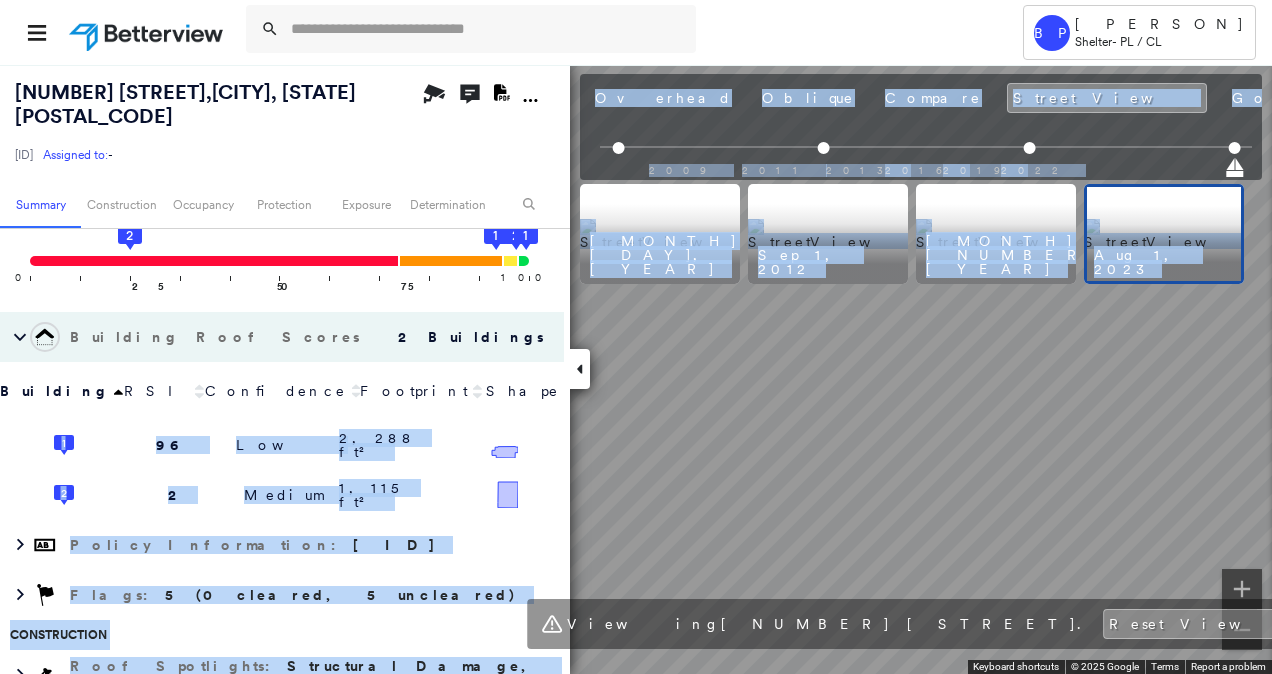 click on "2009 2011 2013 2016 2019 2022" at bounding box center [921, 150] 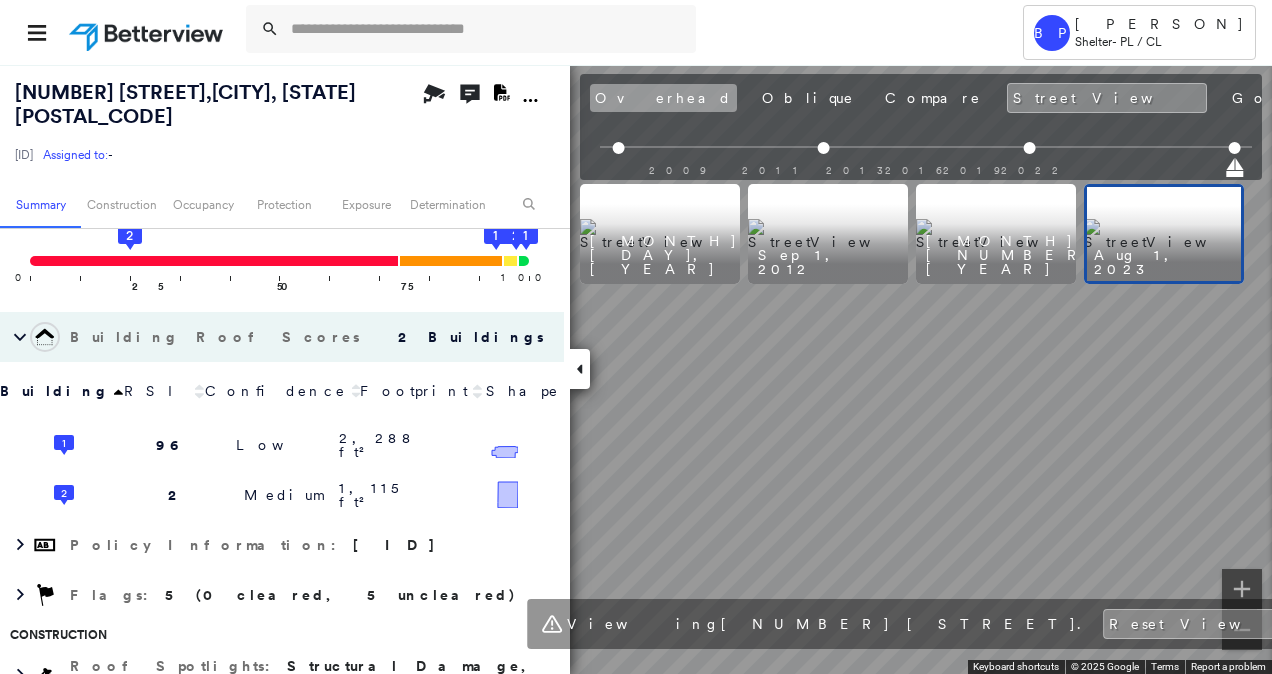 click on "Overhead" at bounding box center (663, 98) 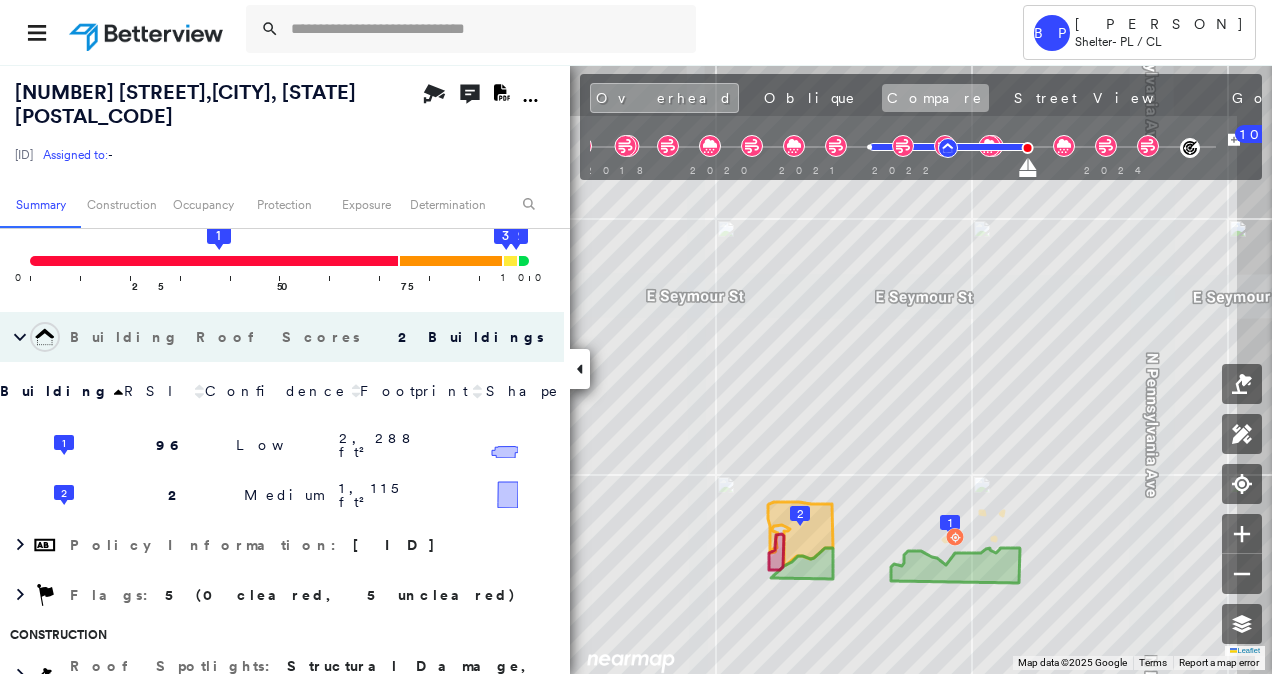 click on "Compare" at bounding box center [935, 98] 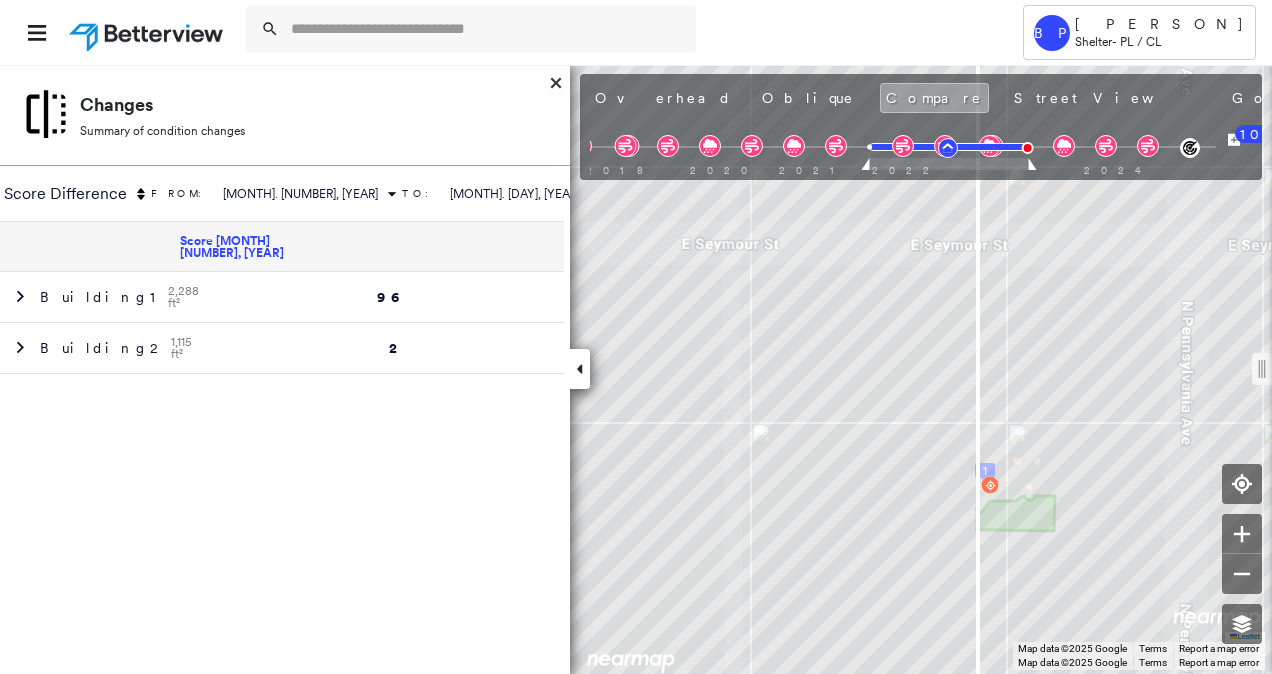 drag, startPoint x: 905, startPoint y: 377, endPoint x: 981, endPoint y: 705, distance: 336.68976 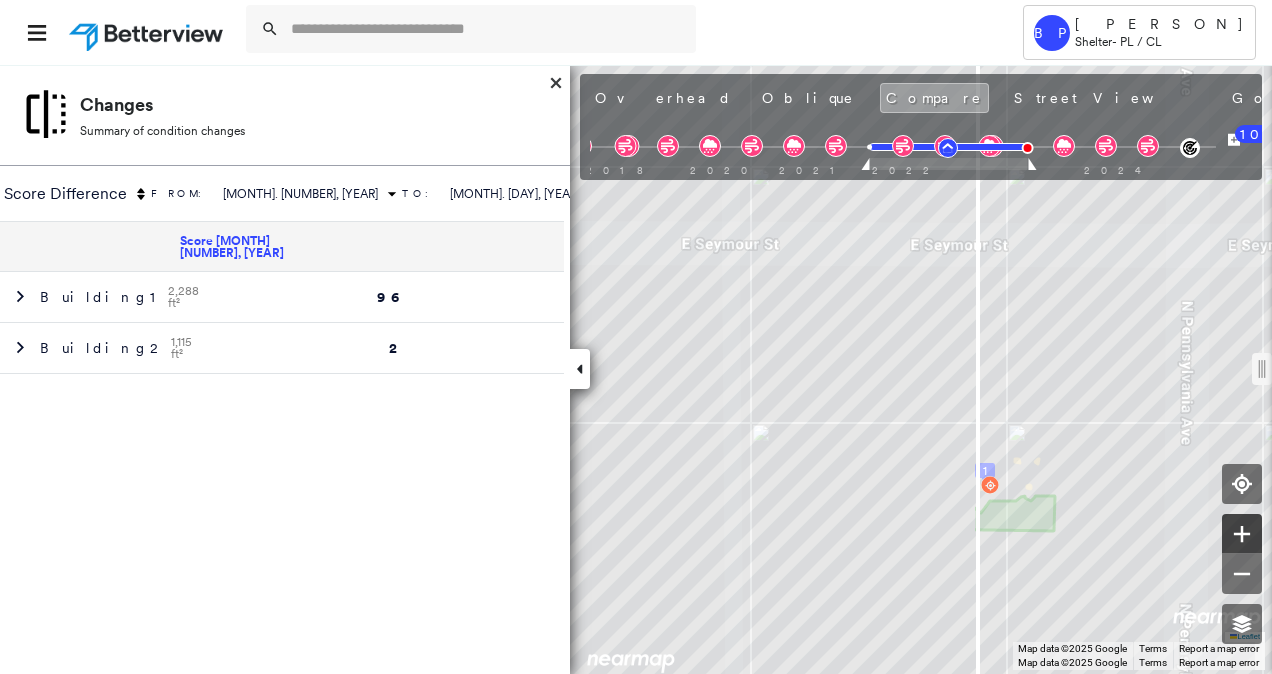 click on "1
2
Leaflet Keyboard shortcuts Map Data Map data ©2025 Google Map data ©2025 Google 5 m  Click to toggle between metric and imperial units Terms Report a map error Keyboard shortcuts Map Data Map data ©2025 Google Map data ©2025 Google 5 m  Click to toggle between metric and imperial units Terms Report a map error To navigate, press the arrow keys. To navigate, press the arrow keys." at bounding box center [636, 369] 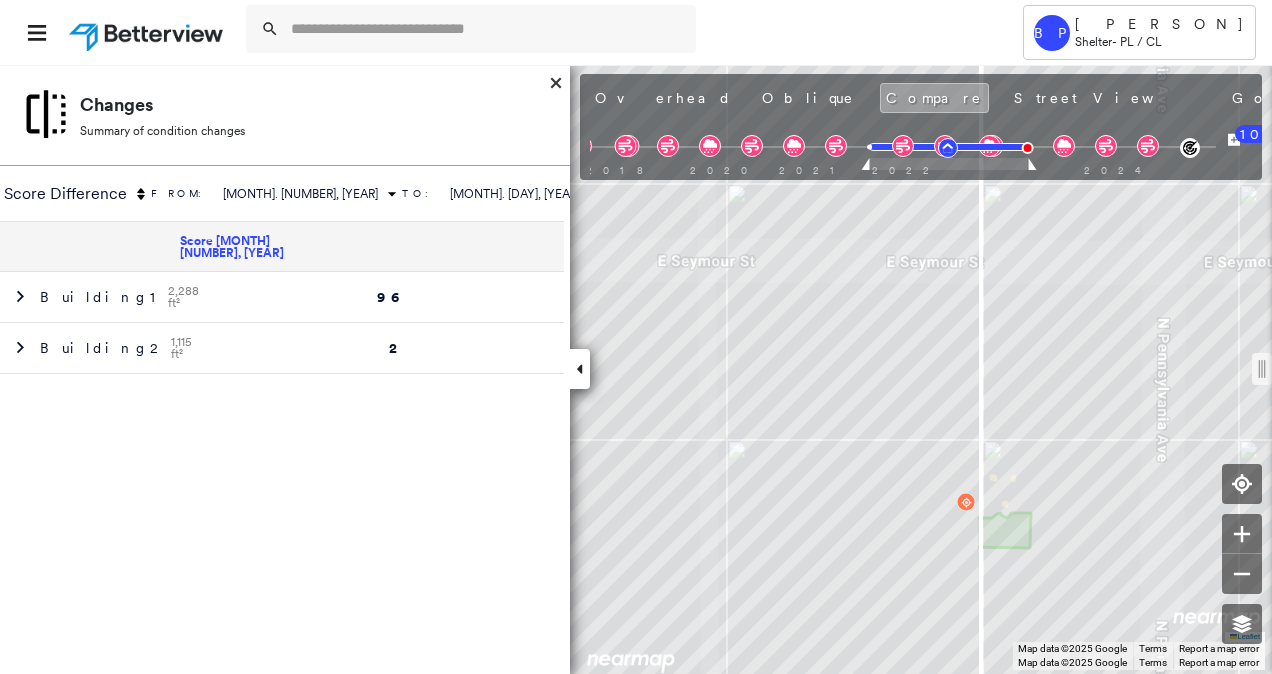drag, startPoint x: 983, startPoint y: 380, endPoint x: 990, endPoint y: 343, distance: 37.65634 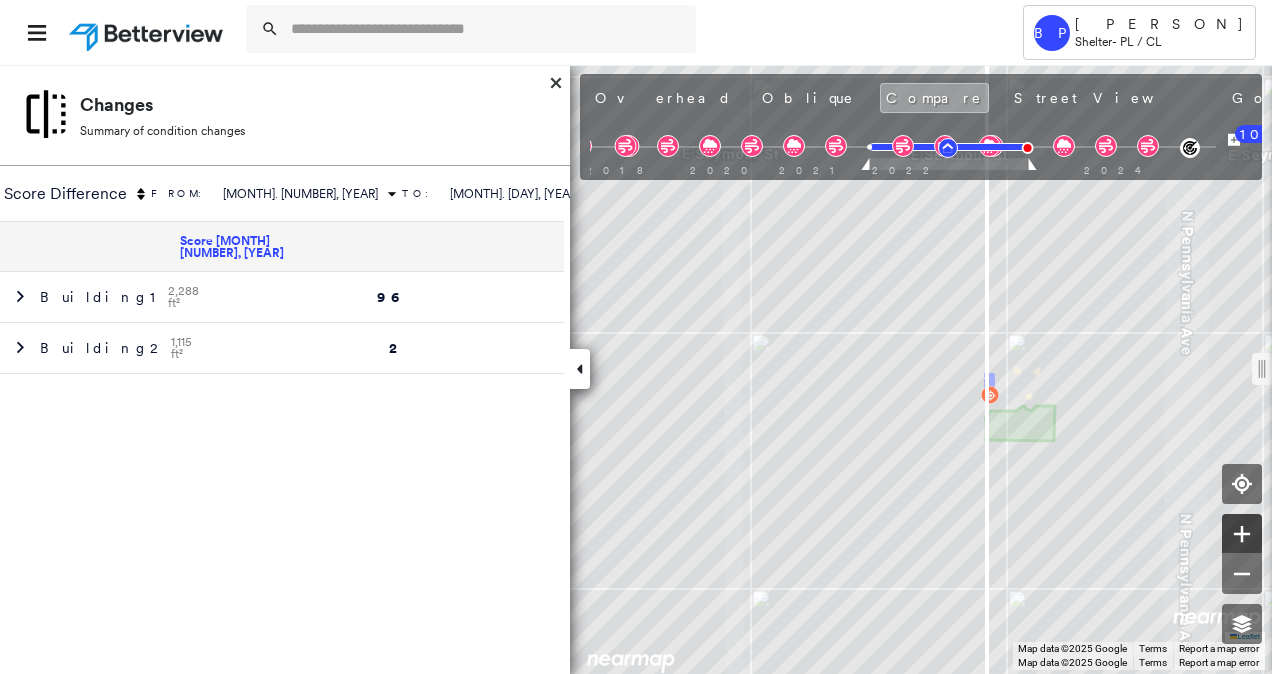 click 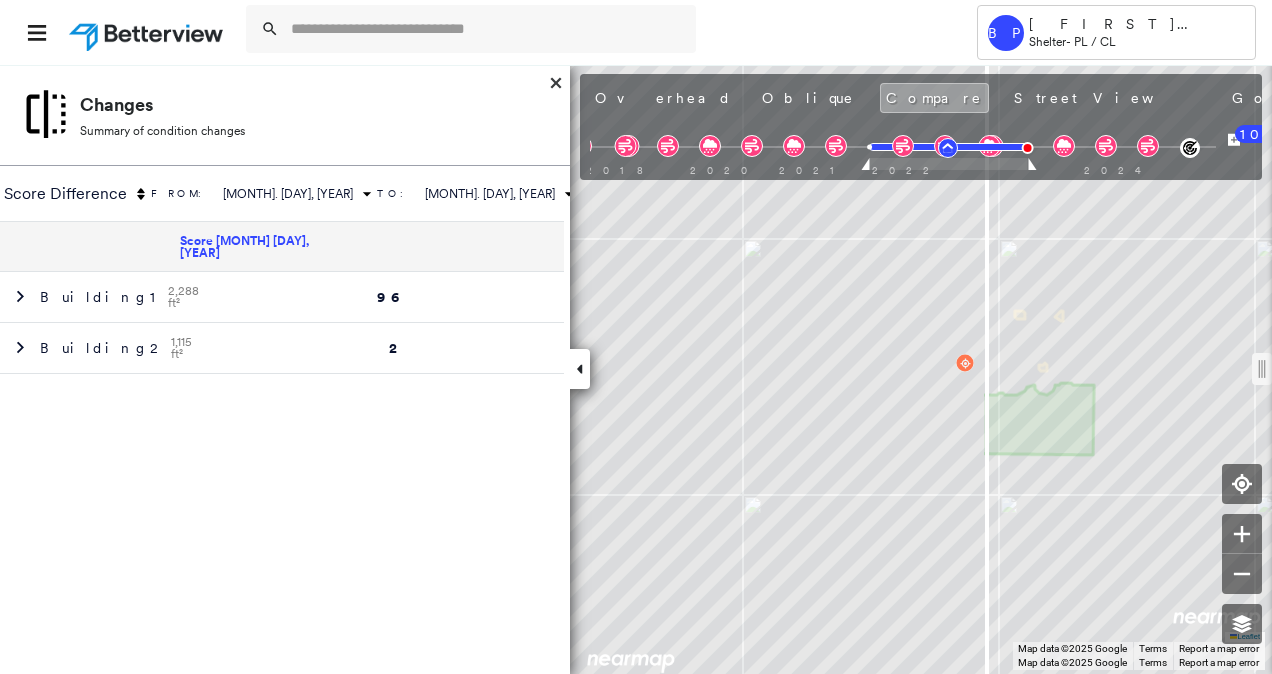 scroll, scrollTop: 0, scrollLeft: 0, axis: both 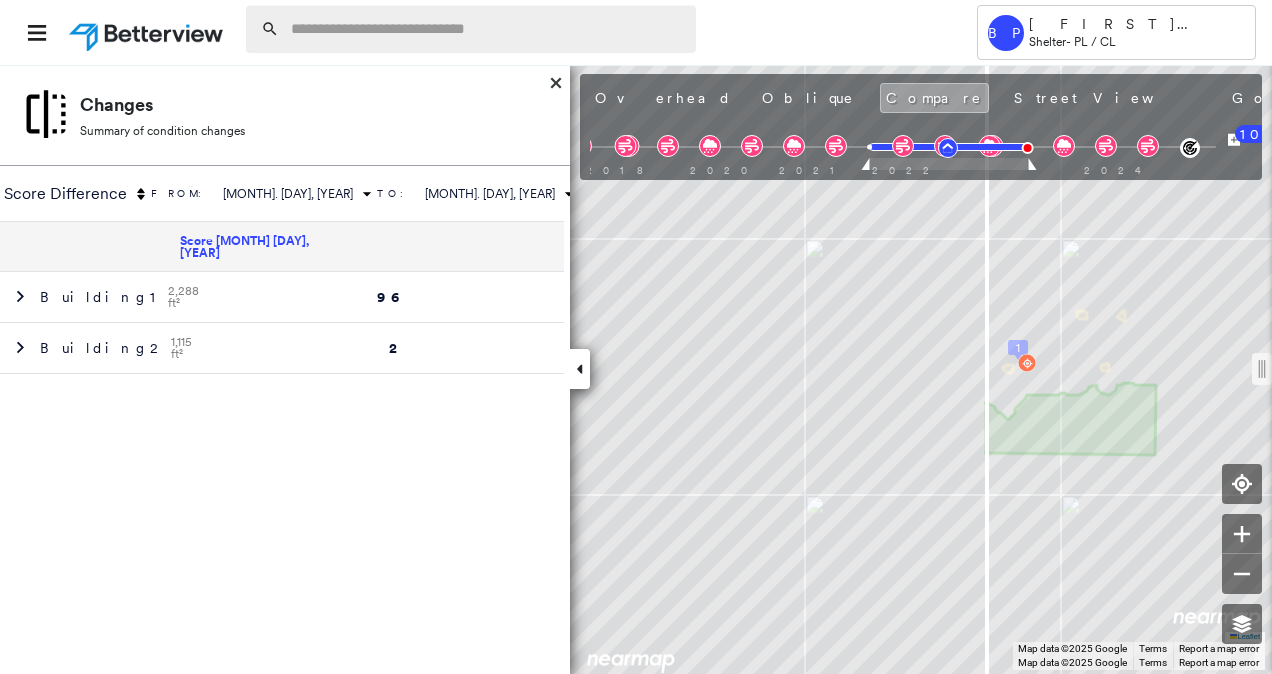 click at bounding box center [487, 29] 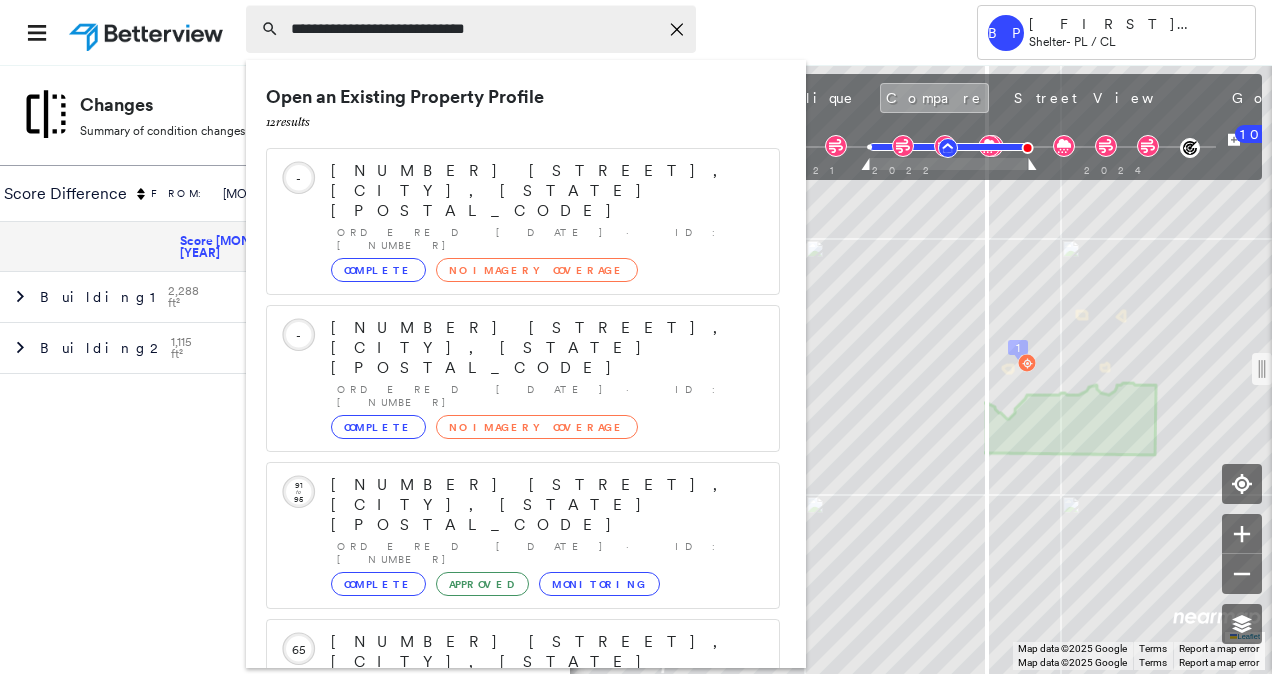 click on "**********" at bounding box center (474, 29) 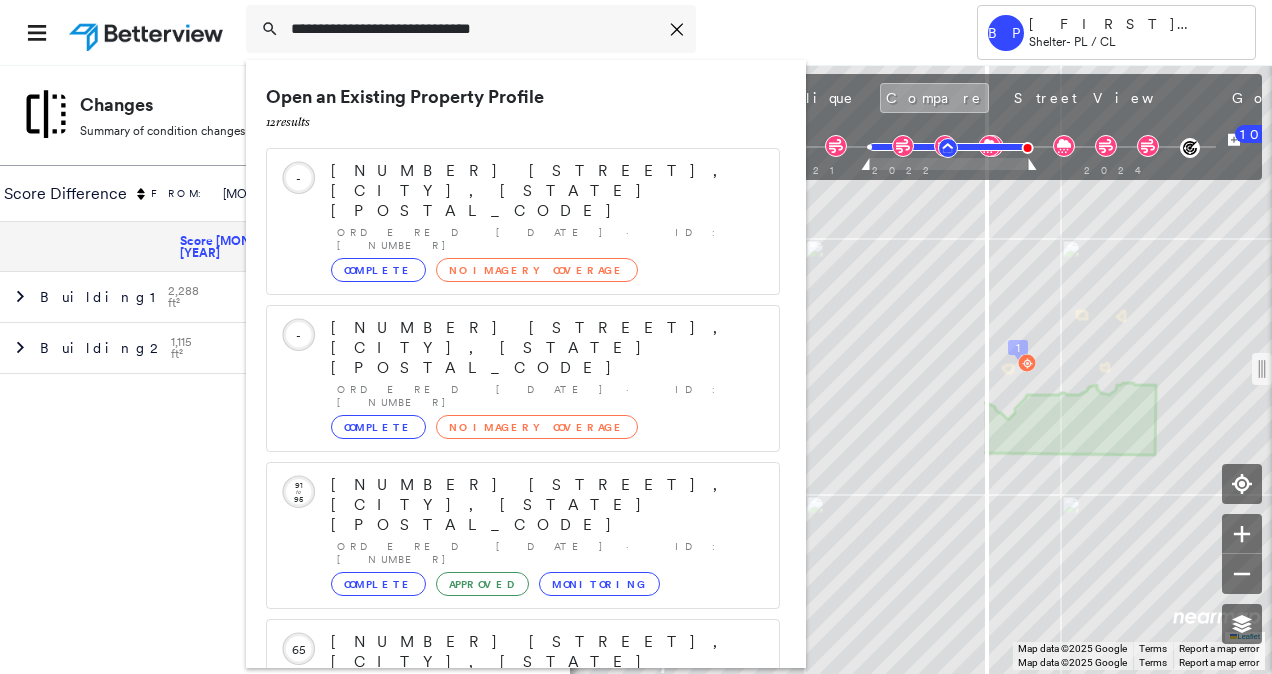 type on "**********" 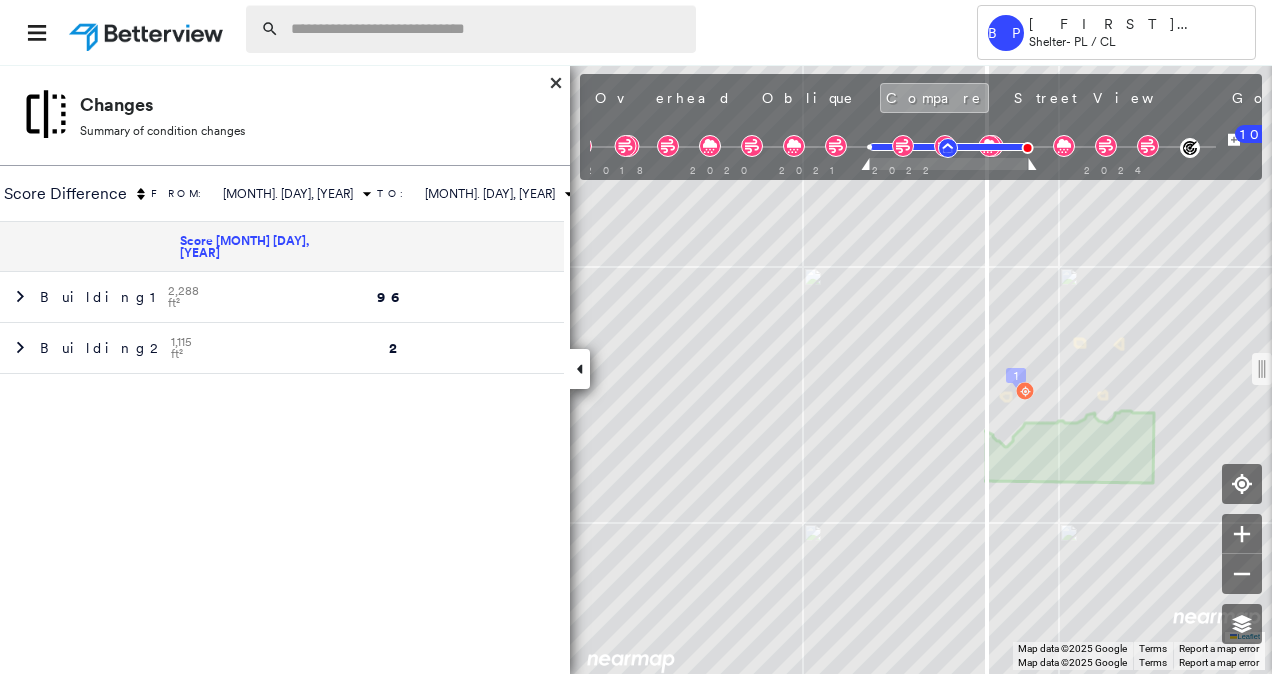click at bounding box center [487, 29] 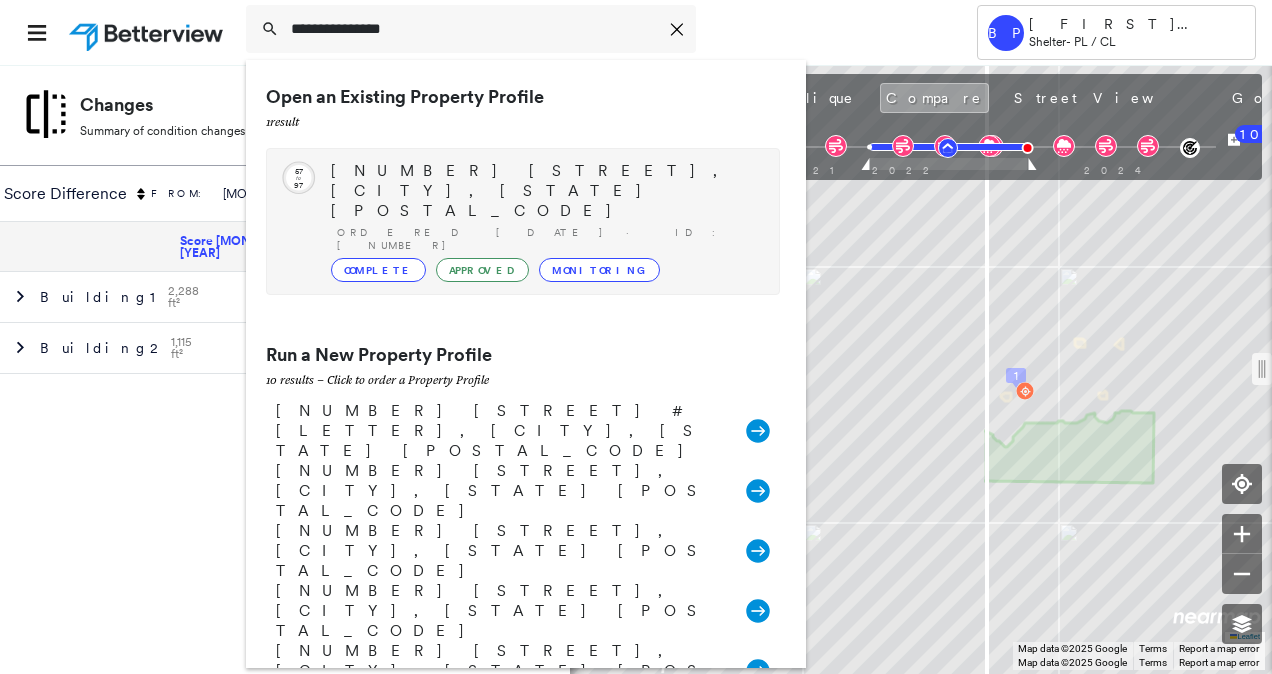 type on "**********" 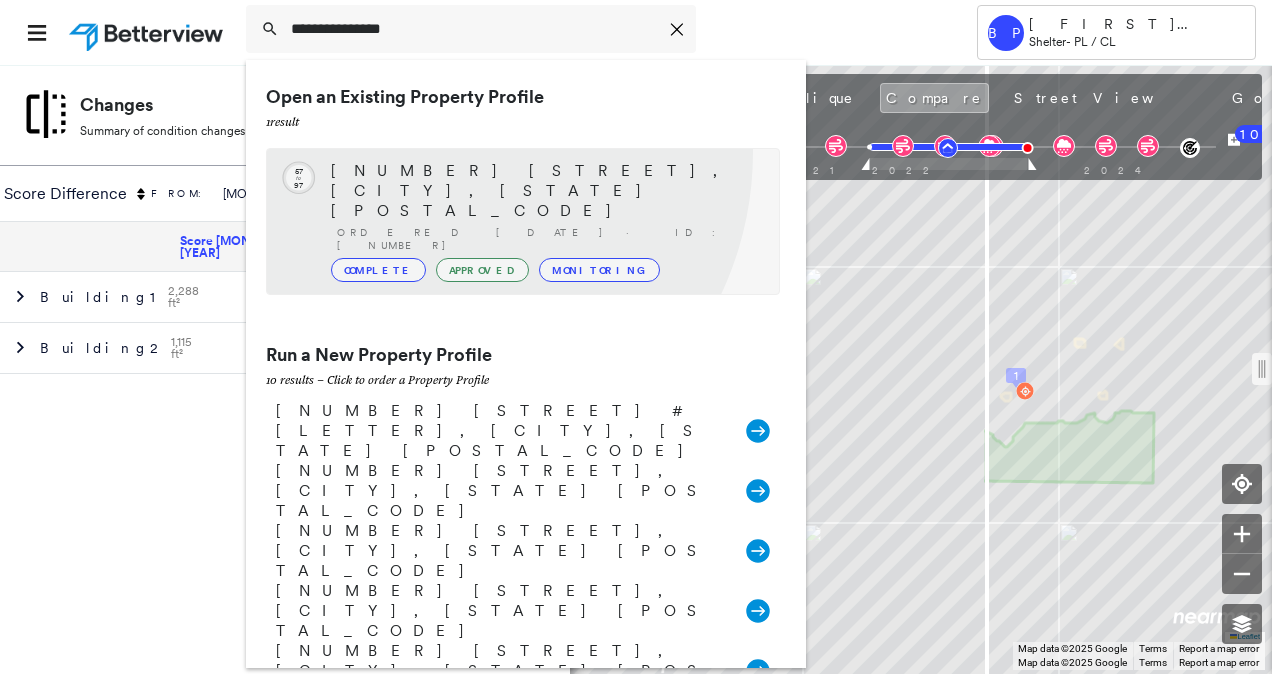 click on "Circled Text Icon 57 to 97 27 HORSESHOE LN, MCLOUD, OK 74851 Ordered 09/17/24 · ID: 271350107385320002 Complete Approved Monitoring" at bounding box center (523, 221) 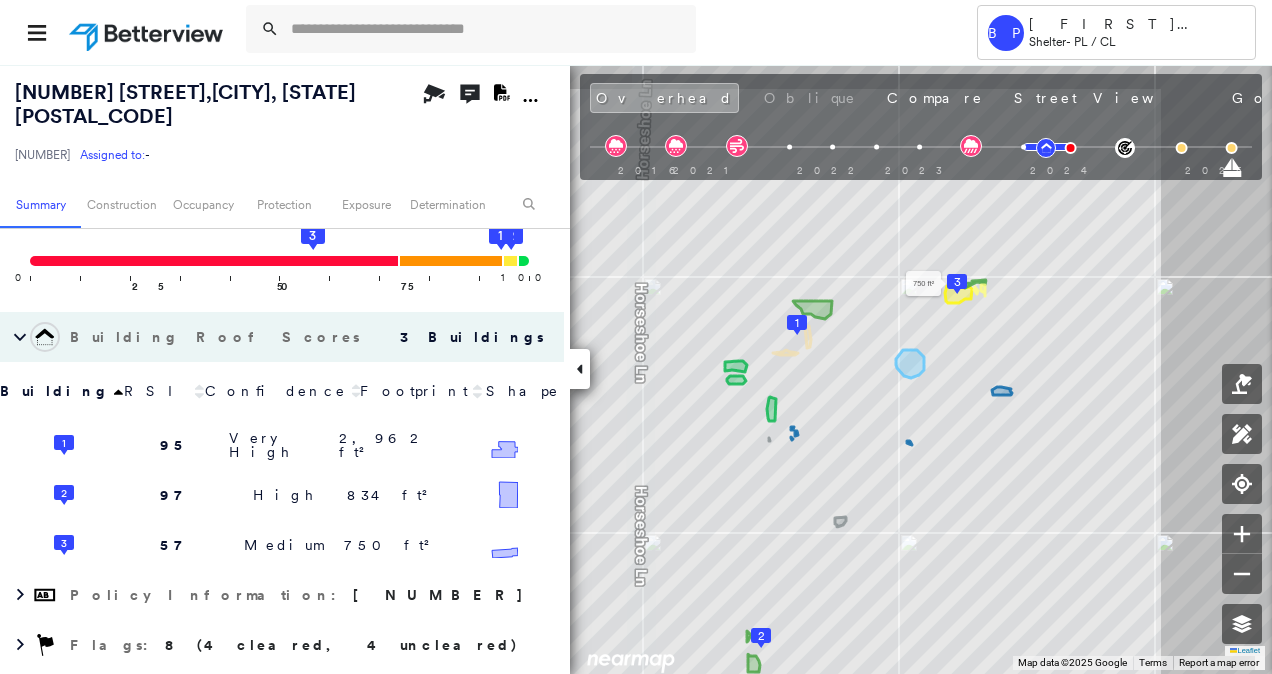 click 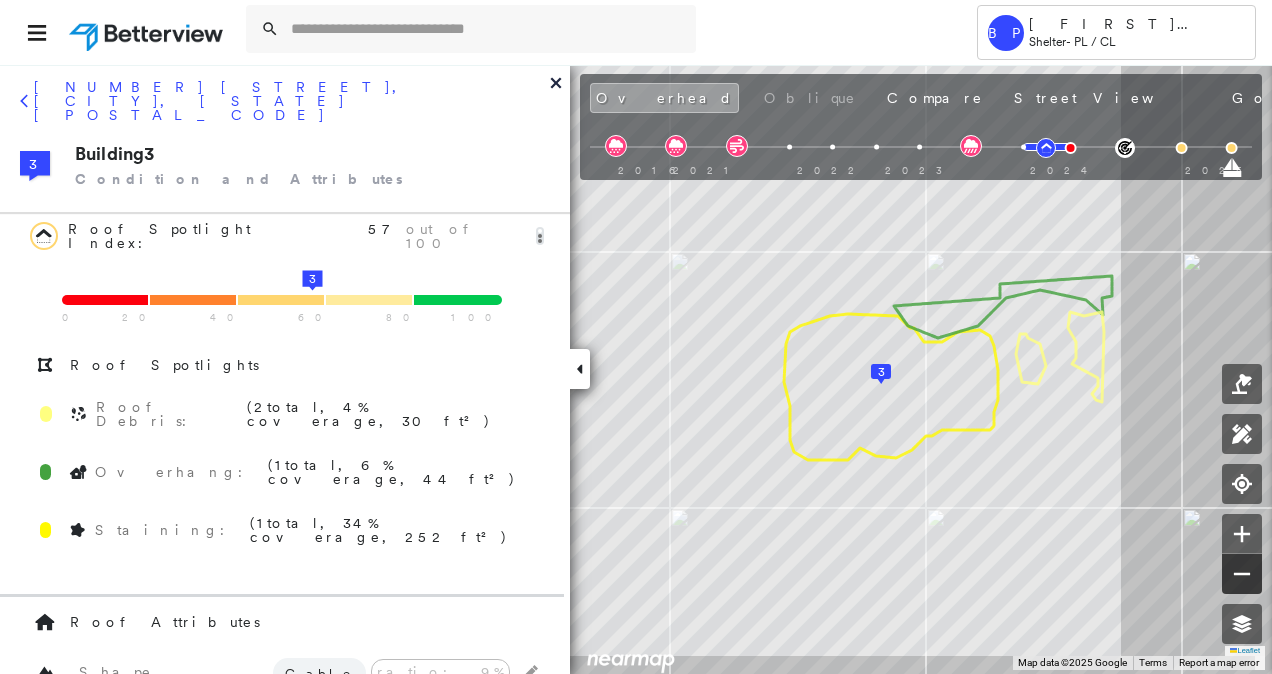 click at bounding box center [1242, 574] 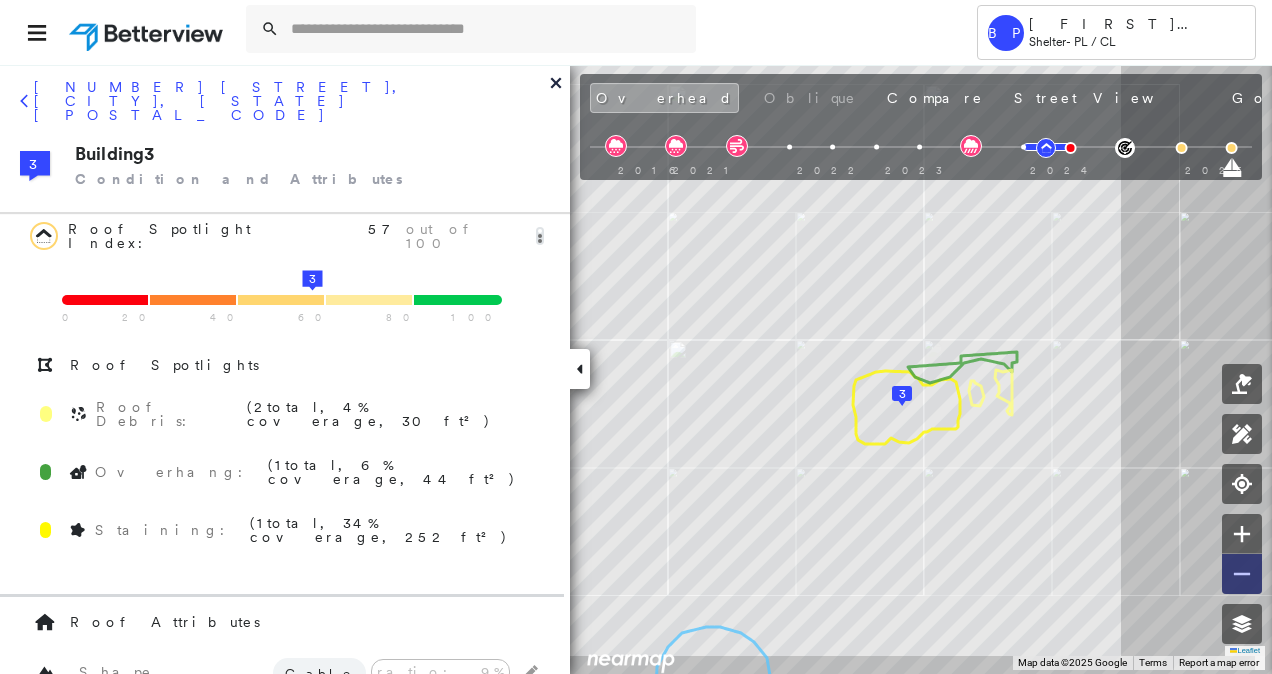 click at bounding box center [1242, 574] 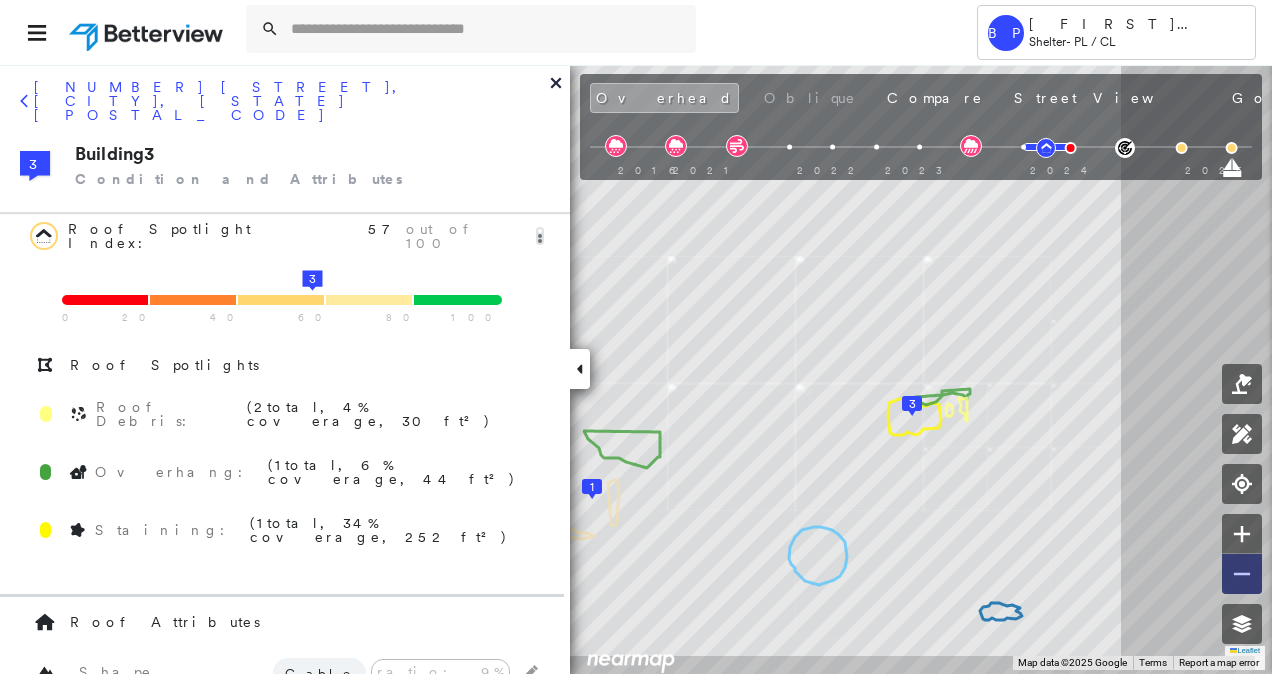 click at bounding box center (1242, 574) 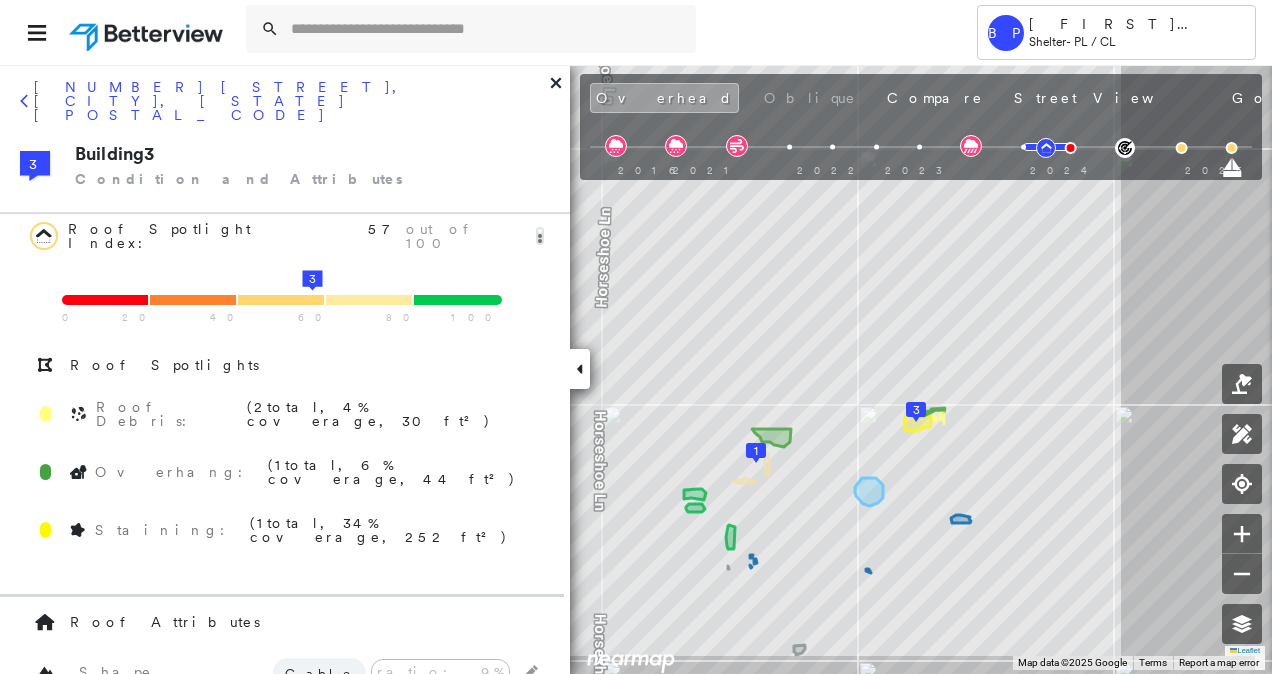 click 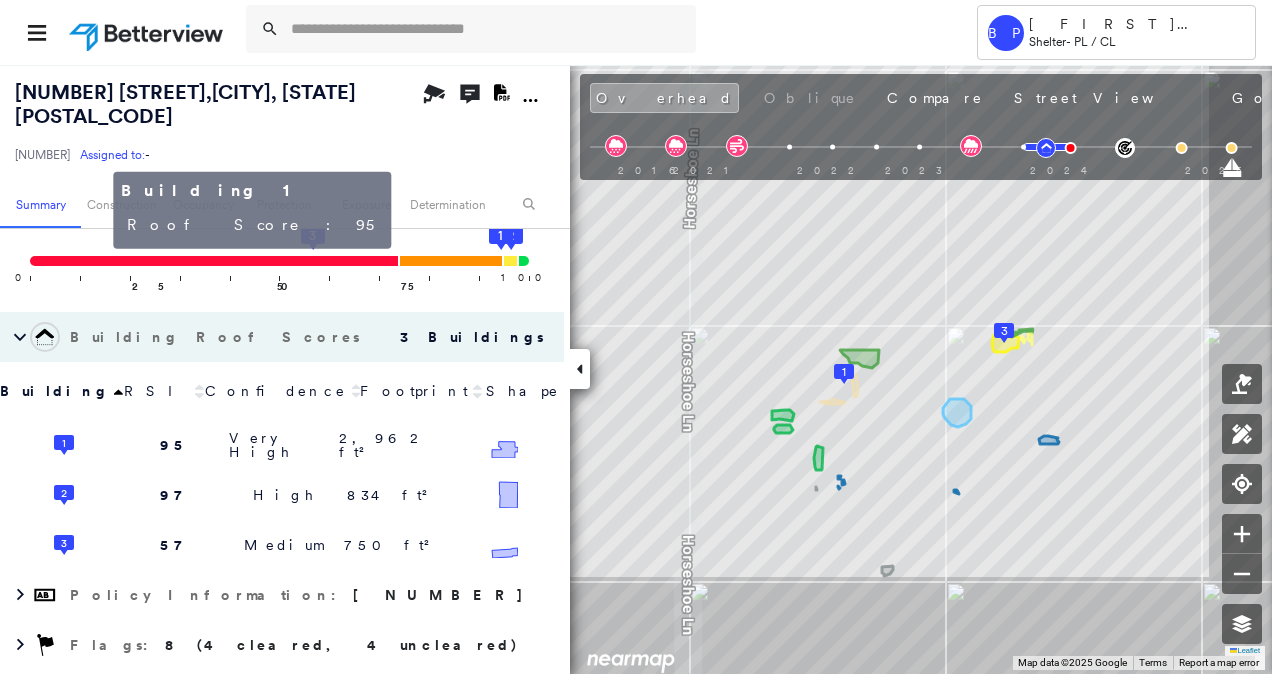 click on "1" 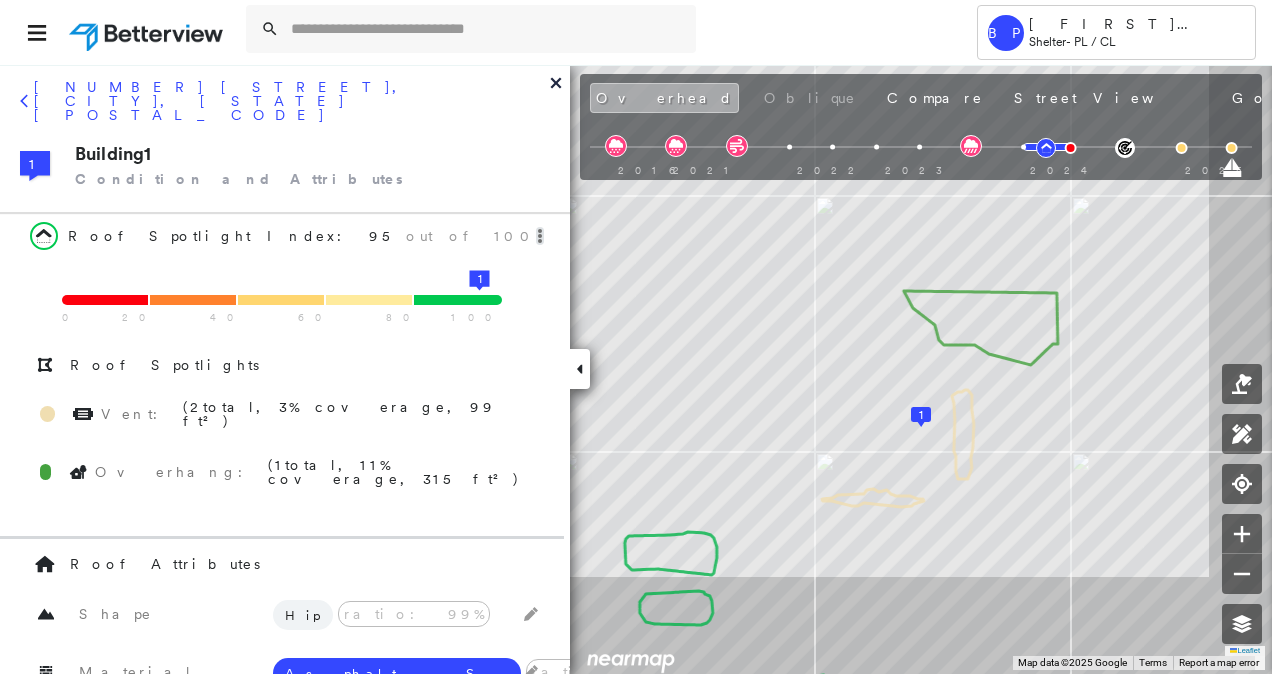 click on "Overhead" at bounding box center [664, 98] 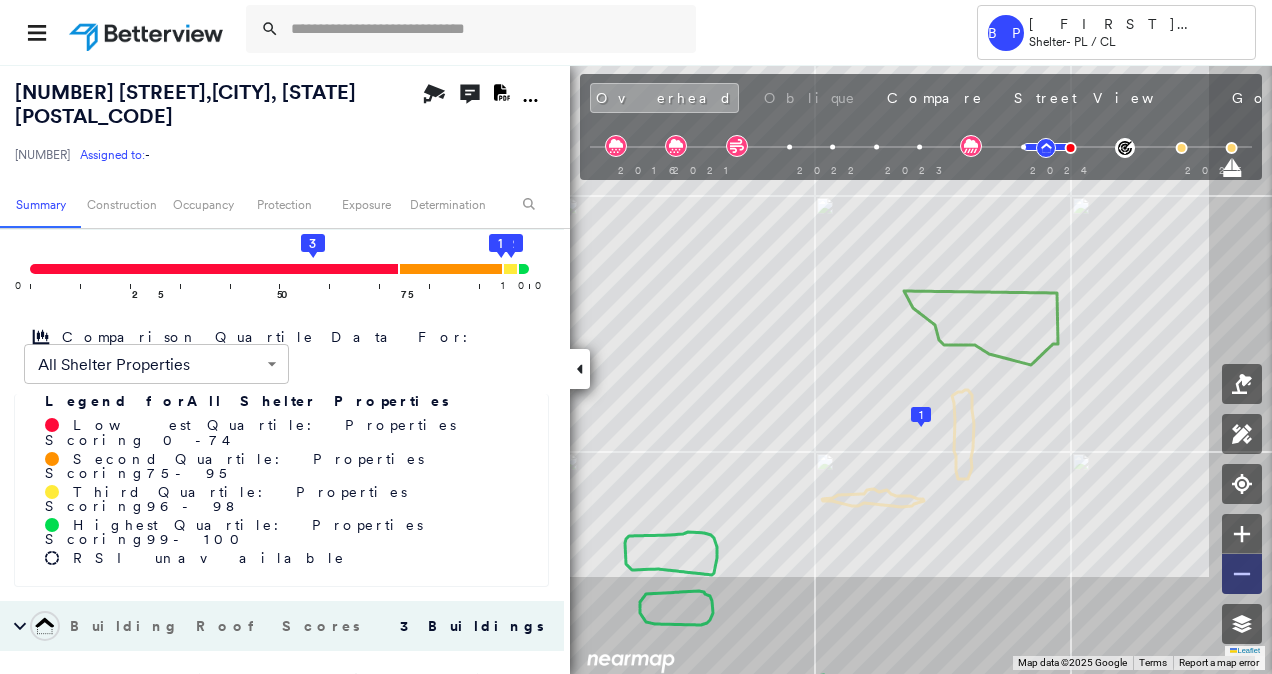 click 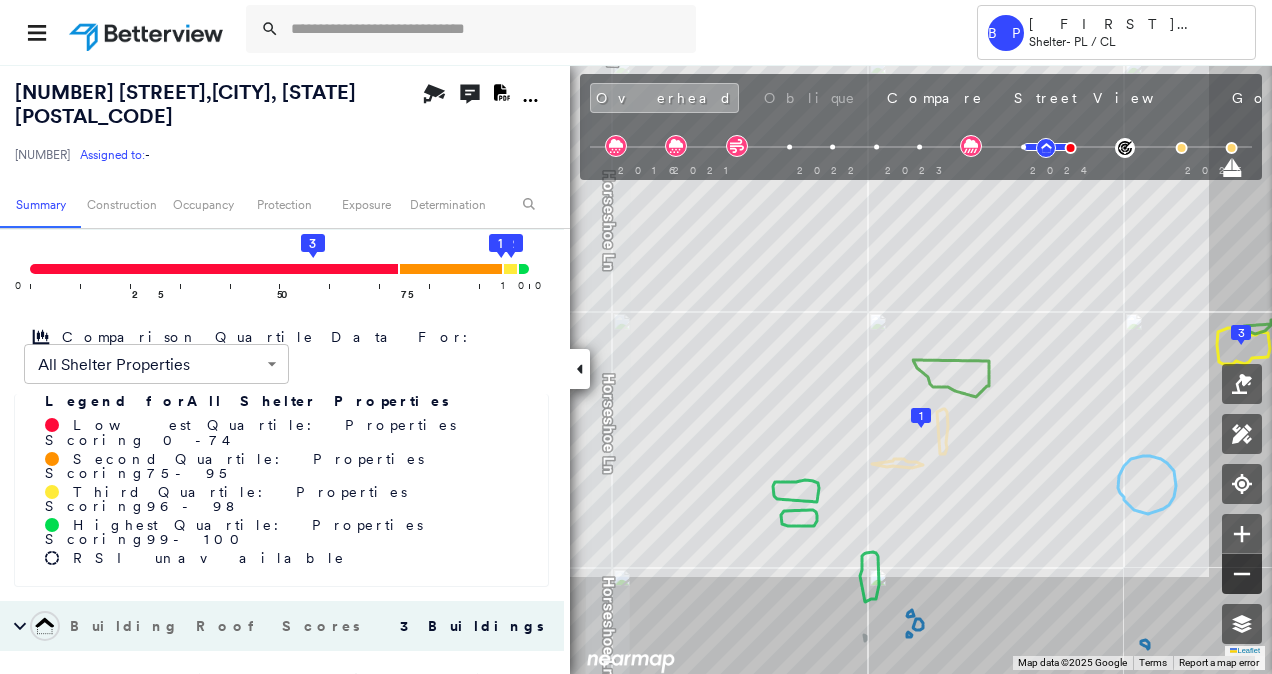 click 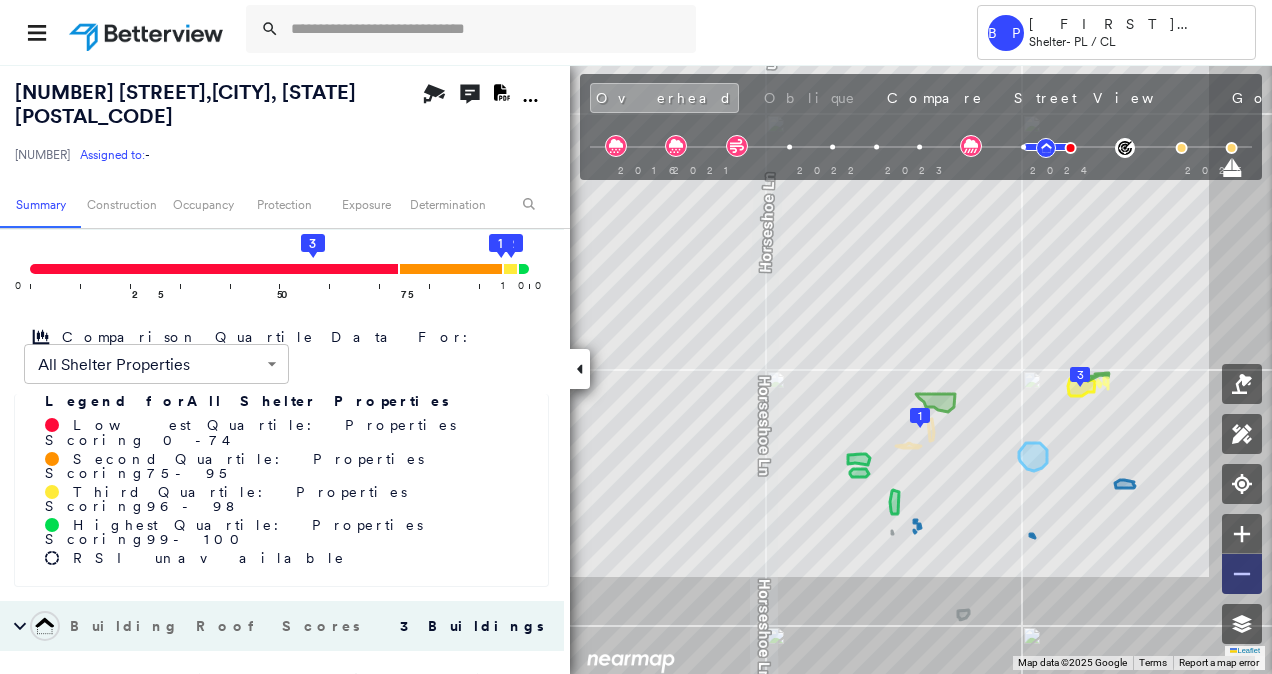click 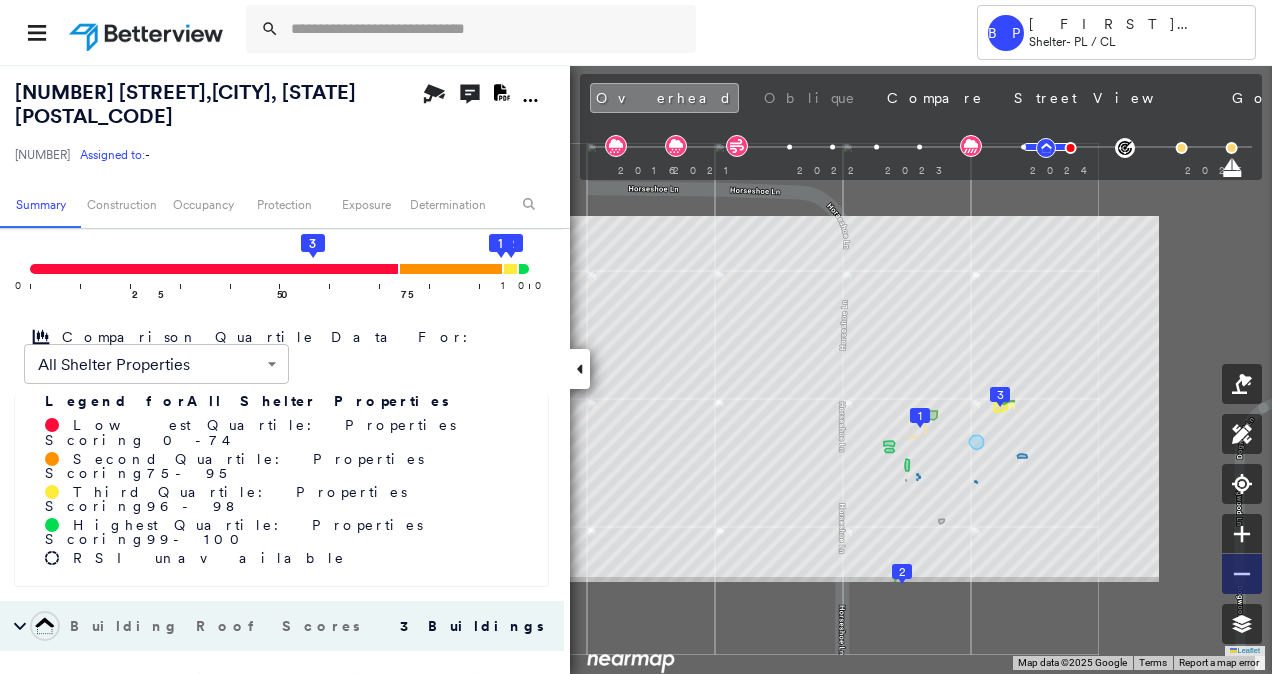 click 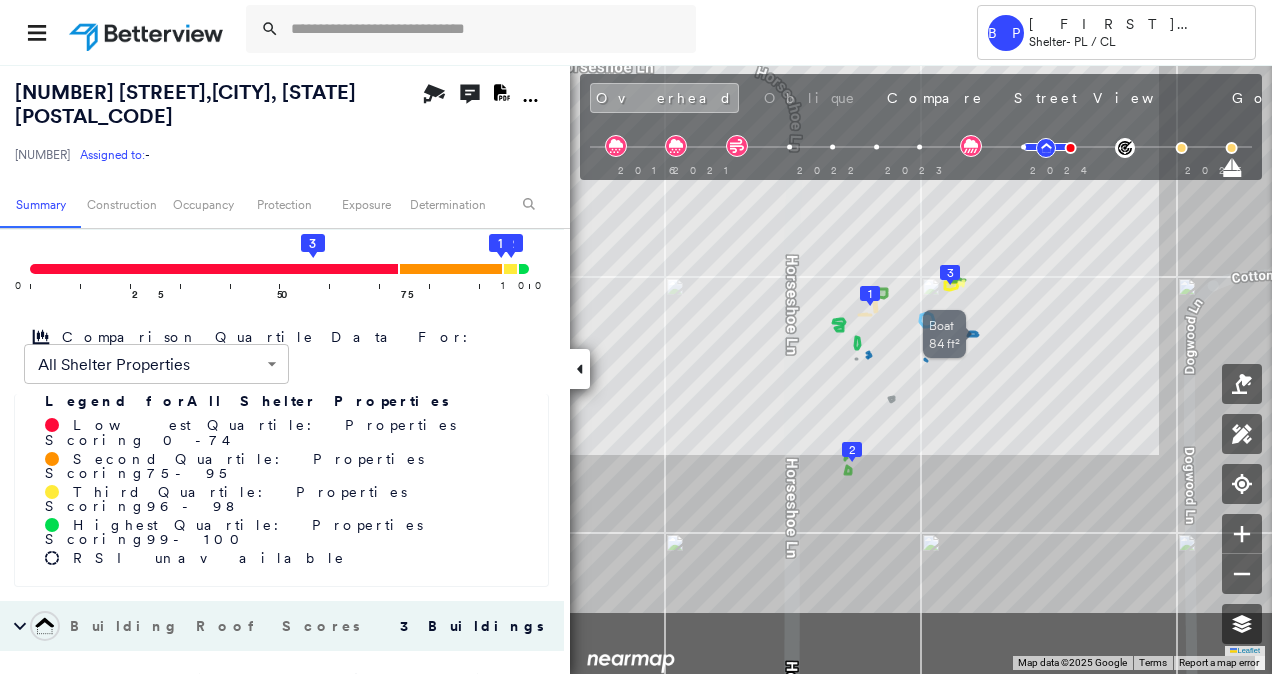 drag, startPoint x: 1026, startPoint y: 454, endPoint x: 978, endPoint y: 341, distance: 122.77215 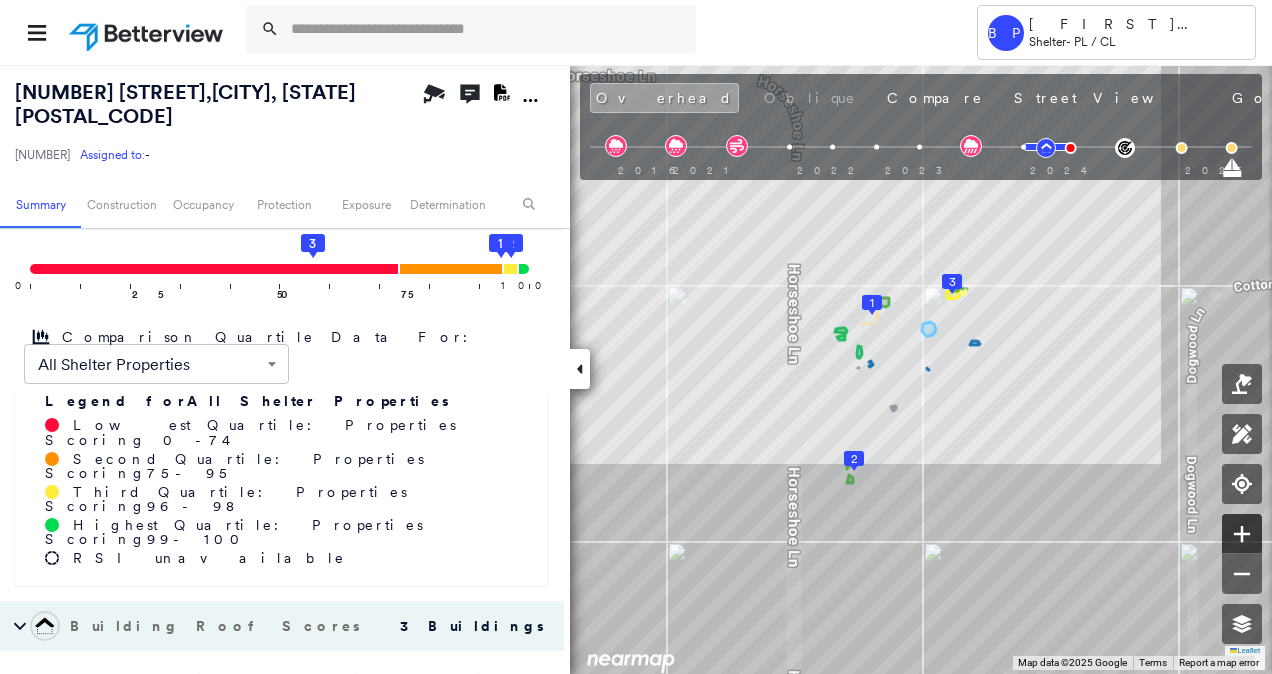 click 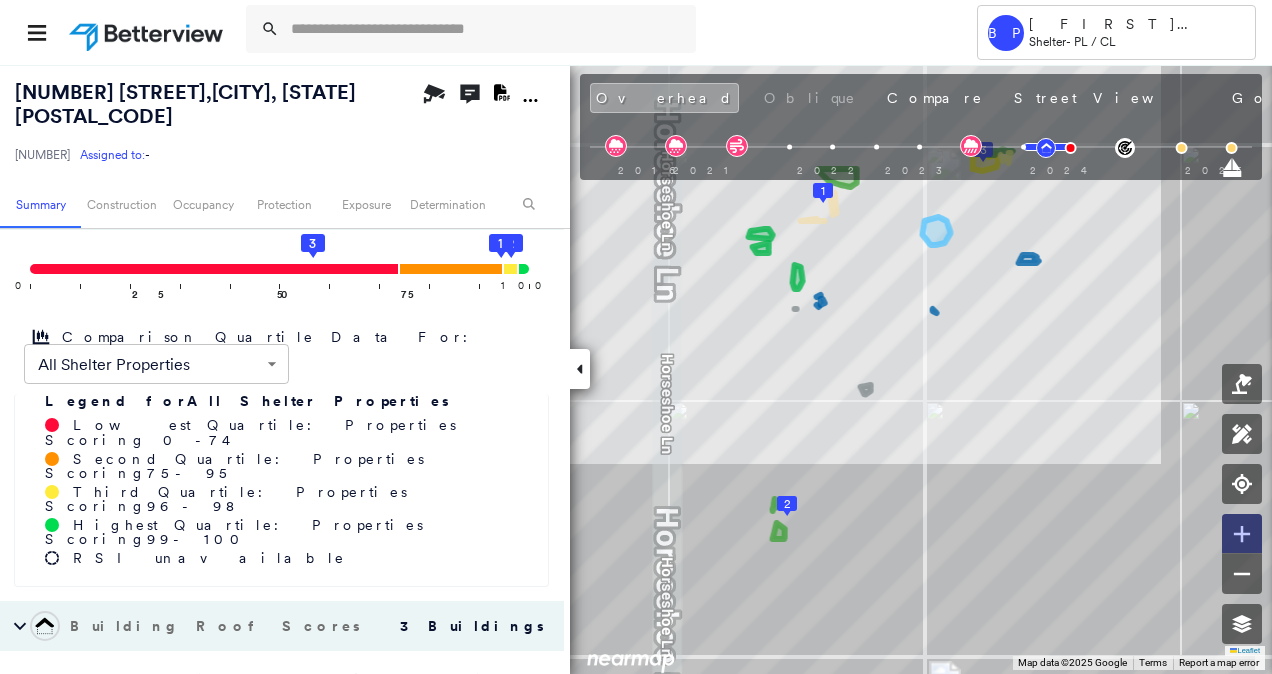click 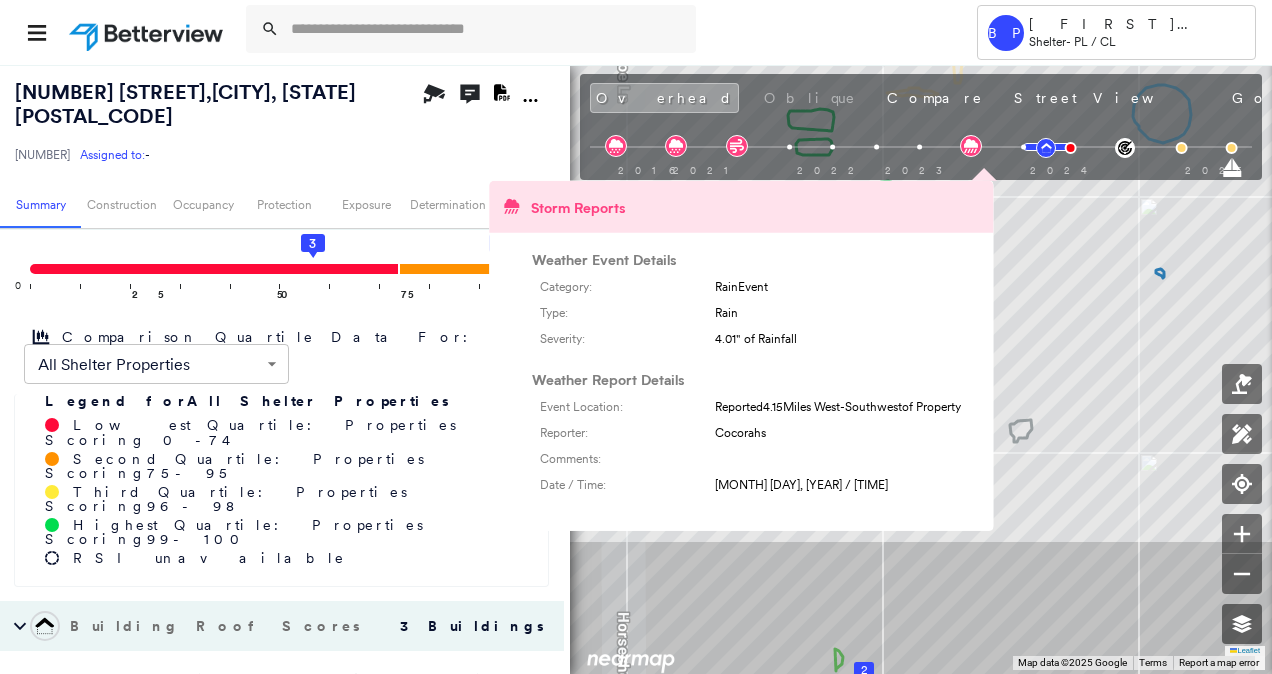 click 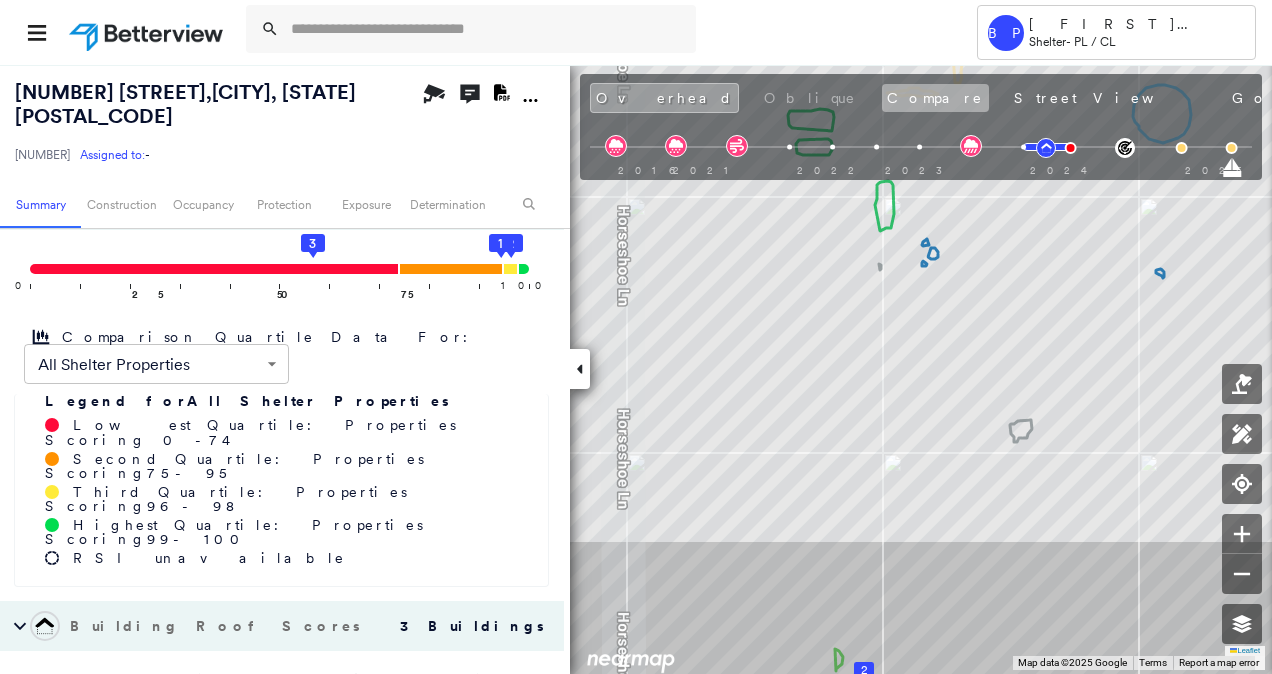 click on "Compare" at bounding box center (935, 98) 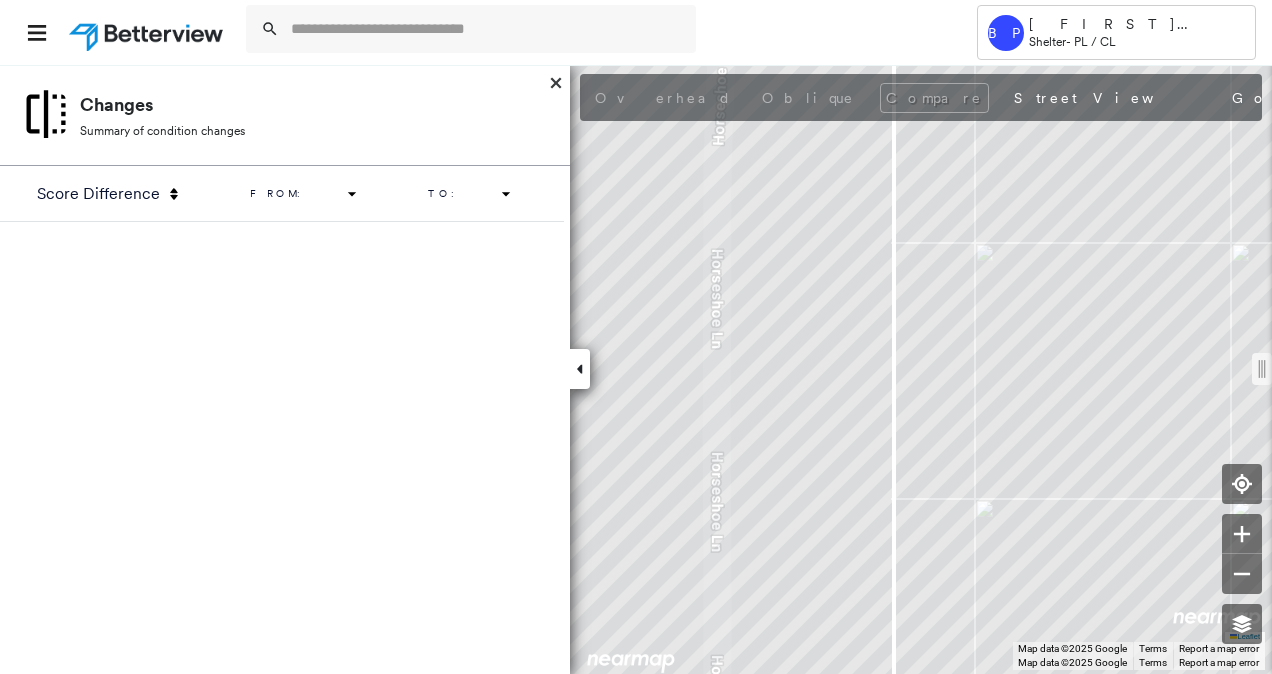 drag, startPoint x: 918, startPoint y: 377, endPoint x: 886, endPoint y: 378, distance: 32.01562 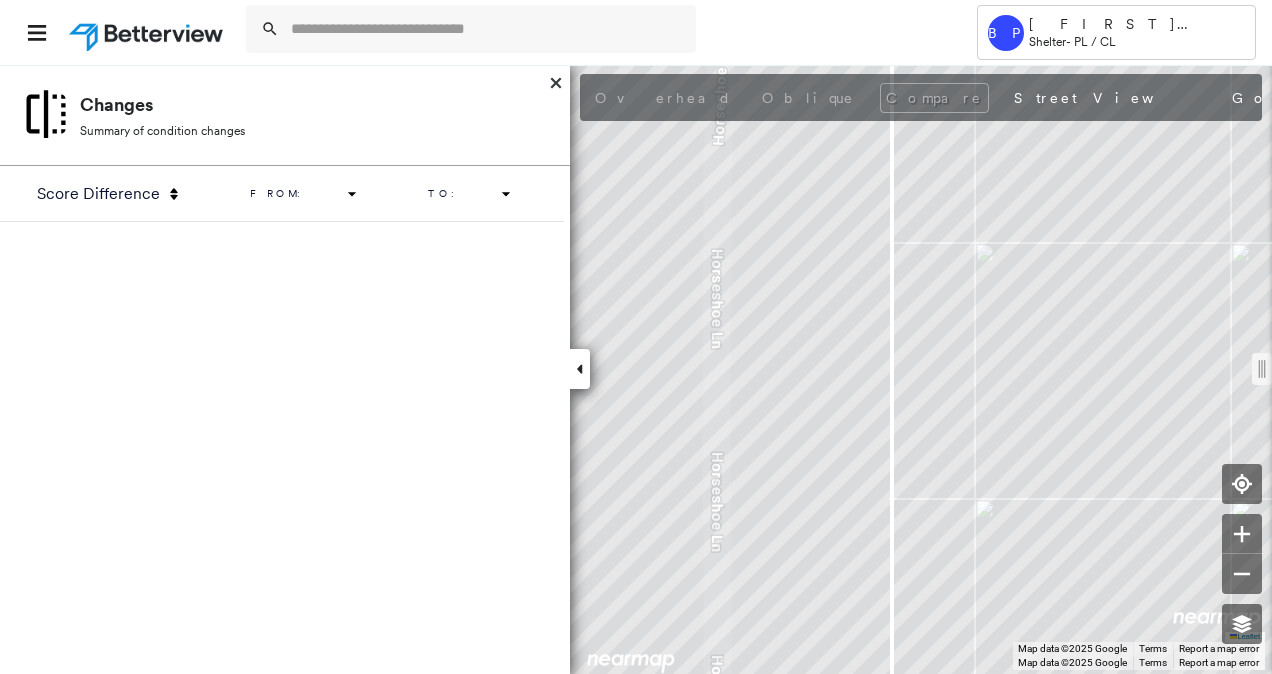 drag, startPoint x: 886, startPoint y: 378, endPoint x: 893, endPoint y: 393, distance: 16.552946 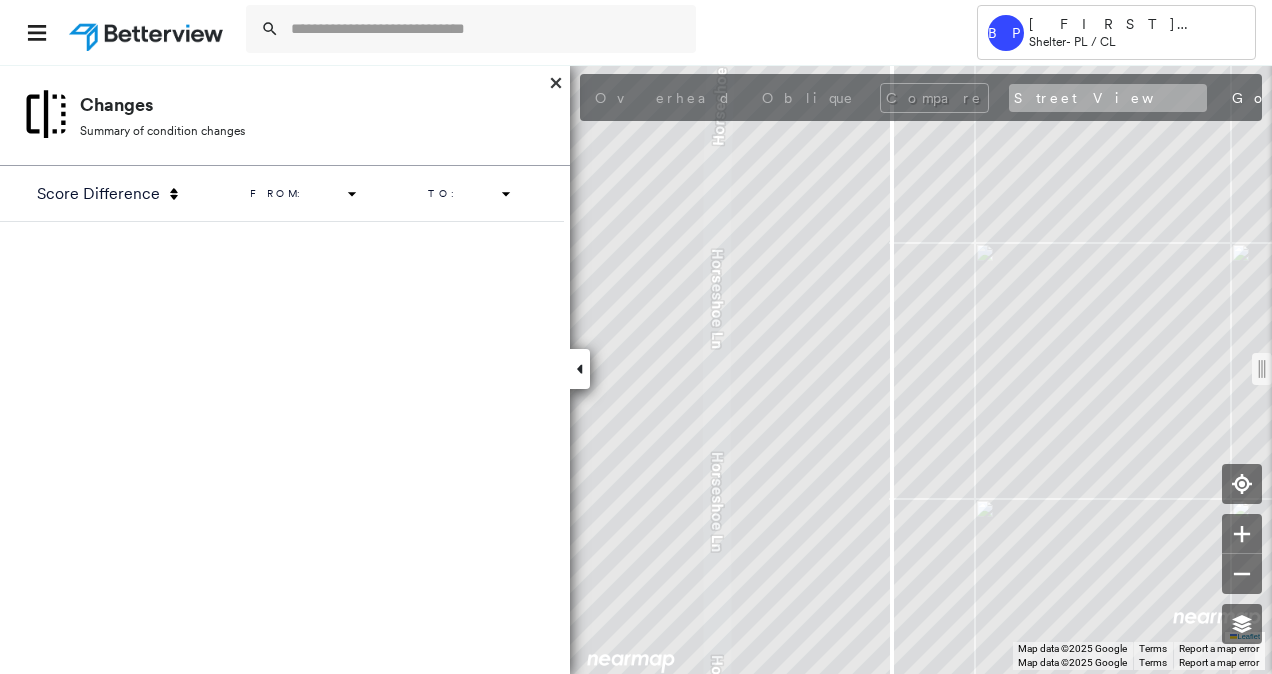 click on "Street View" at bounding box center (1108, 98) 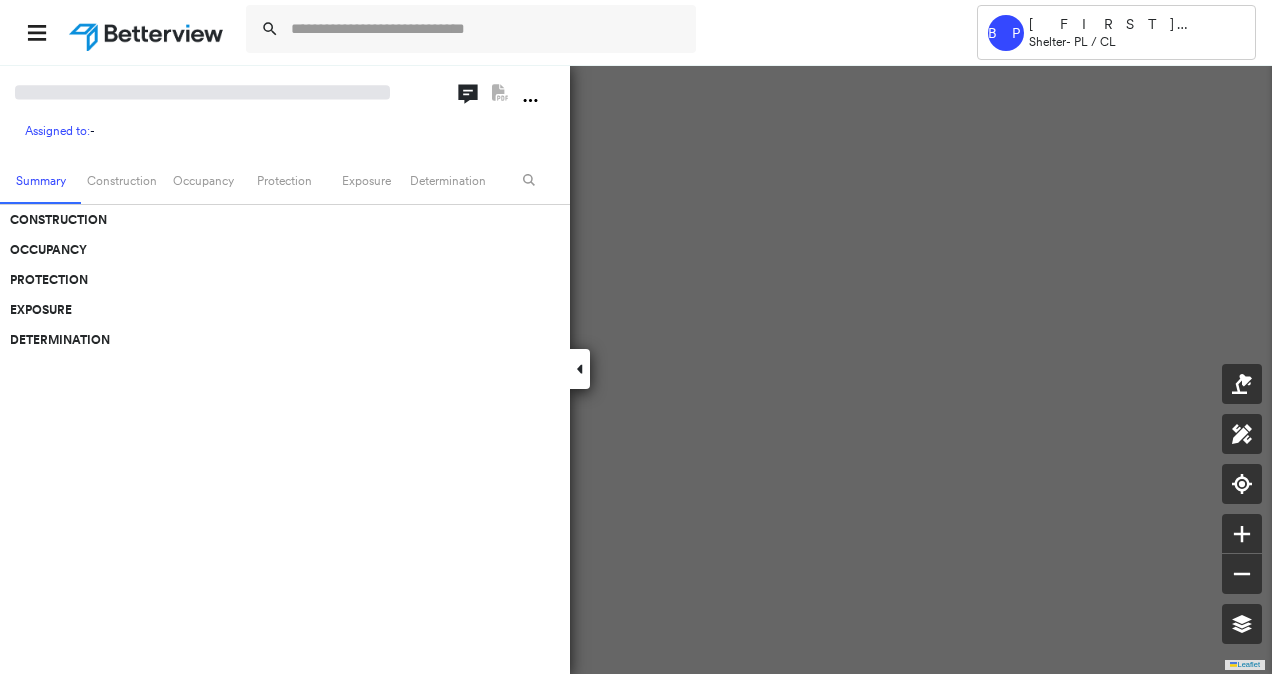 scroll, scrollTop: 0, scrollLeft: 0, axis: both 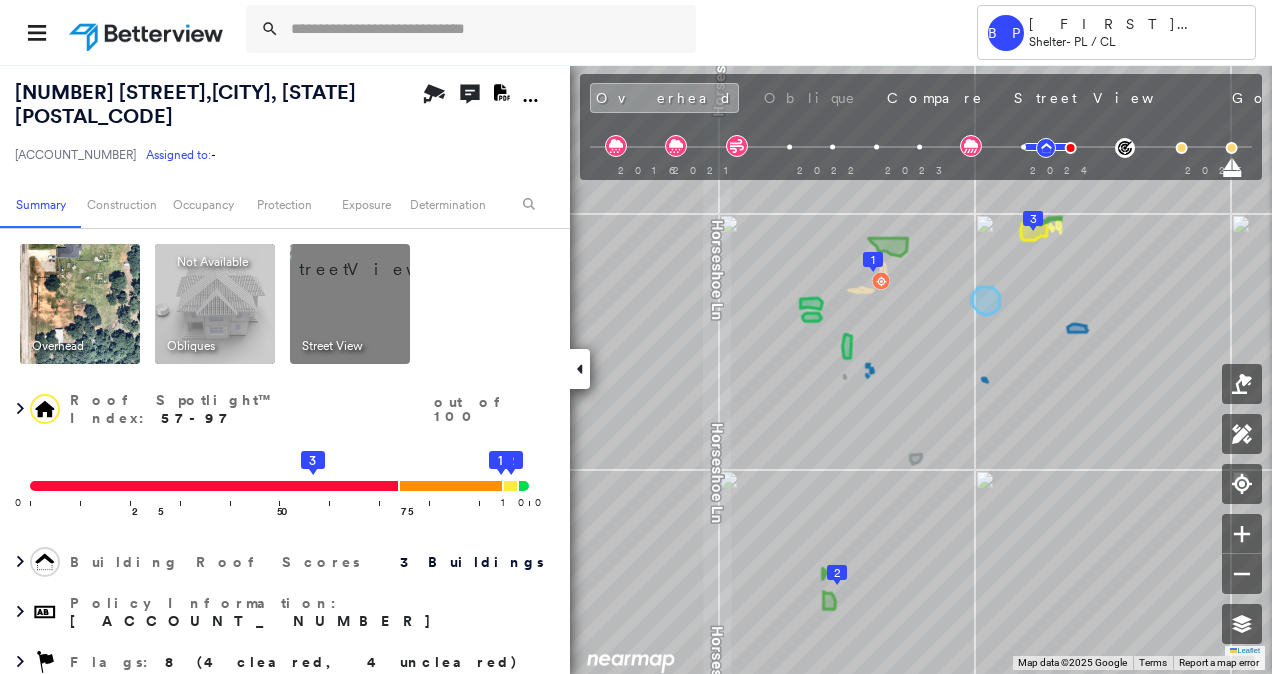 click 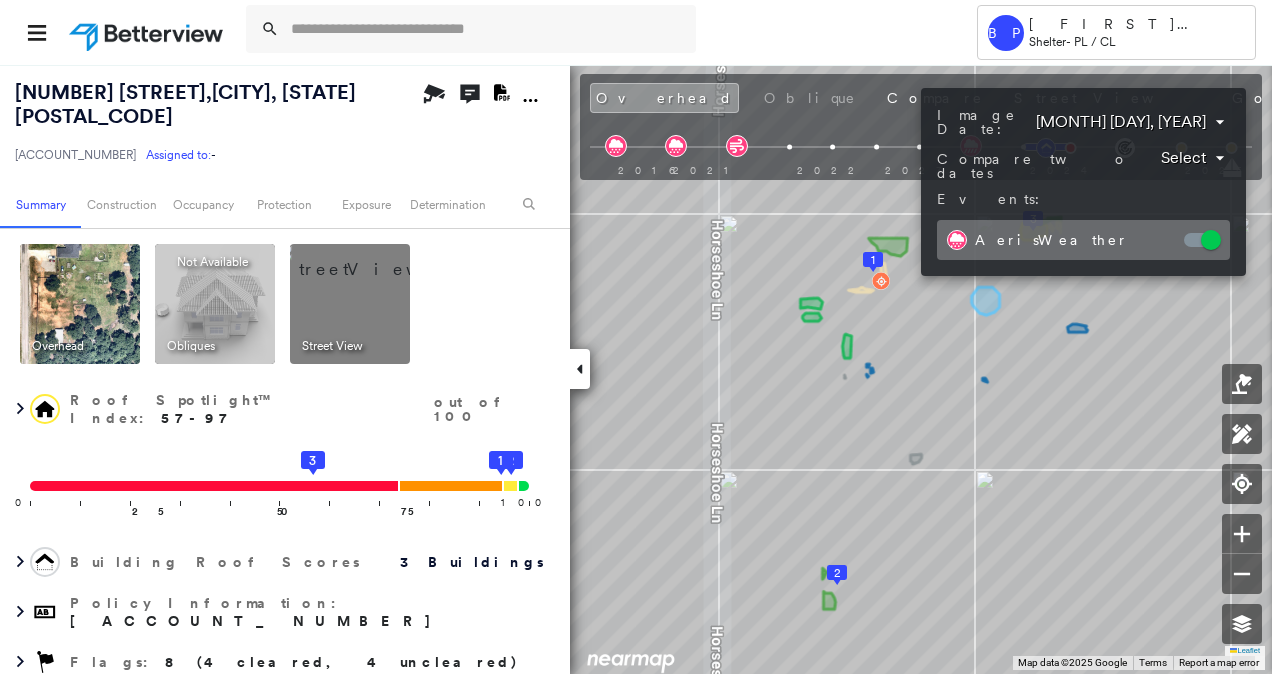 click on "Tower BP Brian Price Shelter  -   PL / CL 27 HORSESHOE LN ,  MCLOUD, OK 74851 271350107385320002 Assigned to:  - Assigned to:  - 271350107385320002 Assigned to:  - Open Comments Download PDF Report Summary Construction Occupancy Protection Exposure Determination Overhead Obliques Not Available ; Street View Roof Spotlight™ Index :  57-97 out of 100 0 100 25 50 75 3 2 1 Building Roof Scores 3 Buildings Policy Information :  271350107385320002 Flags :  8 (4 cleared, 4 uncleared) Construction Roof Spotlights :  Staining, Overhang, Roof Debris, Vent Property Features :  Car, Patio Furniture, Boat, Fire Pit, Pool and 1 more Roof Age :  Building 1 is 1 - 1.5 years old; others 3+ years old. 1 Building 1 :  1 - 1.5 years COMPARE Before :  Dec 6, 2023 2,962 ft² After :  May 14, 2024 2,962 ft² Circled Text Icon 94 2 Building 2 :  3+ years 3 Building 3 :  3+ years Roof Size & Shape :  3 buildings  BuildZoom - Building Permit Data and Analysis Occupancy Place Detail Protection Exposure FEMA Risk Index Hail 1   5 Wind" at bounding box center [636, 337] 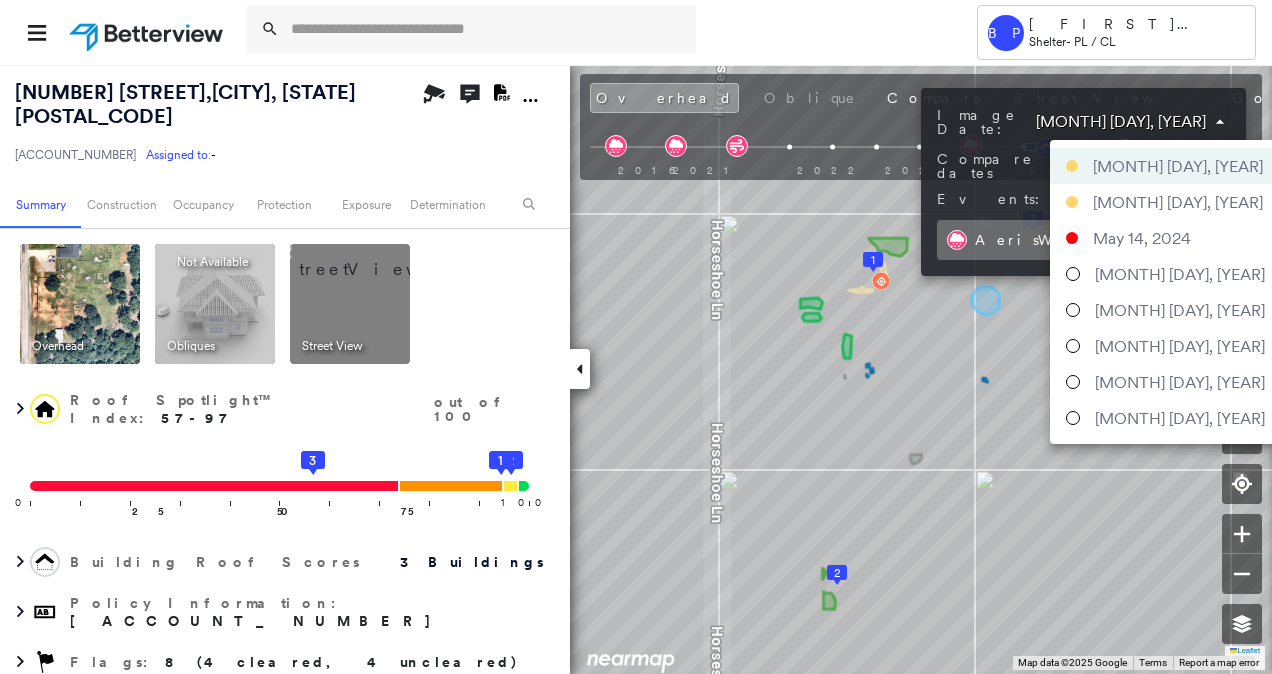 click at bounding box center [636, 337] 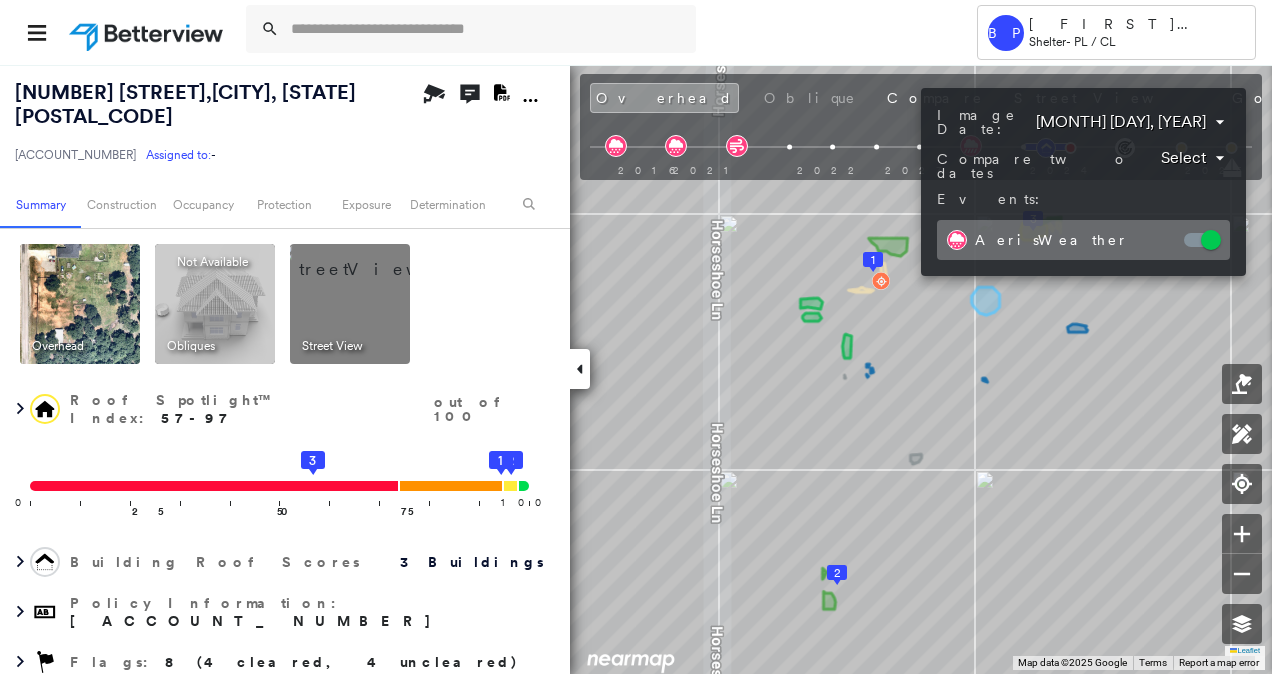 click at bounding box center (636, 337) 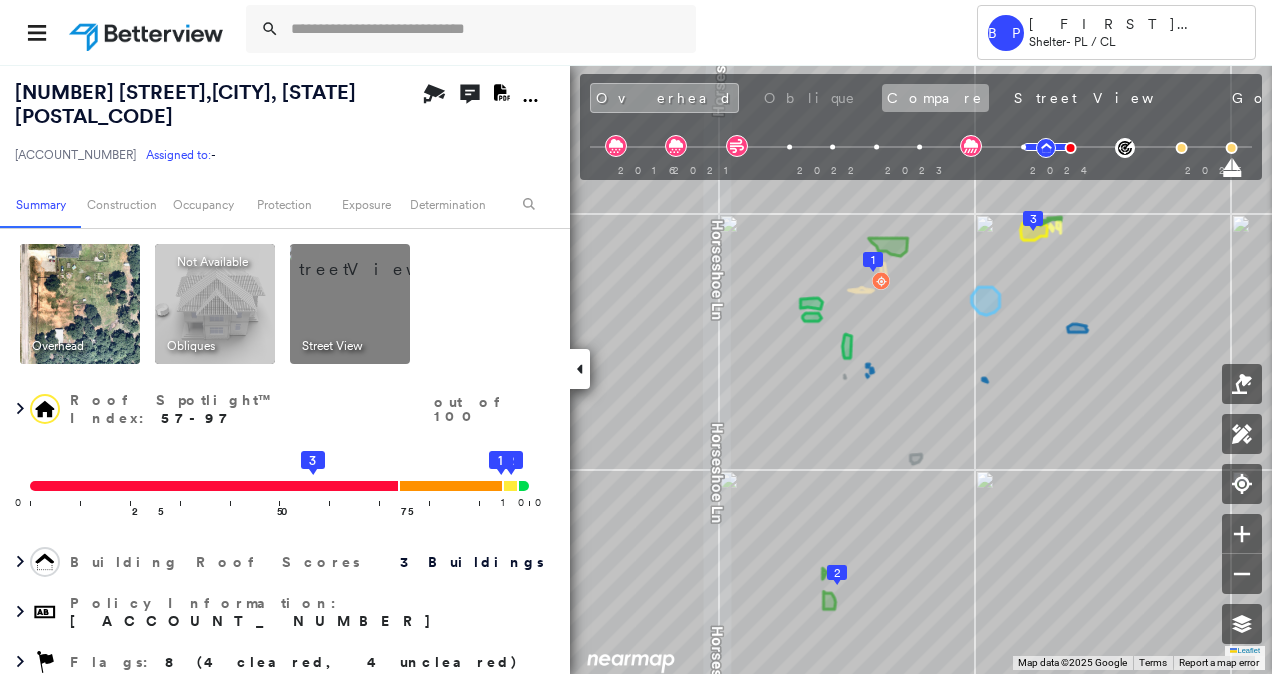 click on "Compare" at bounding box center (935, 98) 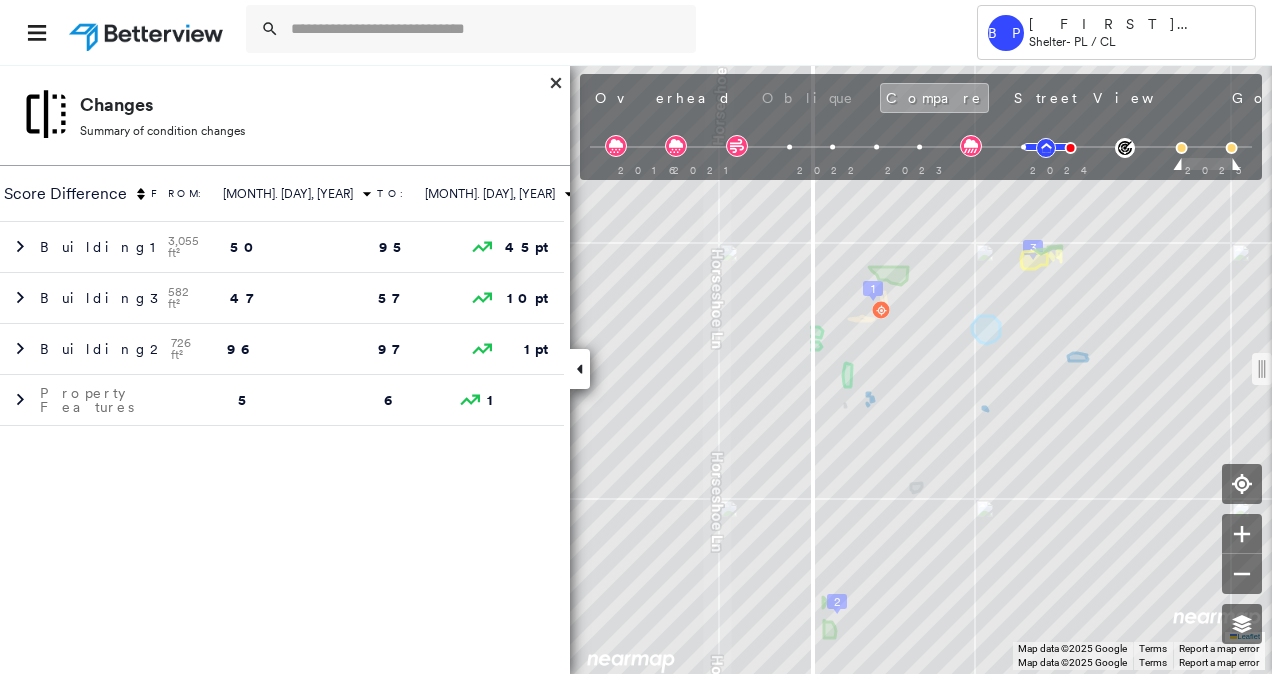 drag, startPoint x: 915, startPoint y: 372, endPoint x: 813, endPoint y: 351, distance: 104.13933 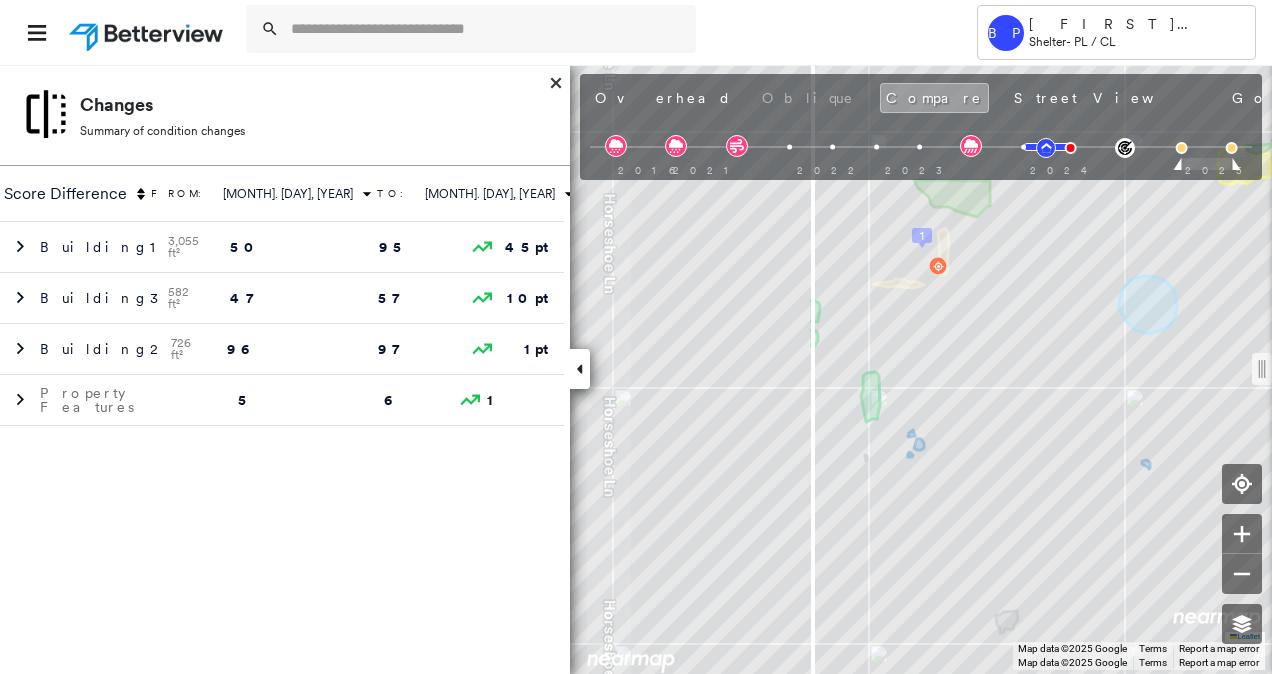 click 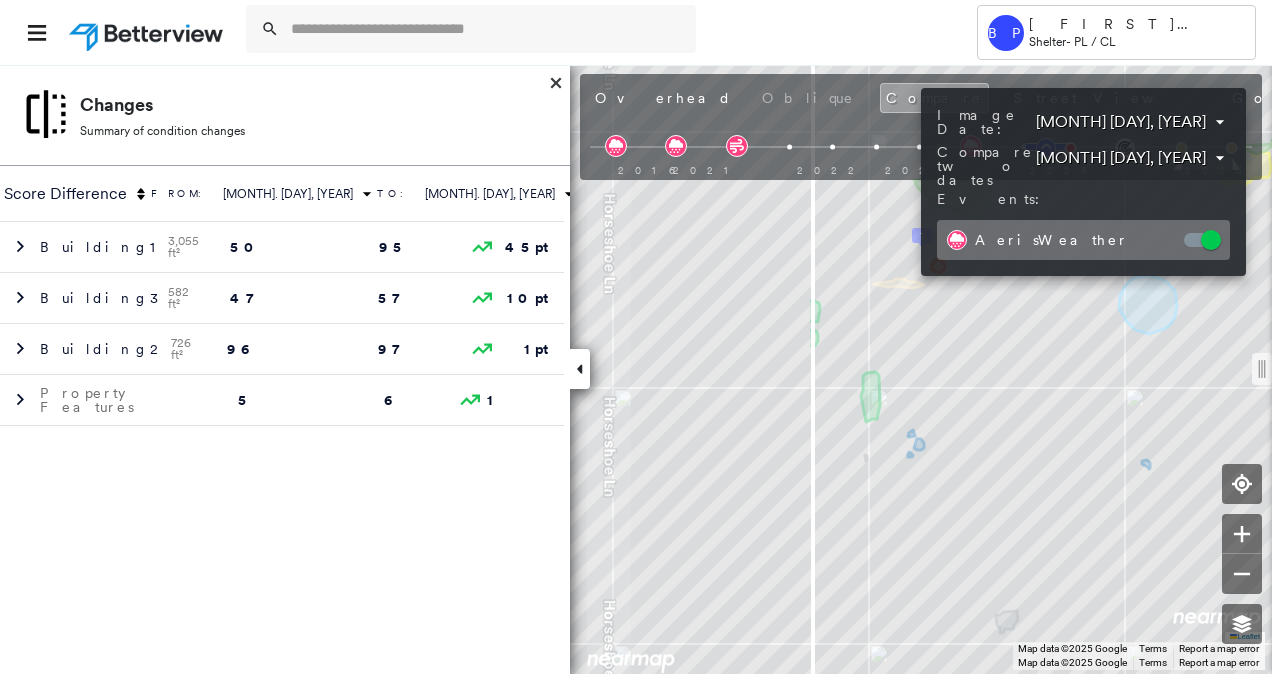 click on "Tower BP Brian Price Shelter  -   PL / CL 27 HORSESHOE LN ,  MCLOUD, OK 74851 271350107385320002 Assigned to:  - Assigned to:  - 271350107385320002 Assigned to:  - Open Comments Download PDF Report Summary Construction Occupancy Protection Exposure Determination Overhead Obliques Not Available ; Street View Roof Spotlight™ Index :  47-96 out of 100 0 100 25 50 1 3 75 2 Building Roof Scores 3 Buildings Policy Information :  271350107385320002 Flags :  8 (4 cleared, 4 uncleared) Construction Roof Spotlights :  Staining, Worn Shingles, Overhang, Roof Debris, Vent Property Features :  Boat, Pool, Trampoline, Yard Debris, Nonwooden Construction Material Roof Age :  Building 1 is 1 - 1.5 years old; others 3+ years old. 1 Building 1 :  1 - 1.5 years COMPARE Before :  Dec 6, 2023 3,055 ft² After :  May 14, 2024 3,055 ft² Circled Text Icon 94 2 Building 2 :  3+ years 3 Building 3 :  3+ years Roof Size & Shape :  3 buildings  BuildZoom - Building Permit Data and Analysis Occupancy Place Detail Protection Exposure 1" at bounding box center [636, 337] 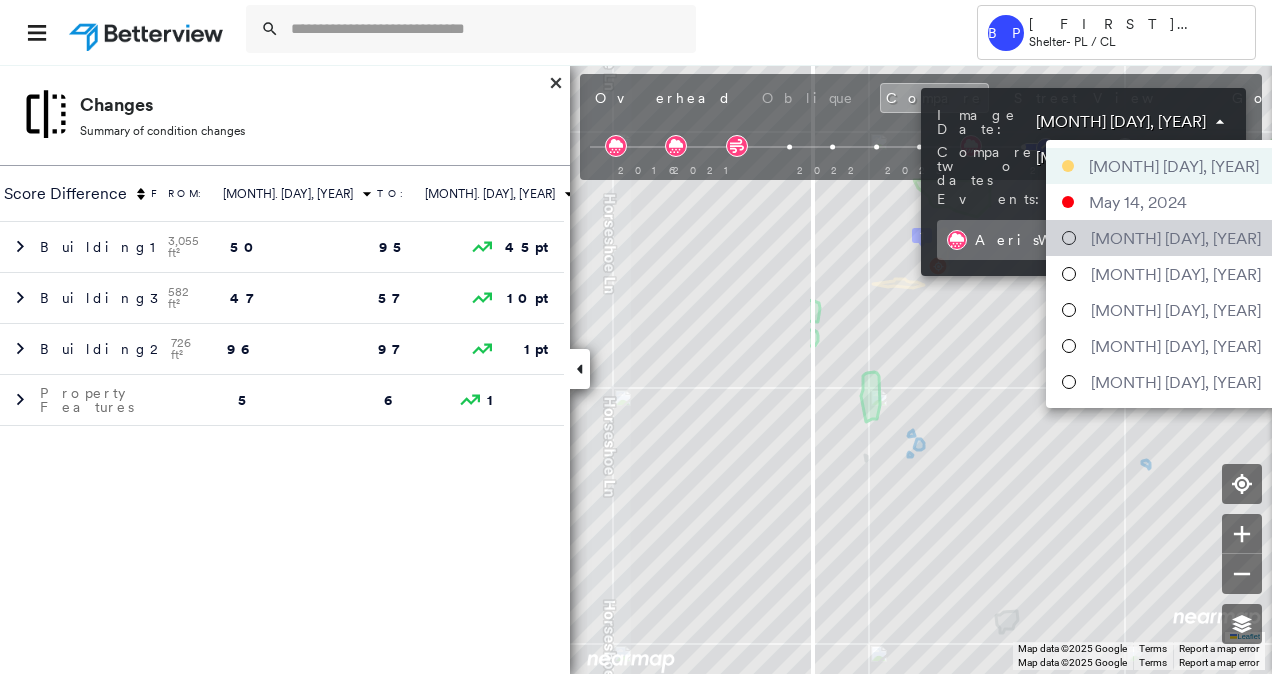 click on "December 06, 2023" at bounding box center [1176, 238] 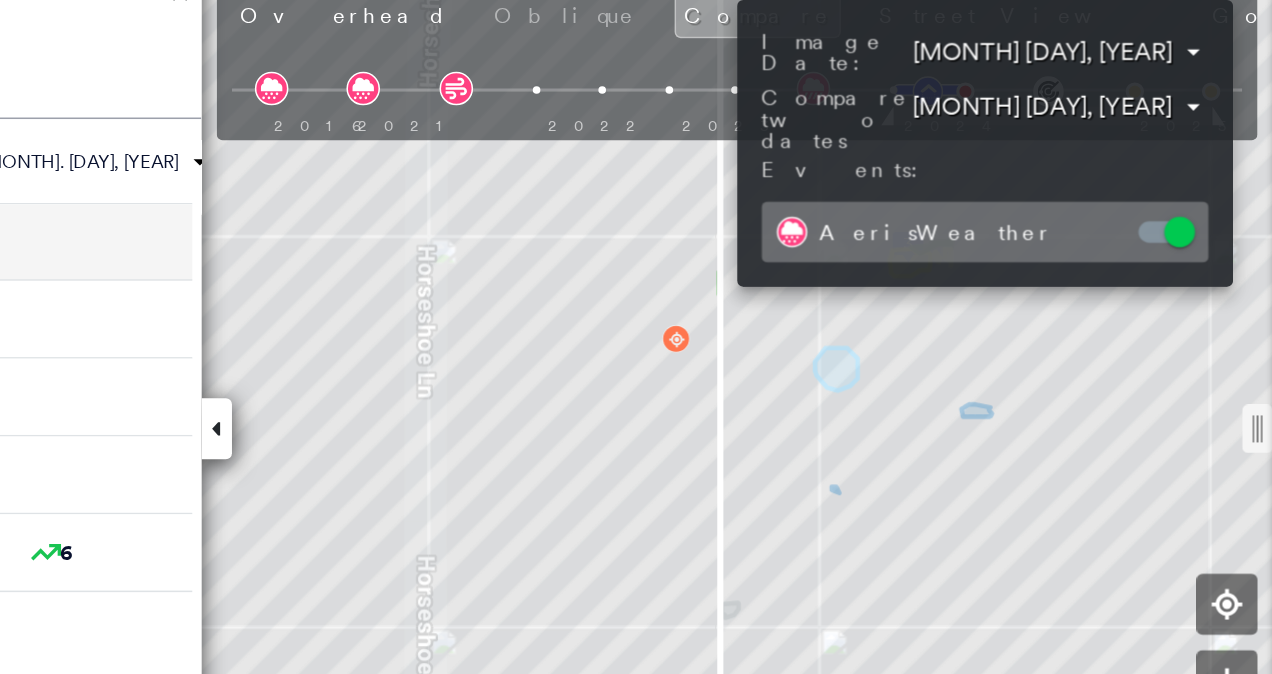 drag, startPoint x: 909, startPoint y: 361, endPoint x: 873, endPoint y: 339, distance: 42.190044 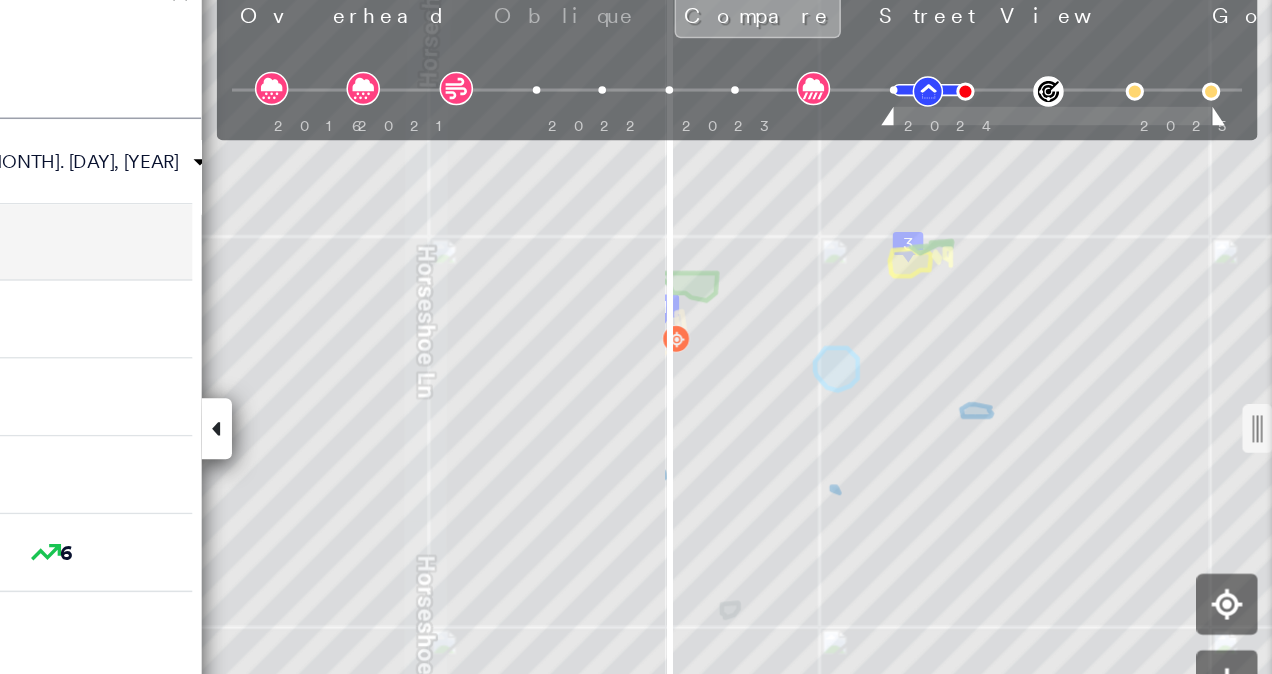 drag, startPoint x: 915, startPoint y: 376, endPoint x: 877, endPoint y: 376, distance: 38 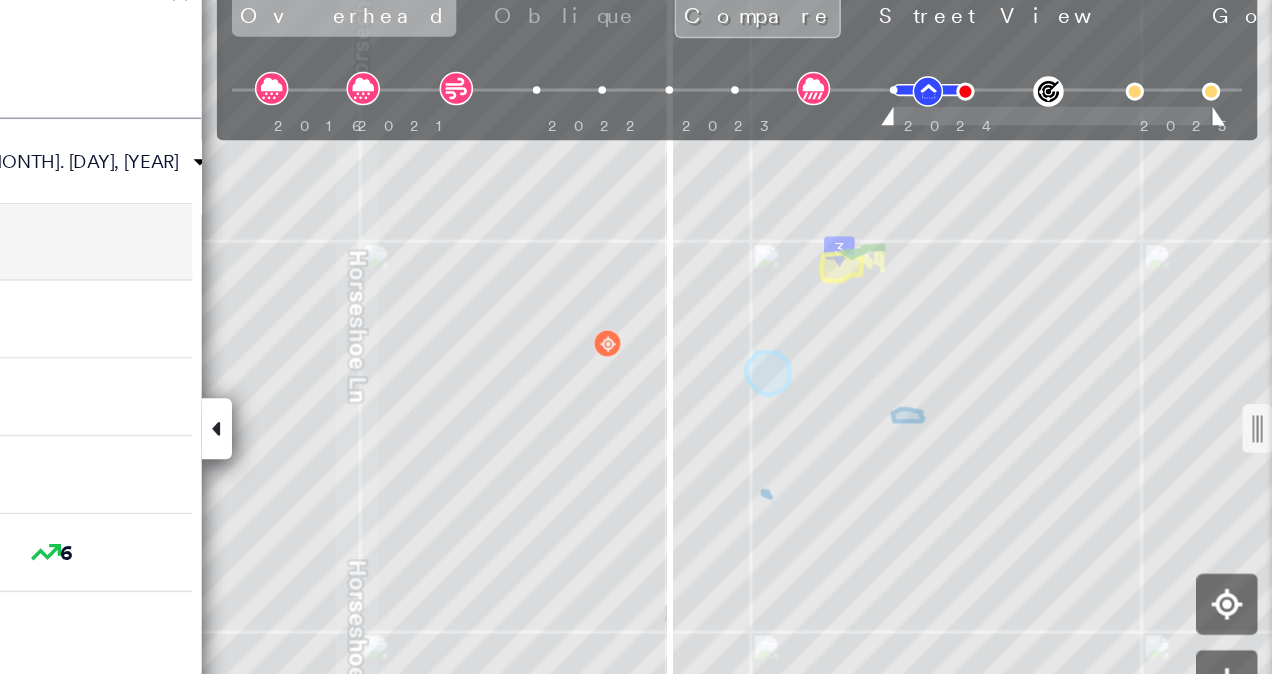 click on "Overhead" at bounding box center (663, 98) 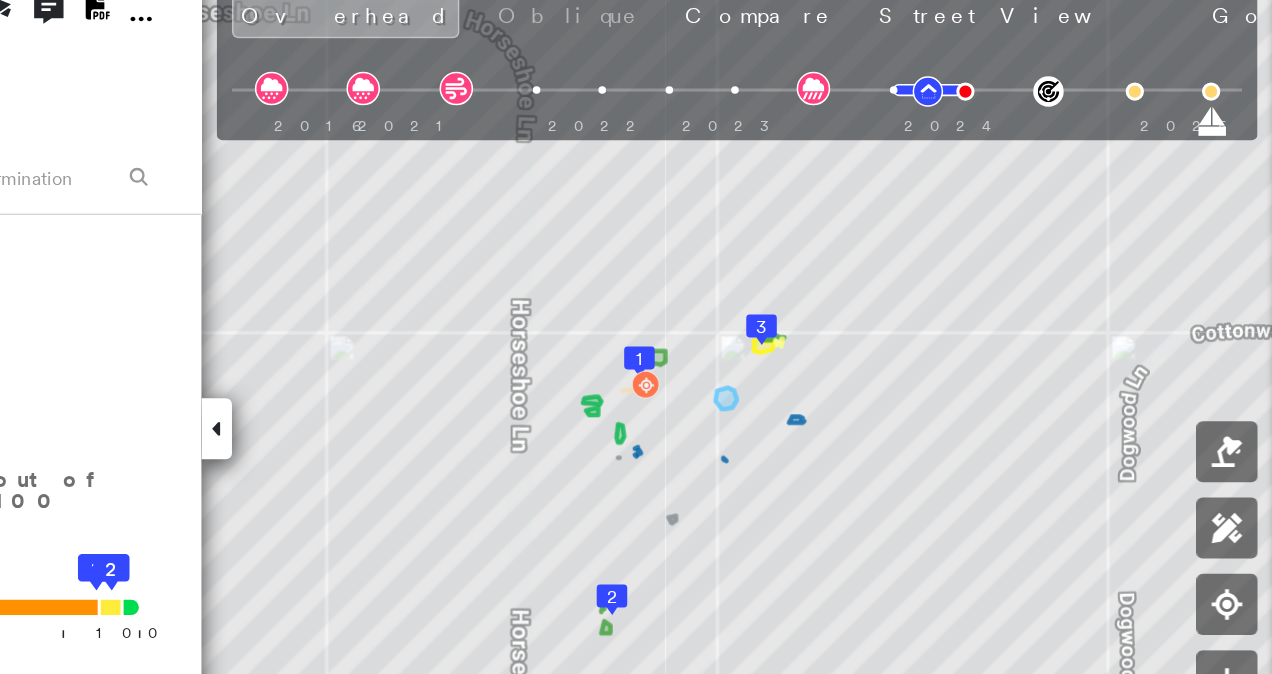 click on "27 HORSESHOE LN ,  MCLOUD, OK 74851 271350107385320002 Assigned to:  - Assigned to:  - 271350107385320002 Assigned to:  - Open Comments Download PDF Report Summary Construction Occupancy Protection Exposure Determination Overhead Obliques Not Available ; Street View Roof Spotlight™ Index :  57-97 out of 100 0 100 25 50 75 3 1 2 Building Roof Scores 3 Buildings Policy Information :  271350107385320002 Flags :  8 (4 cleared, 4 uncleared) Construction Roof Spotlights :  Staining, Overhang, Roof Debris, Vent Property Features :  Car, Patio Furniture, Boat, Fire Pit, Pool and 1 more Roof Age :  Building 1 is 1 - 1.5 years old; others 3+ years old. 1 Building 1 :  1 - 1.5 years COMPARE Before :  Dec 6, 2023 3,055 ft² After :  May 14, 2024 3,055 ft² Circled Text Icon 94 2 Building 2 :  3+ years 3 Building 3 :  3+ years Roof Size & Shape :  3 buildings  BuildZoom - Building Permit Data and Analysis Occupancy Place Detail Protection Exposure FEMA Risk Index Hail Claim Predictor: Most Risky 1   out of  5 Wind 1   5" at bounding box center (636, 369) 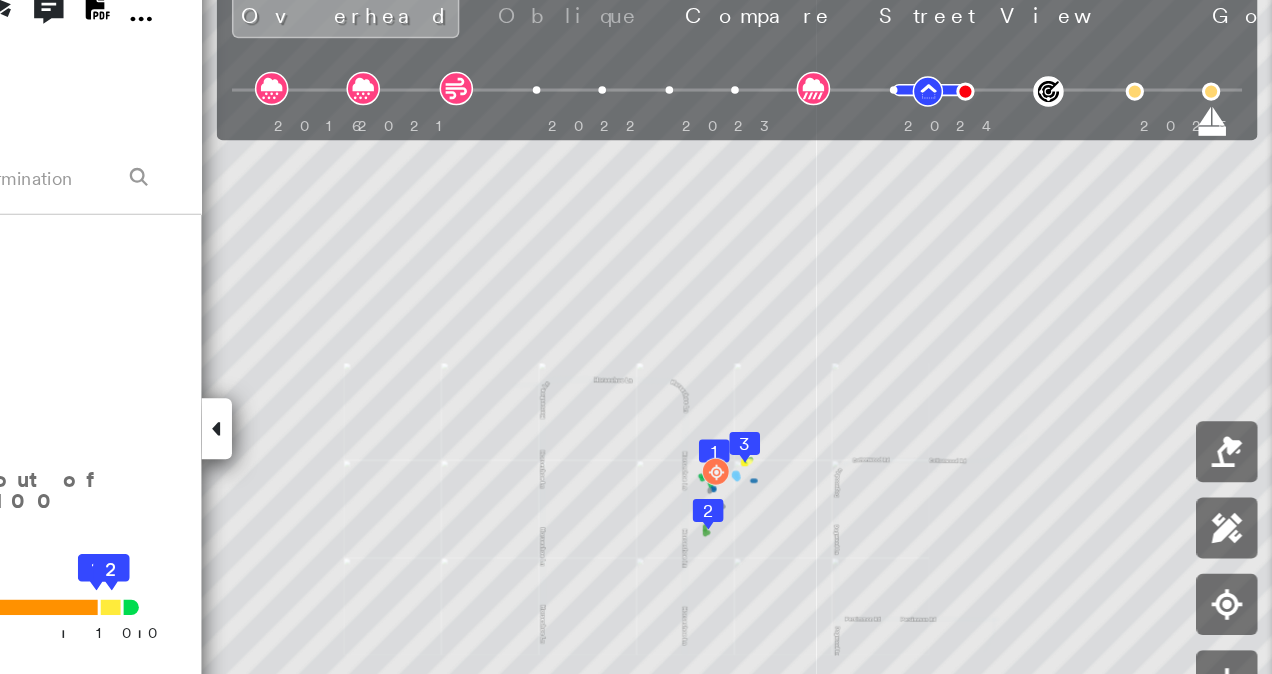 click on "Overhead Obliques Not Available ; Street View" at bounding box center (282, 304) 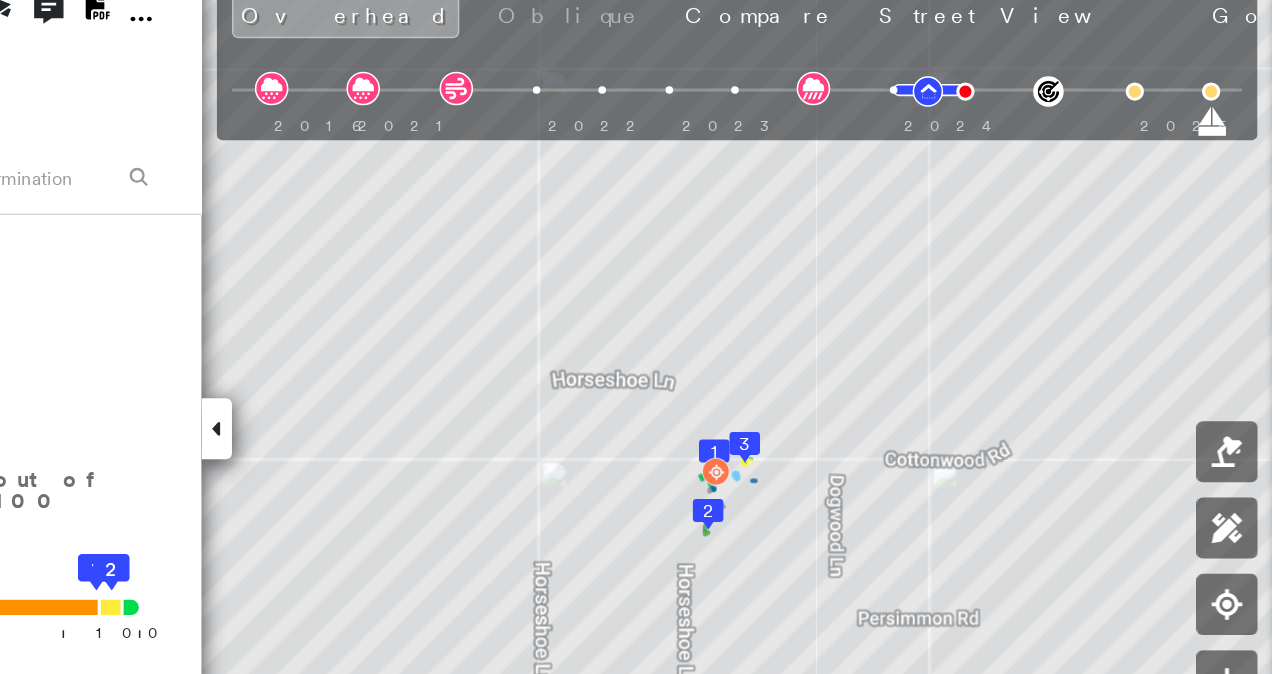 click on "27 HORSESHOE LN ,  MCLOUD, OK 74851 271350107385320002 Assigned to:  - Assigned to:  - 271350107385320002 Assigned to:  - Open Comments Download PDF Report Summary Construction Occupancy Protection Exposure Determination Overhead Obliques Not Available ; Street View Roof Spotlight™ Index :  57-97 out of 100 0 100 25 50 75 3 1 2 Building Roof Scores 3 Buildings Policy Information :  271350107385320002 Flags :  8 (4 cleared, 4 uncleared) Construction Roof Spotlights :  Staining, Overhang, Roof Debris, Vent Property Features :  Car, Patio Furniture, Boat, Fire Pit, Pool and 1 more Roof Age :  Building 1 is 1 - 1.5 years old; others 3+ years old. 1 Building 1 :  1 - 1.5 years COMPARE Before :  Dec 6, 2023 3,055 ft² After :  May 14, 2024 3,055 ft² Circled Text Icon 94 2 Building 2 :  3+ years 3 Building 3 :  3+ years Roof Size & Shape :  3 buildings  BuildZoom - Building Permit Data and Analysis Occupancy Place Detail Protection Exposure FEMA Risk Index Hail Claim Predictor: Most Risky 1   out of  5 Wind 1   5" at bounding box center (636, 369) 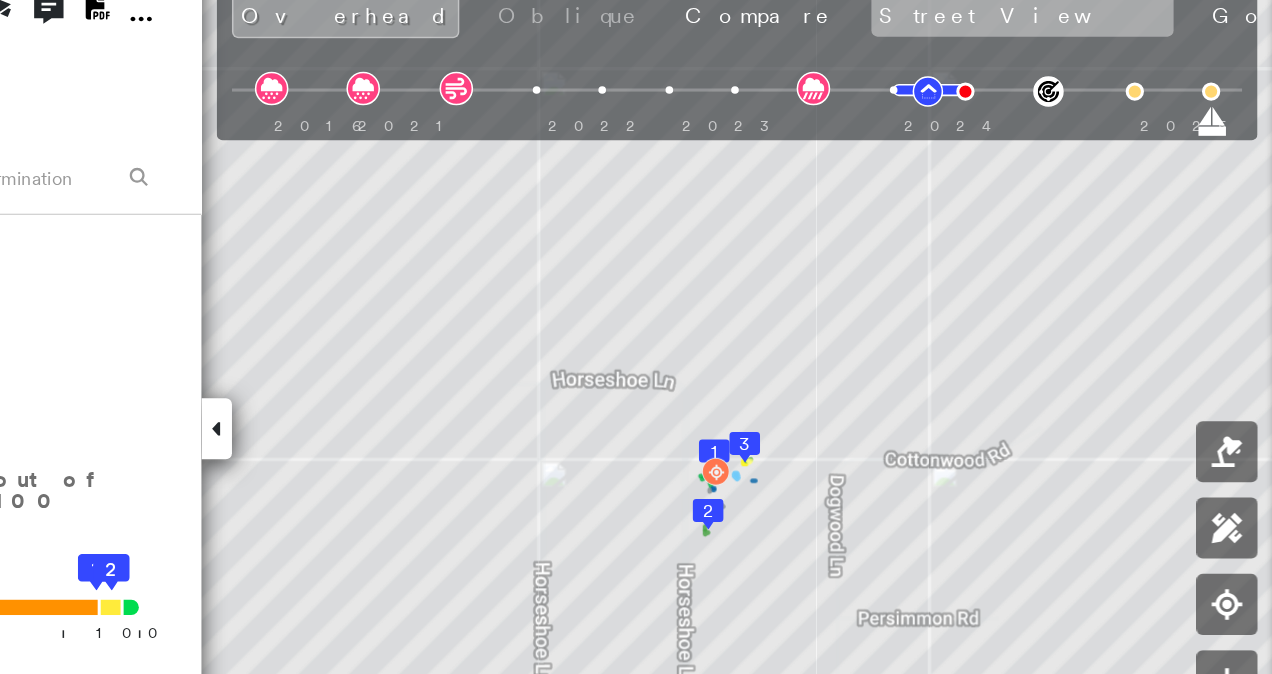 click on "Street View" at bounding box center (1108, 98) 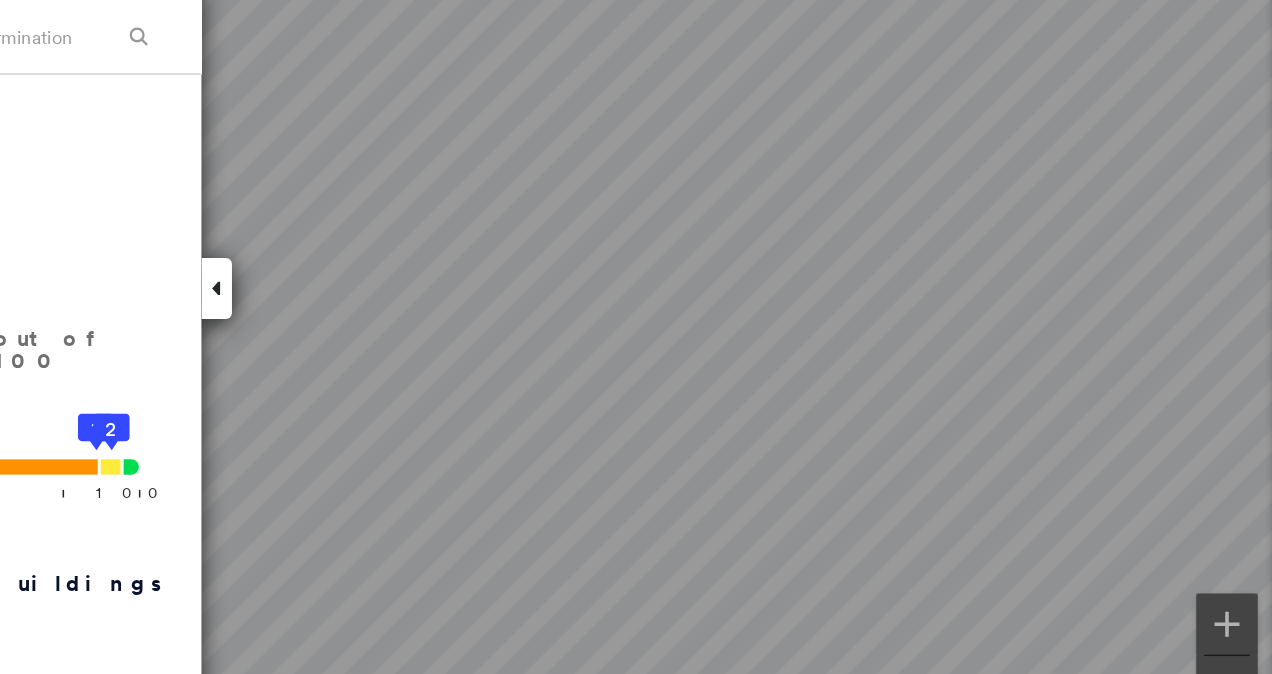 click on "Tower BP Brian Price Shelter  -   PL / CL 27 HORSESHOE LN ,  MCLOUD, OK 74851 271350107385320002 Assigned to:  - Assigned to:  - 271350107385320002 Assigned to:  - Open Comments Download PDF Report Summary Construction Occupancy Protection Exposure Determination Overhead Obliques Not Available ; Street View Roof Spotlight™ Index :  57-97 out of 100 0 100 25 50 75 3 1 2 Building Roof Scores 3 Buildings Policy Information :  271350107385320002 Flags :  8 (4 cleared, 4 uncleared) Construction Roof Spotlights :  Staining, Overhang, Roof Debris, Vent Property Features :  Car, Patio Furniture, Boat, Fire Pit, Pool and 1 more Roof Age :  Building 1 is 1 - 1.5 years old; others 3+ years old. 1 Building 1 :  1 - 1.5 years COMPARE Before :  Dec 6, 2023 3,055 ft² After :  May 14, 2024 3,055 ft² Circled Text Icon 94 2 Building 2 :  3+ years 3 Building 3 :  3+ years Roof Size & Shape :  3 buildings  BuildZoom - Building Permit Data and Analysis Occupancy Place Detail Protection Exposure FEMA Risk Index Hail 1   5 Wind" at bounding box center [636, 337] 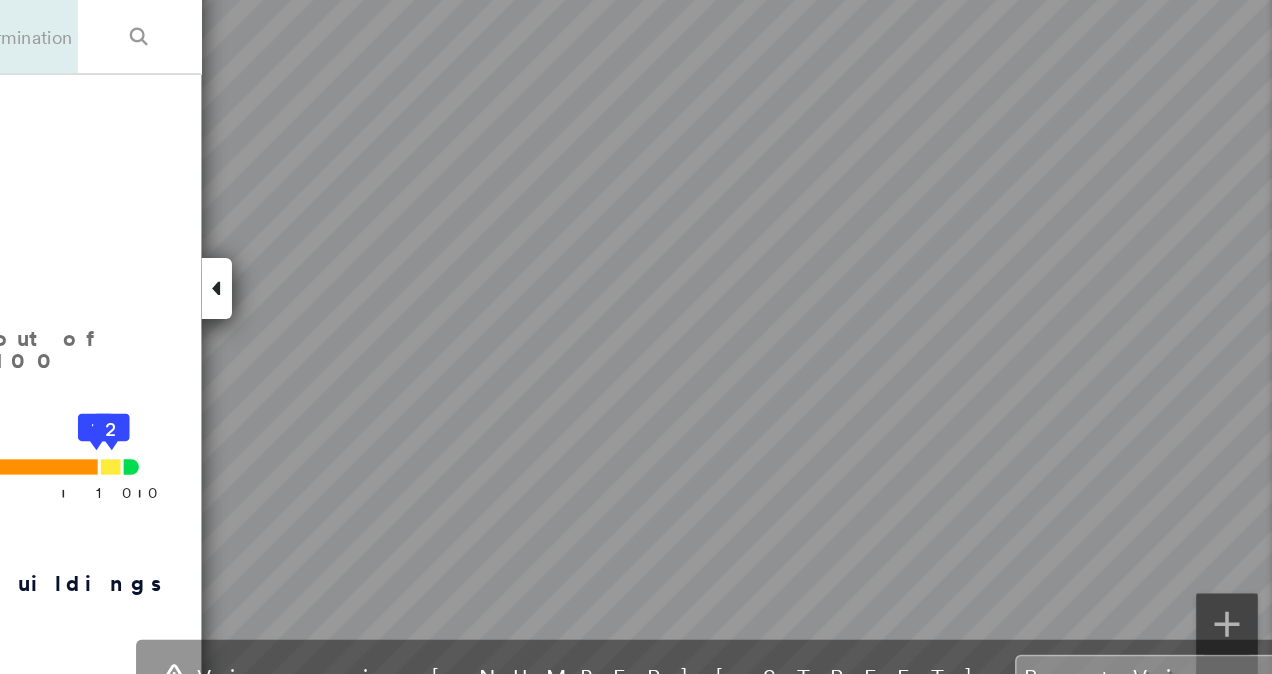 click on "27 HORSESHOE LN ,  MCLOUD, OK 74851 271350107385320002 Assigned to:  - Assigned to:  - 271350107385320002 Assigned to:  - Open Comments Download PDF Report Summary Construction Occupancy Protection Exposure Determination Overhead Obliques Not Available ; Street View Roof Spotlight™ Index :  57-97 out of 100 0 100 25 50 75 3 1 2 Building Roof Scores 3 Buildings Policy Information :  271350107385320002 Flags :  8 (4 cleared, 4 uncleared) Construction Roof Spotlights :  Staining, Overhang, Roof Debris, Vent Property Features :  Car, Patio Furniture, Boat, Fire Pit, Pool and 1 more Roof Age :  Building 1 is 1 - 1.5 years old; others 3+ years old. 1 Building 1 :  1 - 1.5 years COMPARE Before :  Dec 6, 2023 3,055 ft² After :  May 14, 2024 3,055 ft² Circled Text Icon 94 2 Building 2 :  3+ years 3 Building 3 :  3+ years Roof Size & Shape :  3 buildings  BuildZoom - Building Permit Data and Analysis Occupancy Place Detail Protection Exposure FEMA Risk Index Hail Claim Predictor: Most Risky 1   out of  5 Wind 1   5" at bounding box center [636, 369] 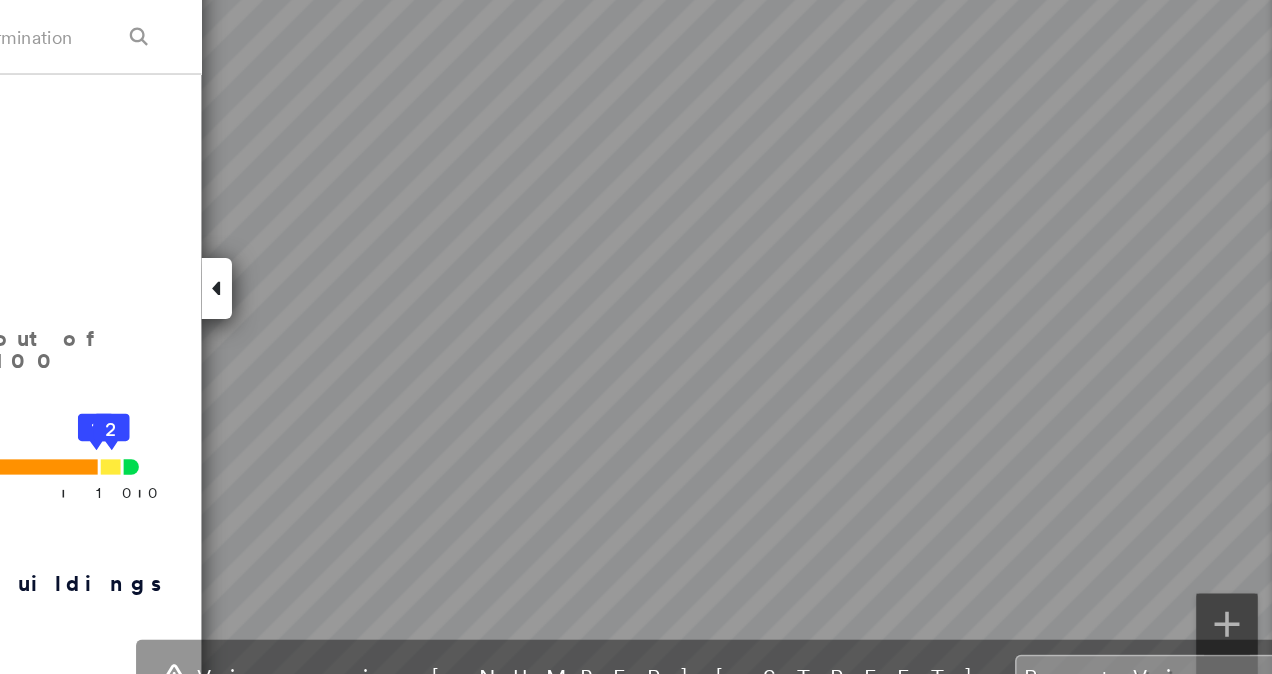 click on "27 HORSESHOE LN ,  MCLOUD, OK 74851 271350107385320002 Assigned to:  - Assigned to:  - 271350107385320002 Assigned to:  - Open Comments Download PDF Report Summary Construction Occupancy Protection Exposure Determination Overhead Obliques Not Available ; Street View Roof Spotlight™ Index :  57-97 out of 100 0 100 25 50 75 3 1 2 Building Roof Scores 3 Buildings Policy Information :  271350107385320002 Flags :  8 (4 cleared, 4 uncleared) Construction Roof Spotlights :  Staining, Overhang, Roof Debris, Vent Property Features :  Car, Patio Furniture, Boat, Fire Pit, Pool and 1 more Roof Age :  Building 1 is 1 - 1.5 years old; others 3+ years old. 1 Building 1 :  1 - 1.5 years COMPARE Before :  Dec 6, 2023 3,055 ft² After :  May 14, 2024 3,055 ft² Circled Text Icon 94 2 Building 2 :  3+ years 3 Building 3 :  3+ years Roof Size & Shape :  3 buildings  BuildZoom - Building Permit Data and Analysis Occupancy Place Detail Protection Exposure FEMA Risk Index Hail Claim Predictor: Most Risky 1   out of  5 Wind 1   5" at bounding box center (636, 369) 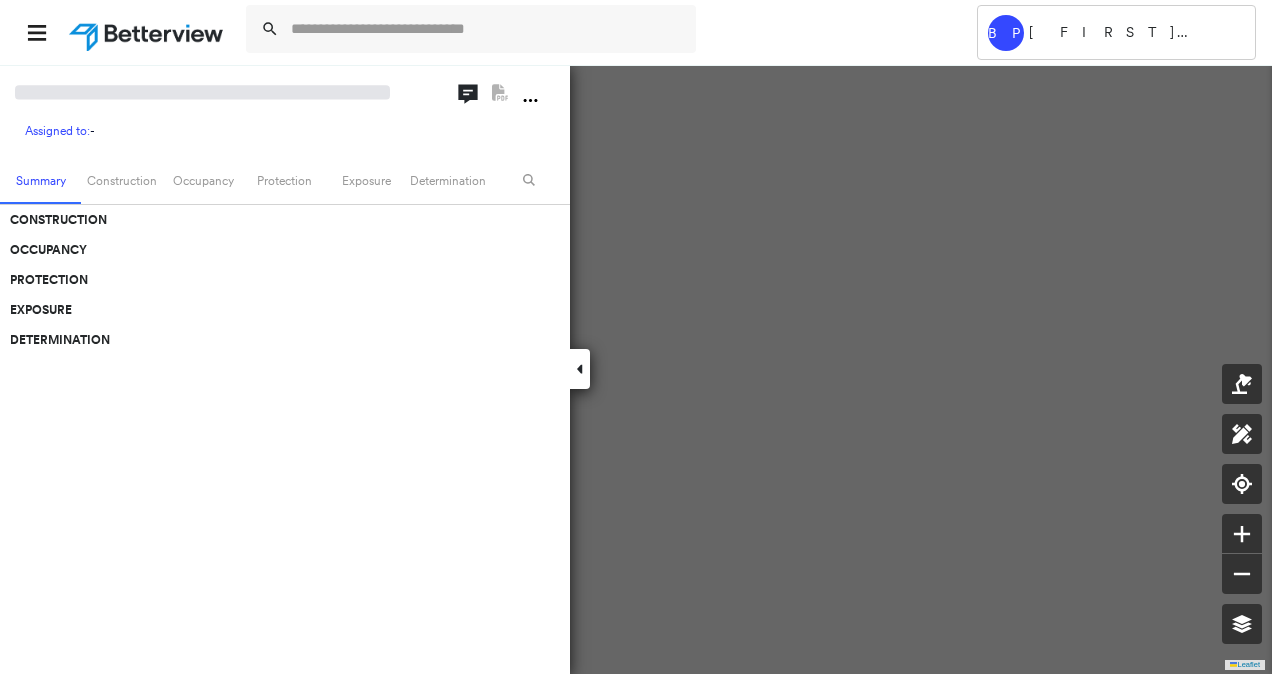 scroll, scrollTop: 0, scrollLeft: 0, axis: both 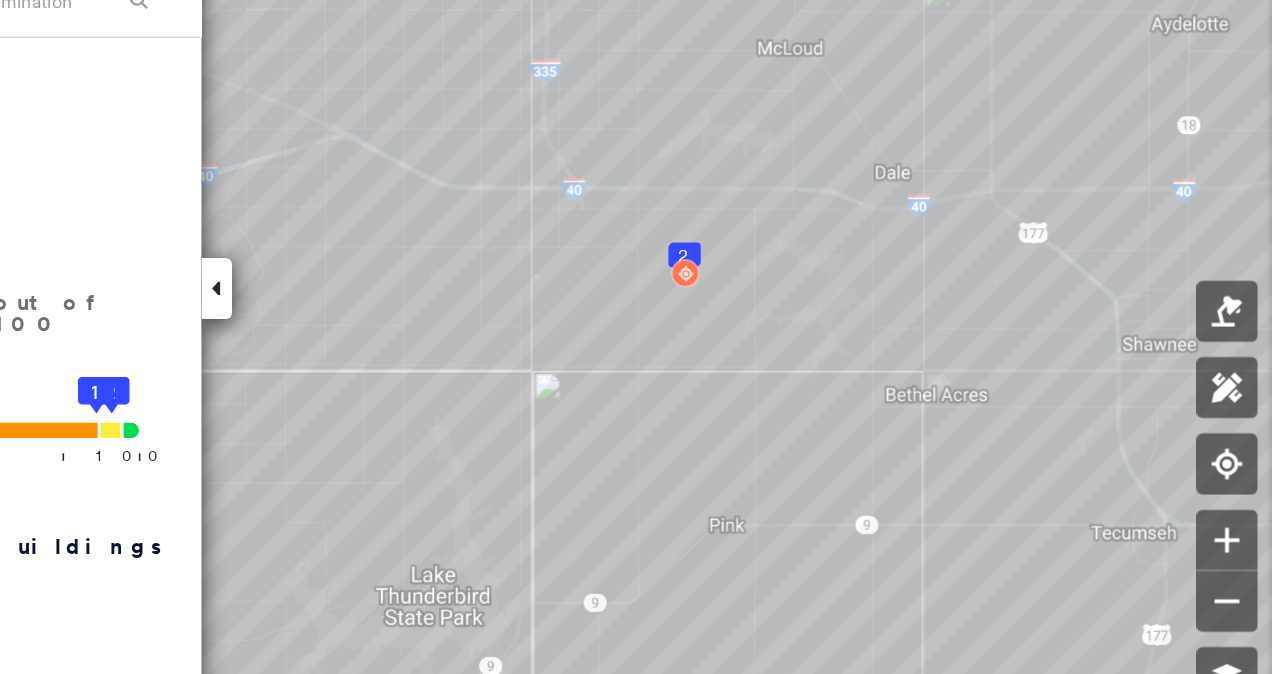 click on "Overhead Obliques Not Available ; Street View Roof Spotlight™ Index :  57-97 out of 100 0 100 25 50 75 3 2 1 Building Roof Scores 3 Buildings Policy Information :  [CREDIT_CARD] Flags :  8 (4 cleared, 4 uncleared)" at bounding box center (282, 434) 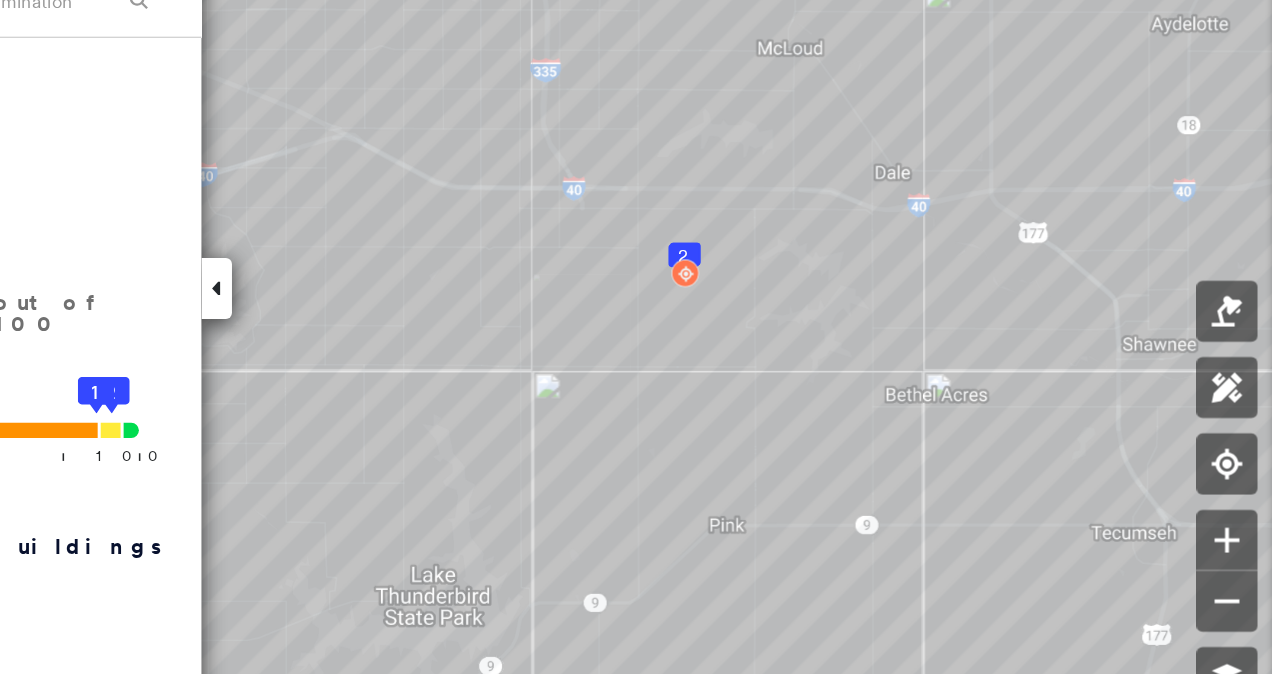 click on "Overhead Obliques Not Available ; Street View" at bounding box center [282, 280] 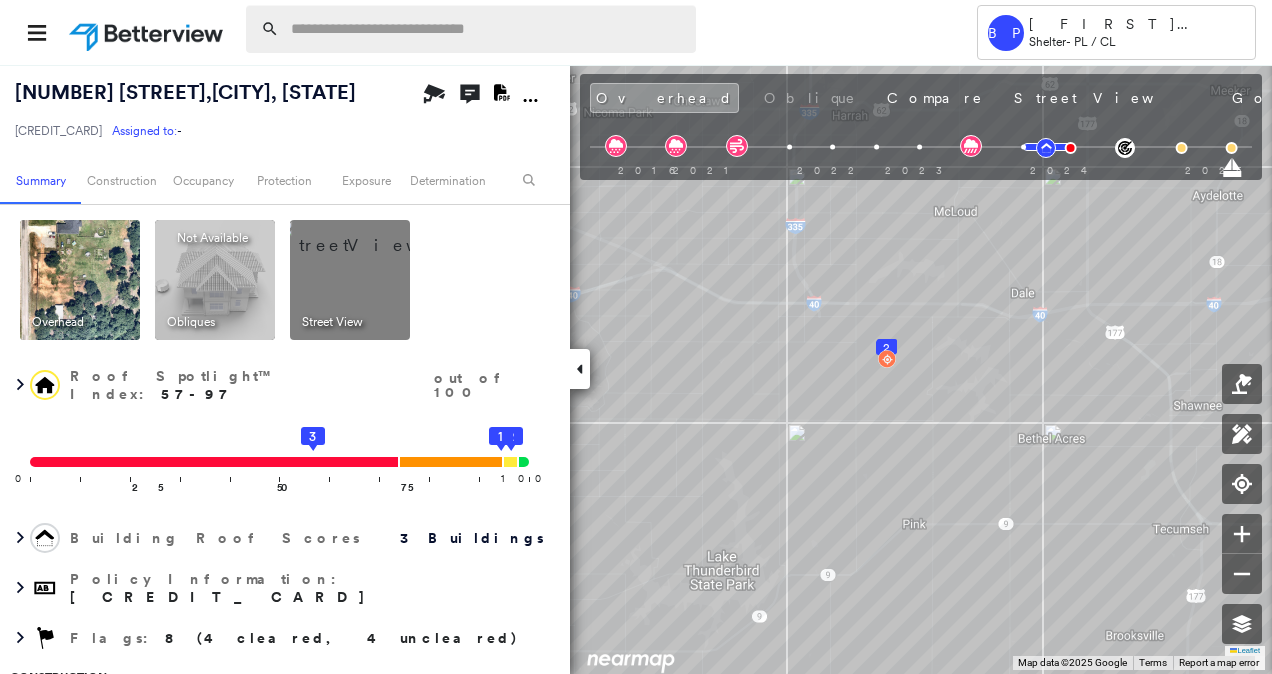 click at bounding box center (487, 29) 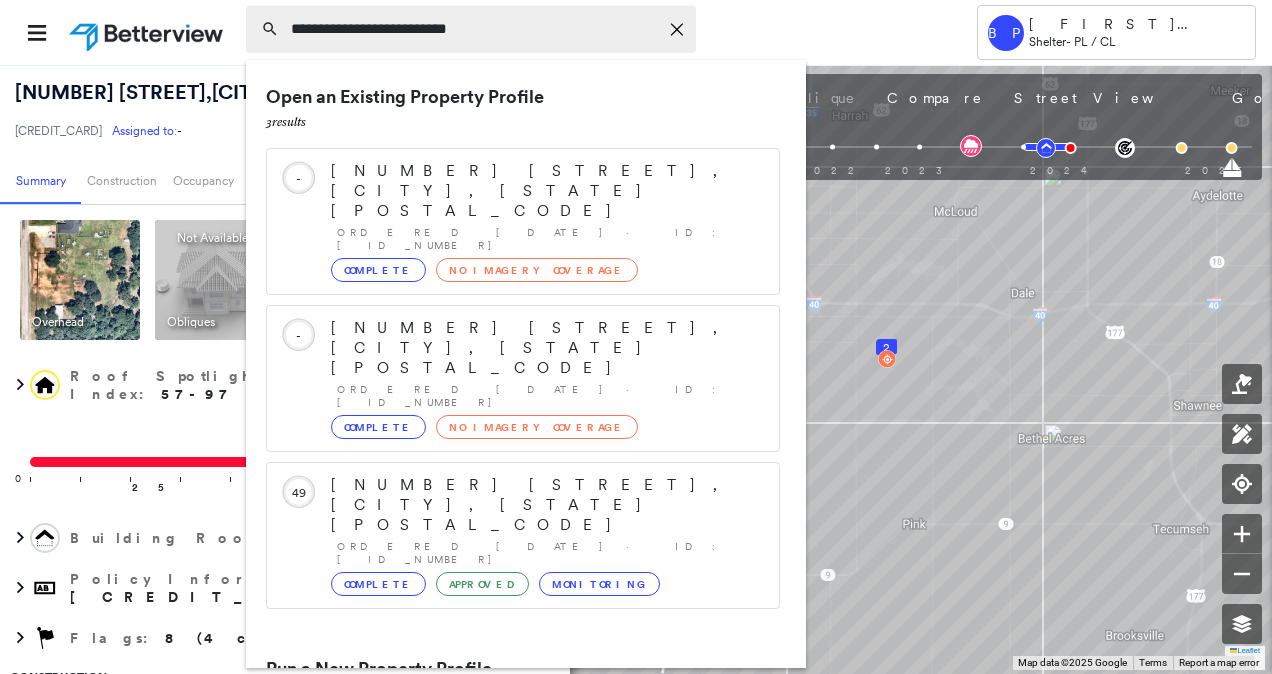 type on "**********" 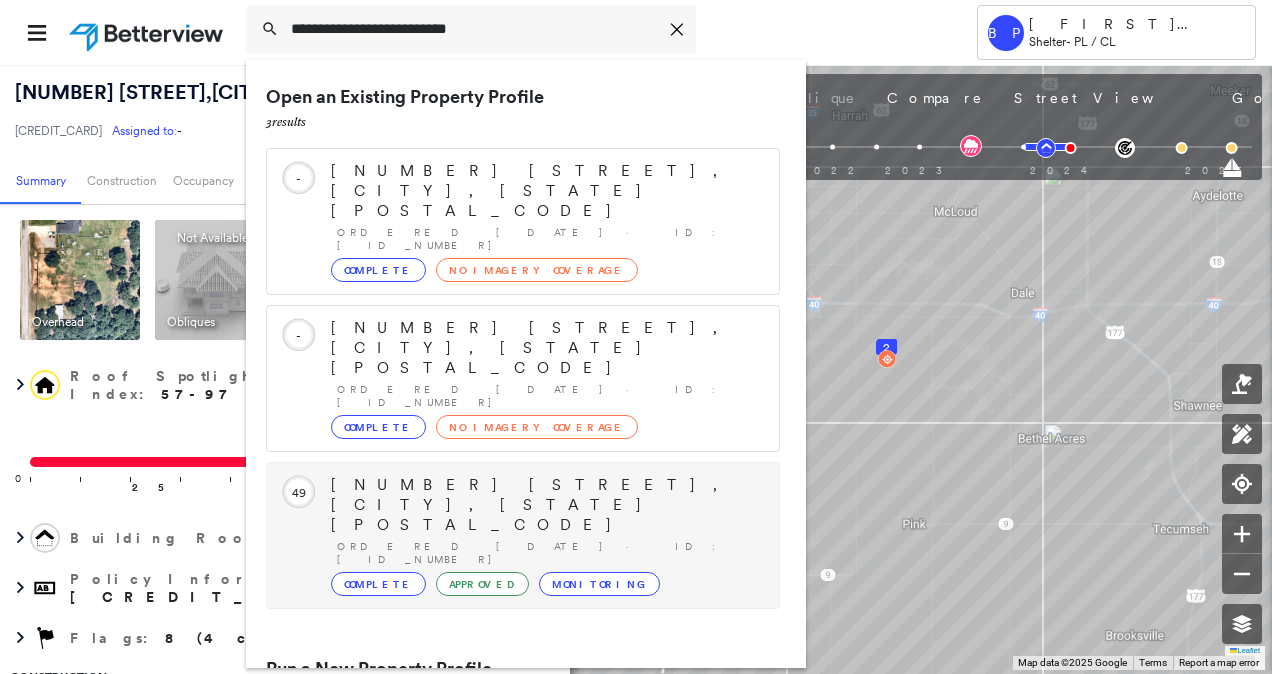 click on "810 E ROSA ST, SHAWNEE, OK 74804" at bounding box center (545, 505) 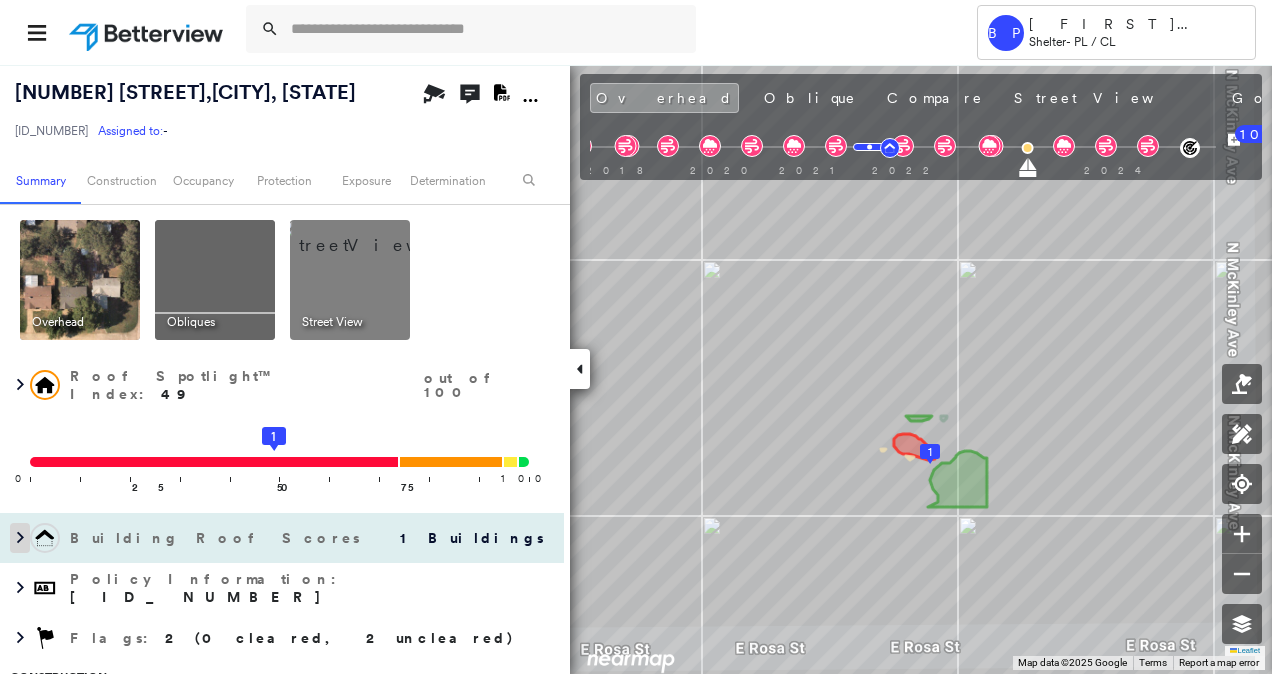 click at bounding box center (20, 538) 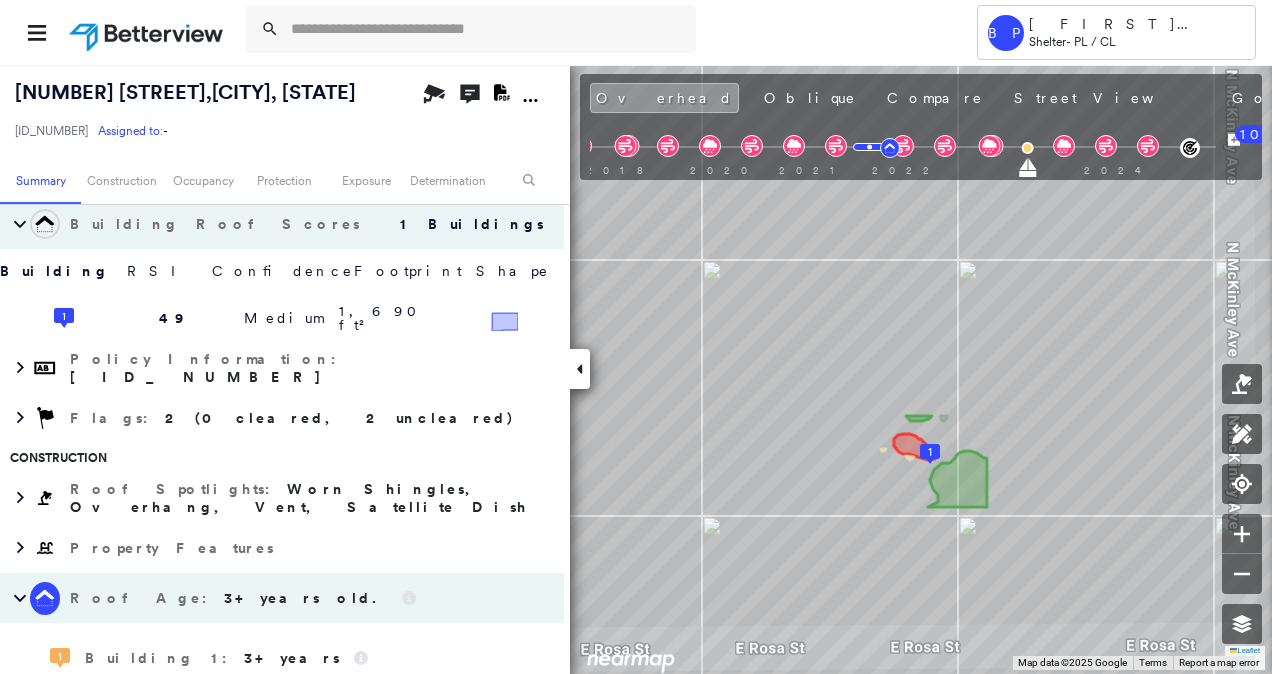 scroll, scrollTop: 0, scrollLeft: 0, axis: both 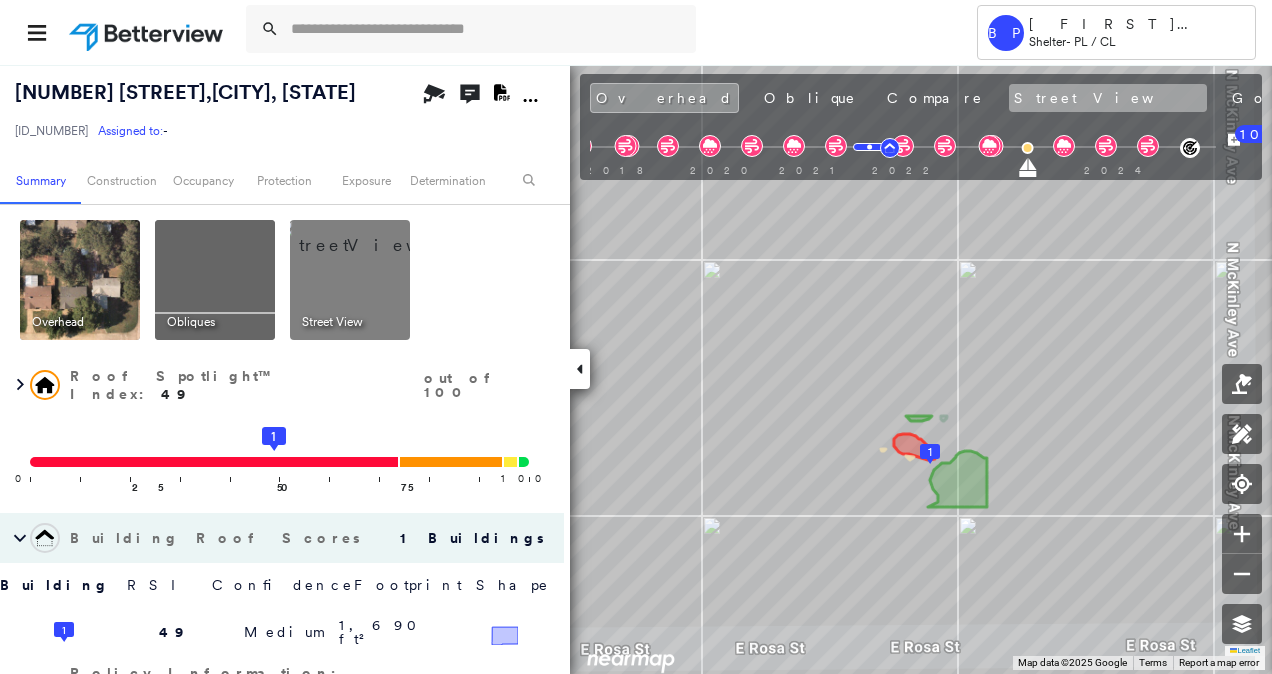 click on "Street View" at bounding box center (1108, 98) 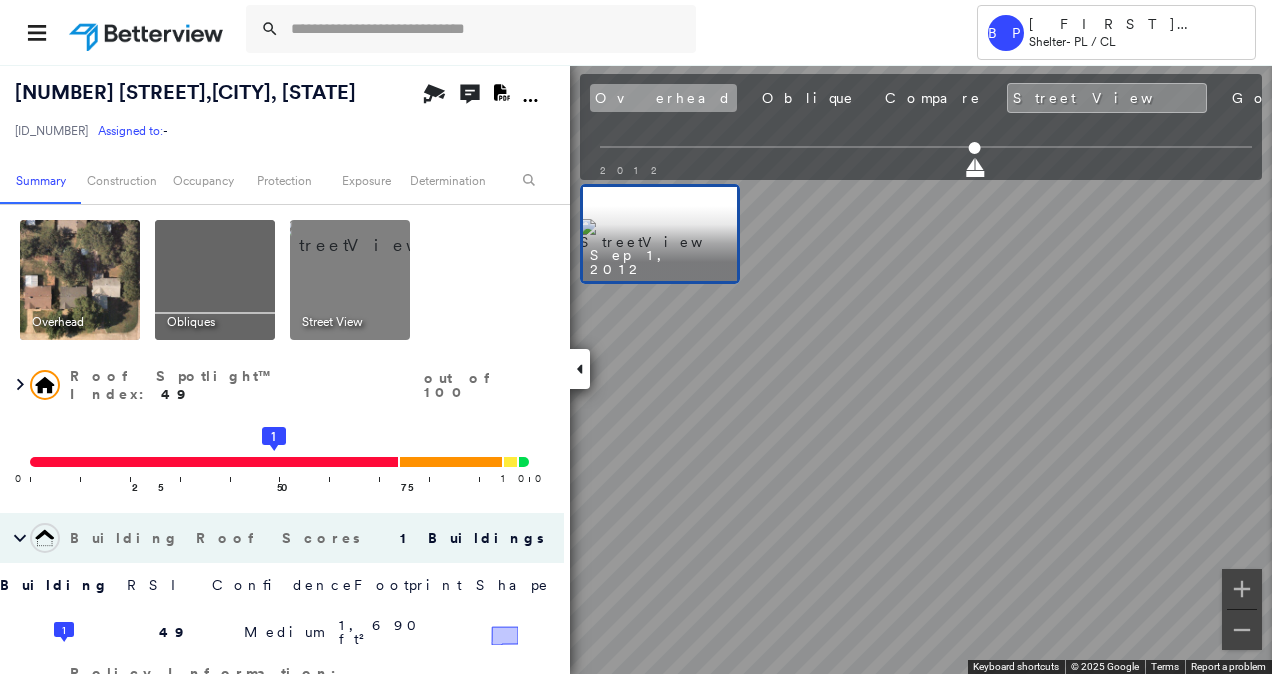 click on "Overhead" at bounding box center (663, 98) 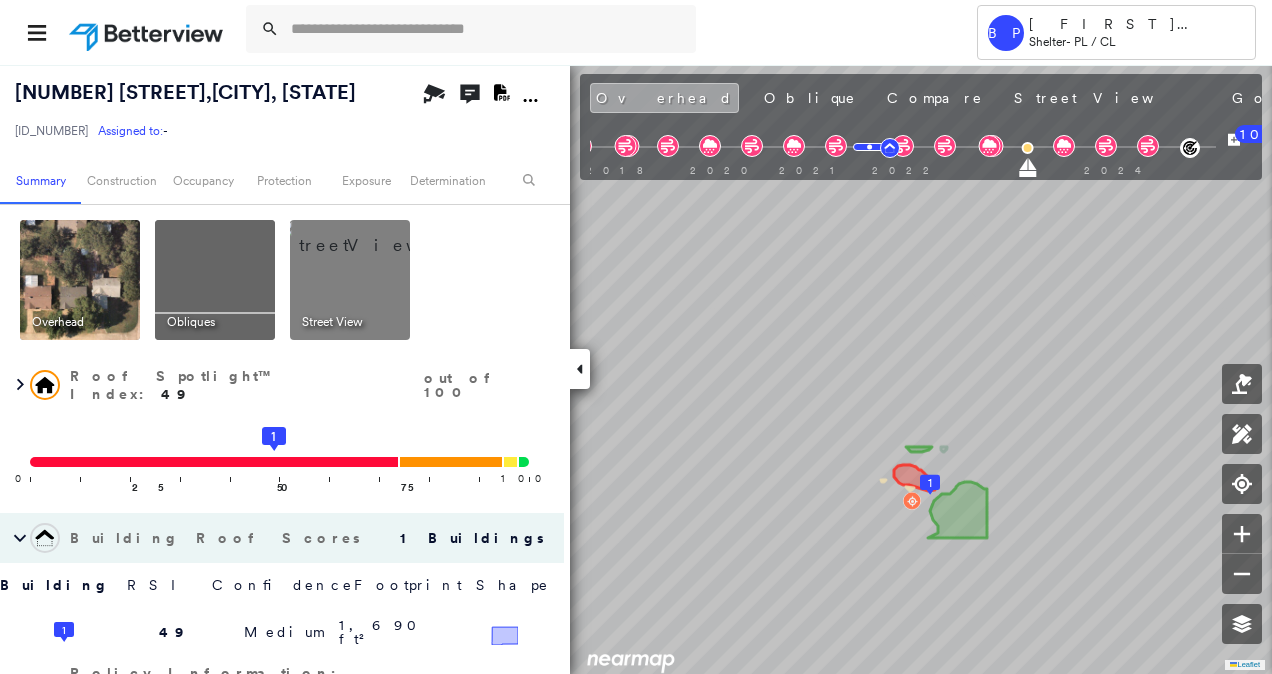 click on "Overhead" at bounding box center (664, 98) 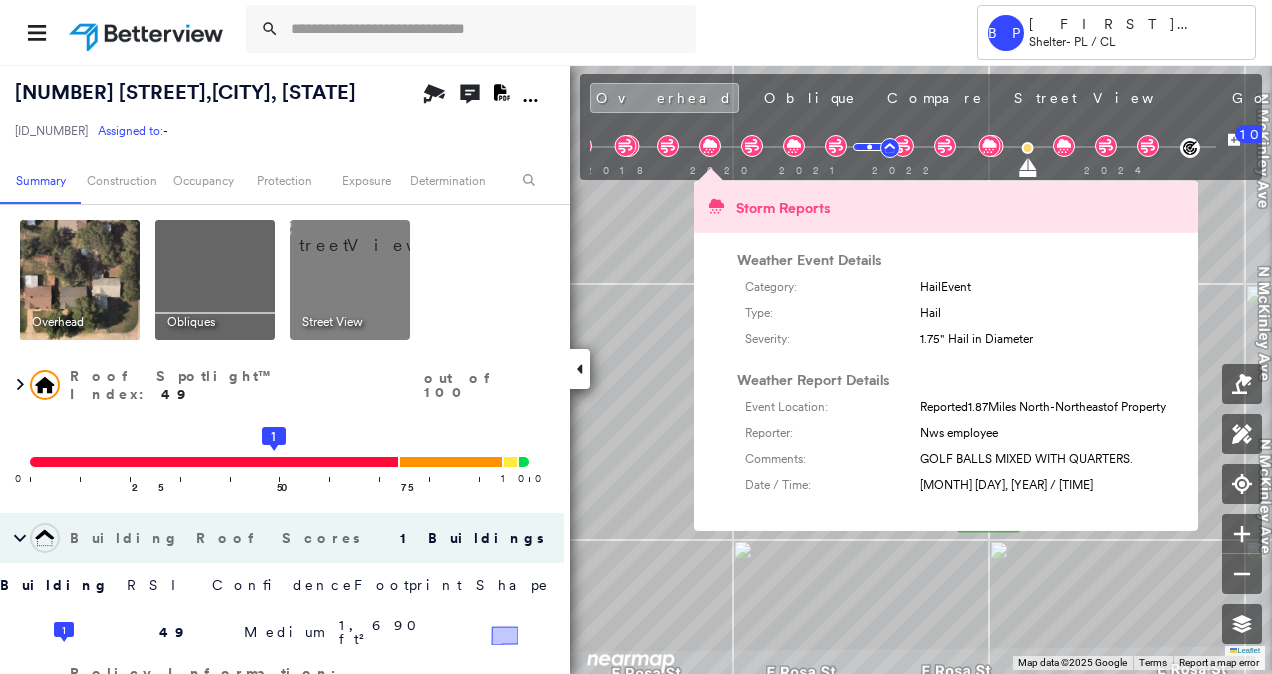click 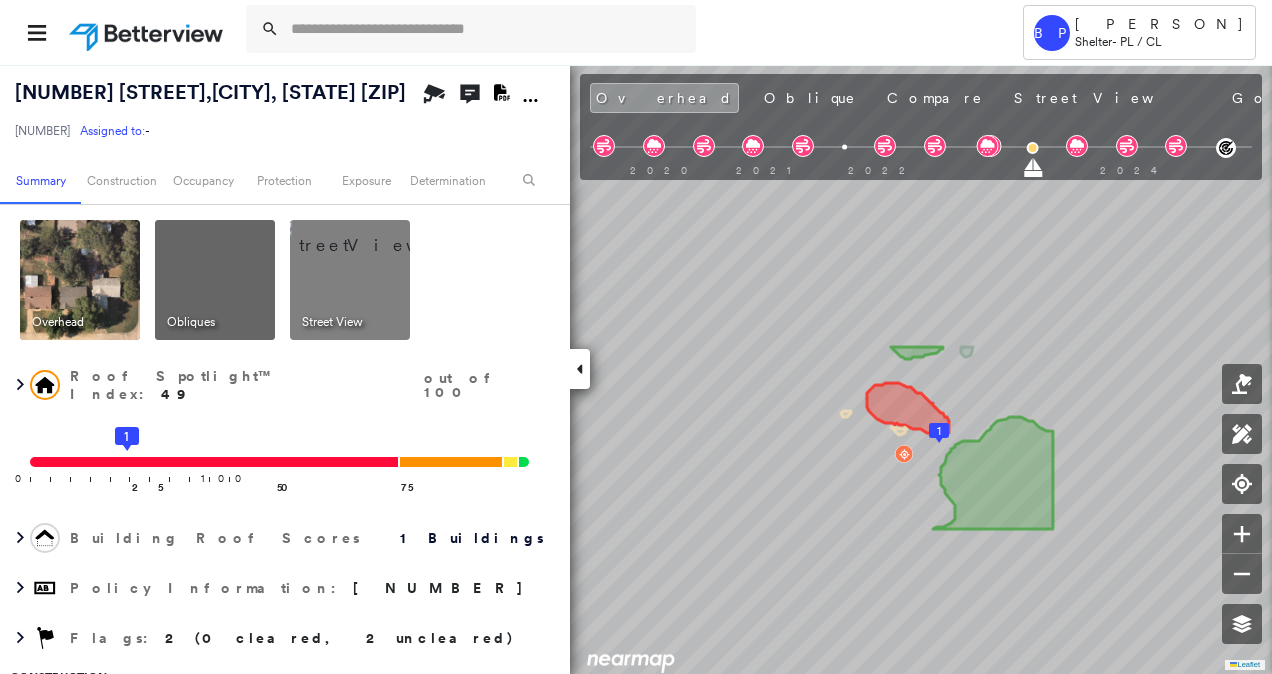 scroll, scrollTop: 0, scrollLeft: 0, axis: both 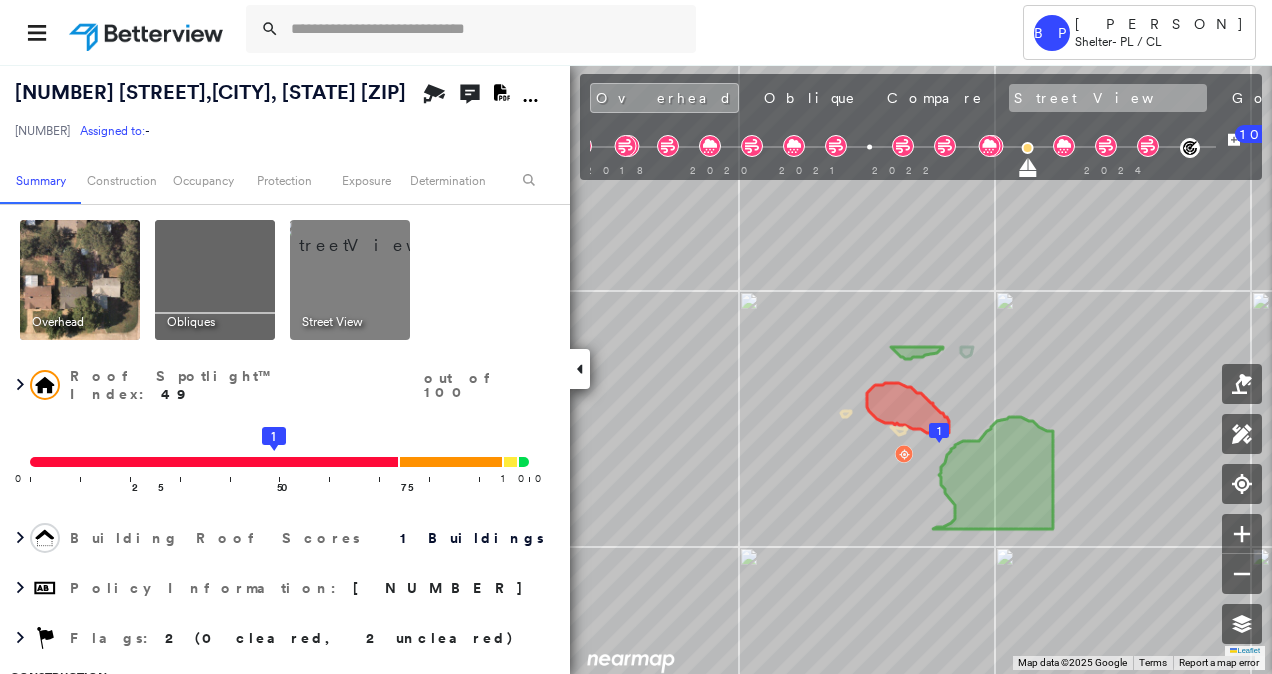 click on "Street View" at bounding box center [1108, 98] 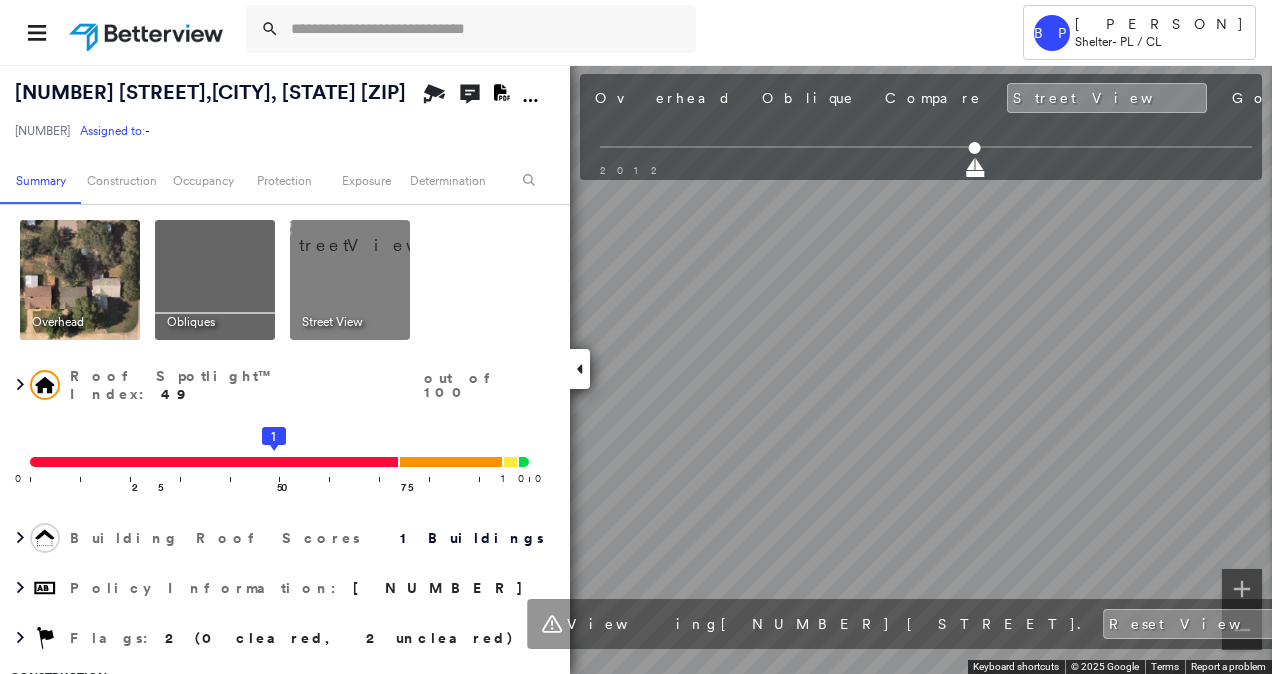 click on "Tower BP Brian Price Shelter  -   PL / CL 810 E ROSA ST ,  SHAWNEE, OK 74804 271350107122740003 Assigned to:  - Assigned to:  - 271350107122740003 Assigned to:  - Open Comments Download PDF Report Summary Construction Occupancy Protection Exposure Determination Overhead Obliques Street View Roof Spotlight™ Index :  49 out of 100 0 100 25 50 1 75 Building Roof Scores 1 Buildings Policy Information :  271350107122740003 Flags :  2 (0 cleared, 2 uncleared) Construction Roof Spotlights :  Worn Shingles, Overhang, Vent, Satellite Dish Property Features Roof Age :  3+ years old. 1 Building 1 :  3+ years Roof Size & Shape :  1 building  - Gable | Asphalt Shingle BuildZoom - Building Permit Data and Analysis Occupancy Place Detail Protection Exposure FEMA Risk Index Hail Claim Predictor: Most Risky 1   out of  5 Wind Claim Predictor: More Risky 2   out of  5 Wildfire Additional Perils Determination Flags :  2 (0 cleared, 2 uncleared) Uncleared Flags (2) Cleared Flags  (0) Tree Overhang Flagged 09/16/24 Clear MED 10" at bounding box center (636, 337) 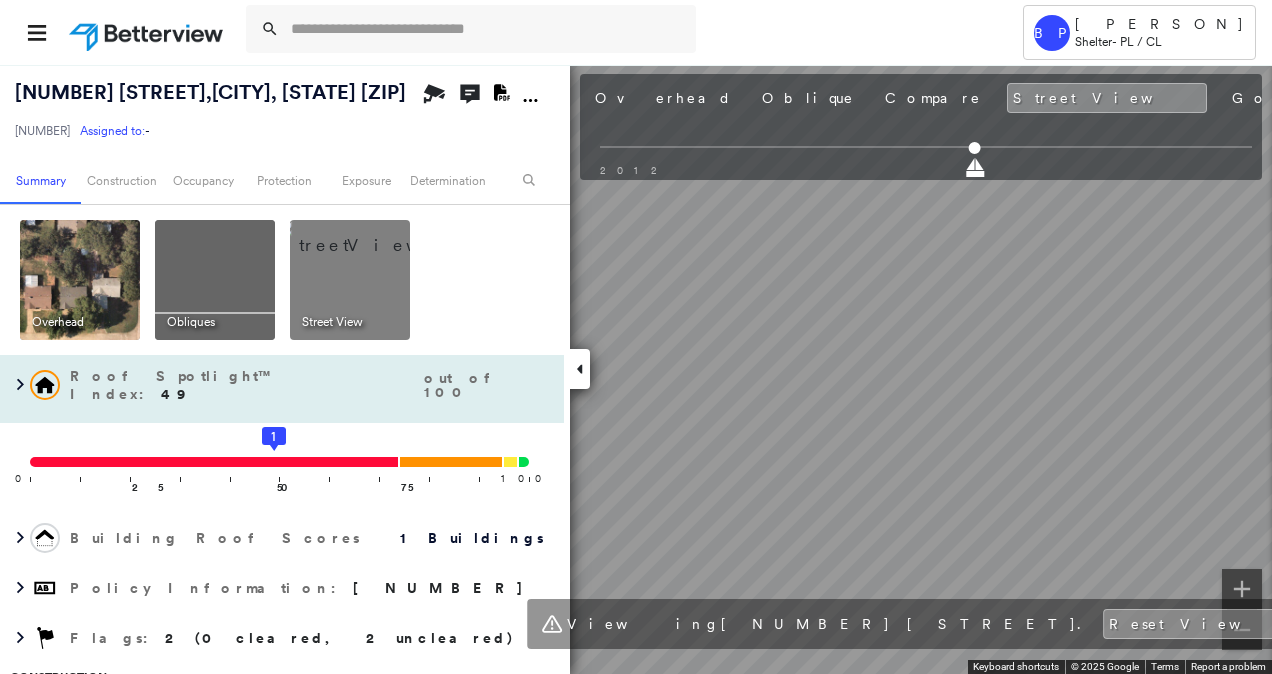 click on "810 E ROSA ST ,  SHAWNEE, OK 74804 271350107122740003 Assigned to:  - Assigned to:  - 271350107122740003 Assigned to:  - Open Comments Download PDF Report Summary Construction Occupancy Protection Exposure Determination Overhead Obliques Street View Roof Spotlight™ Index :  49 out of 100 0 100 25 50 1 75 Building Roof Scores 1 Buildings Policy Information :  271350107122740003 Flags :  2 (0 cleared, 2 uncleared) Construction Roof Spotlights :  Worn Shingles, Overhang, Vent, Satellite Dish Property Features Roof Age :  3+ years old. 1 Building 1 :  3+ years Roof Size & Shape :  1 building  - Gable | Asphalt Shingle BuildZoom - Building Permit Data and Analysis Occupancy Place Detail Protection Exposure FEMA Risk Index Hail Claim Predictor: Most Risky 1   out of  5 Wind Claim Predictor: More Risky 2   out of  5 Wildfire Additional Perils Determination Flags :  2 (0 cleared, 2 uncleared) Uncleared Flags (2) Cleared Flags  (0) Tree Overhang Flagged 09/16/24 Clear MED Medium Priority Flagged 09/16/24 Clear Save" at bounding box center [636, 369] 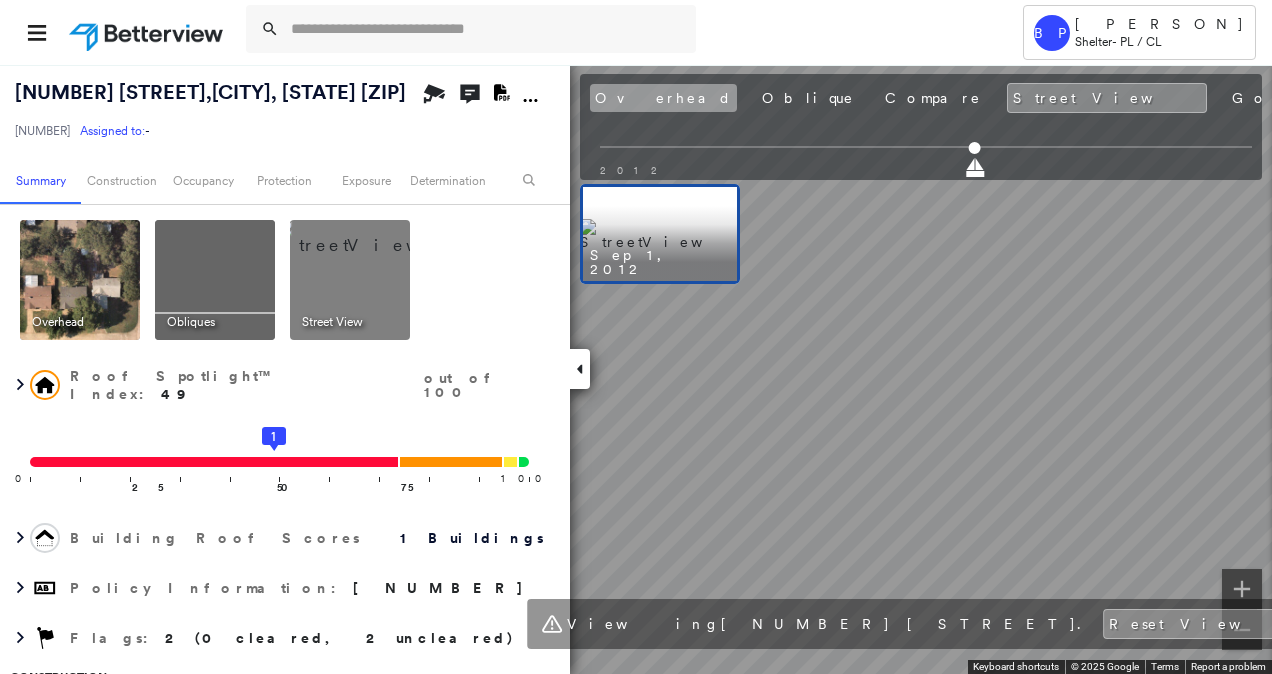 click on "Overhead" at bounding box center [663, 98] 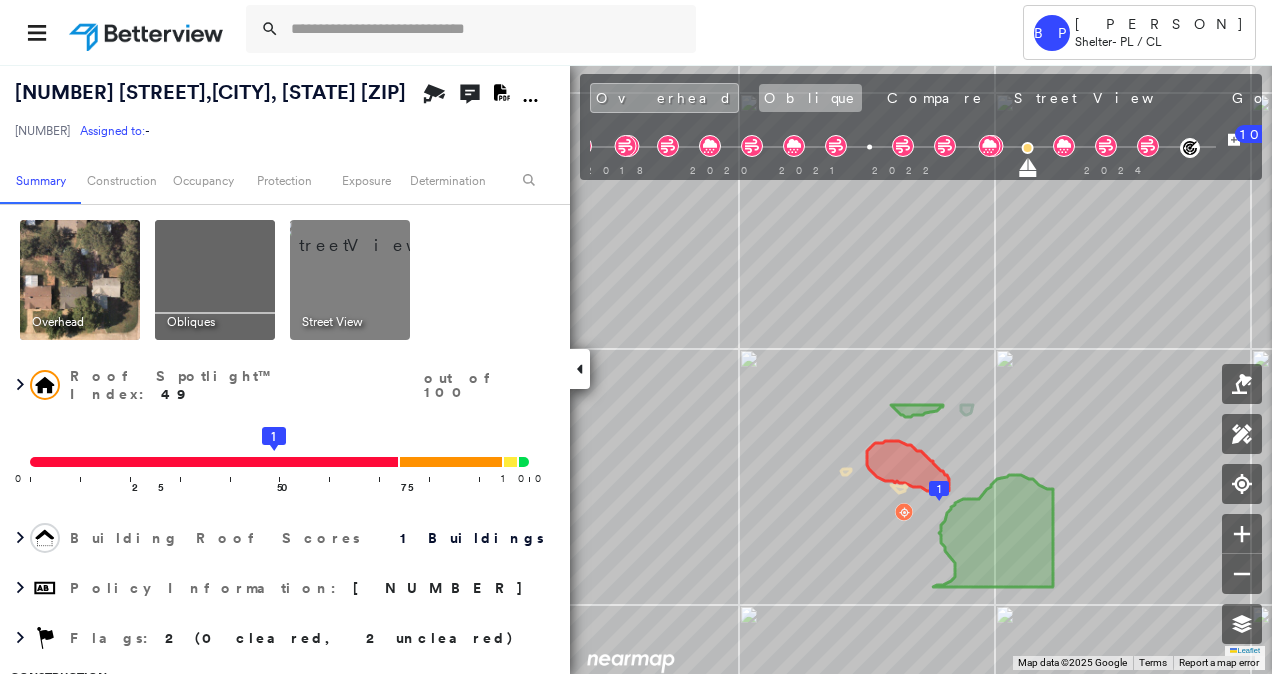 click on "Oblique" at bounding box center (810, 98) 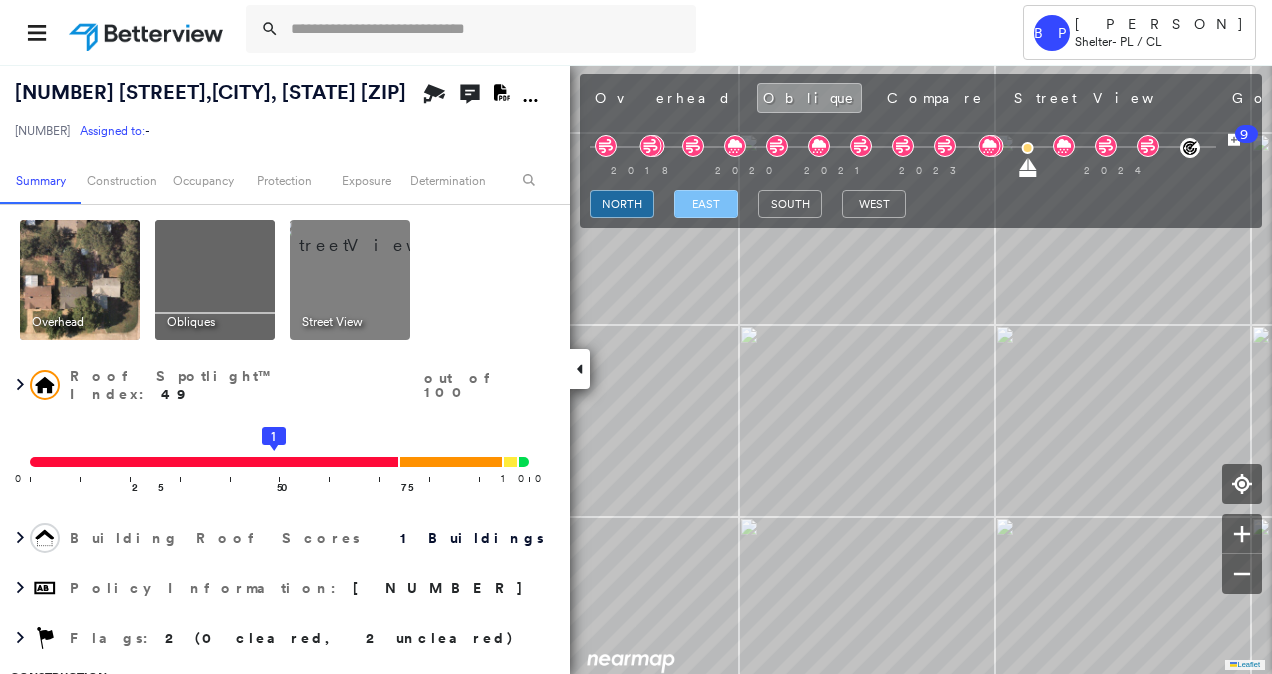 click on "east" at bounding box center [706, 204] 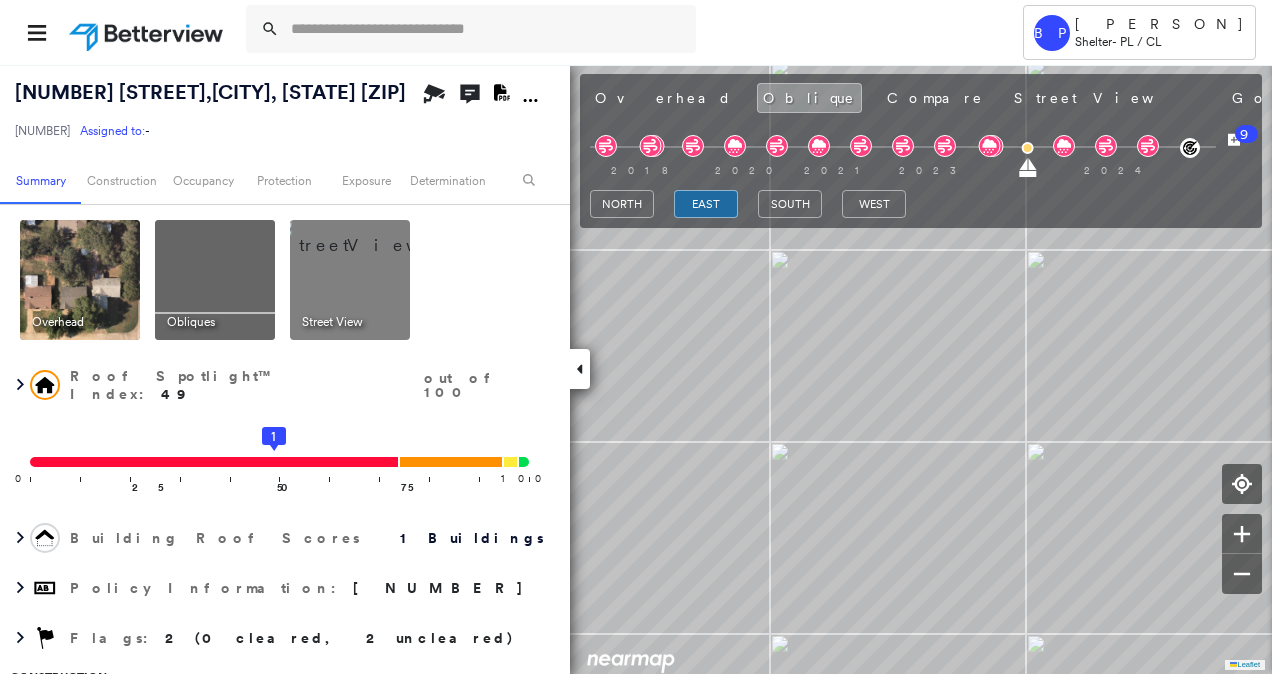 click on "north east south west" at bounding box center [921, 204] 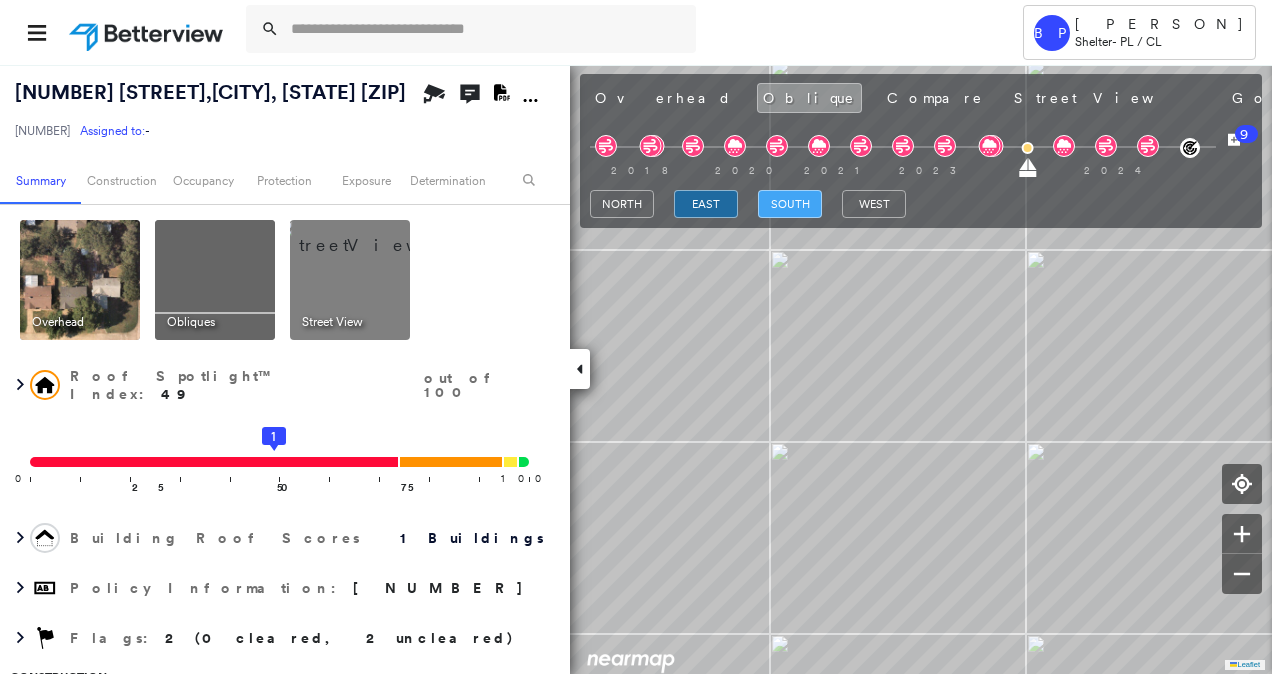 click on "south" at bounding box center [790, 204] 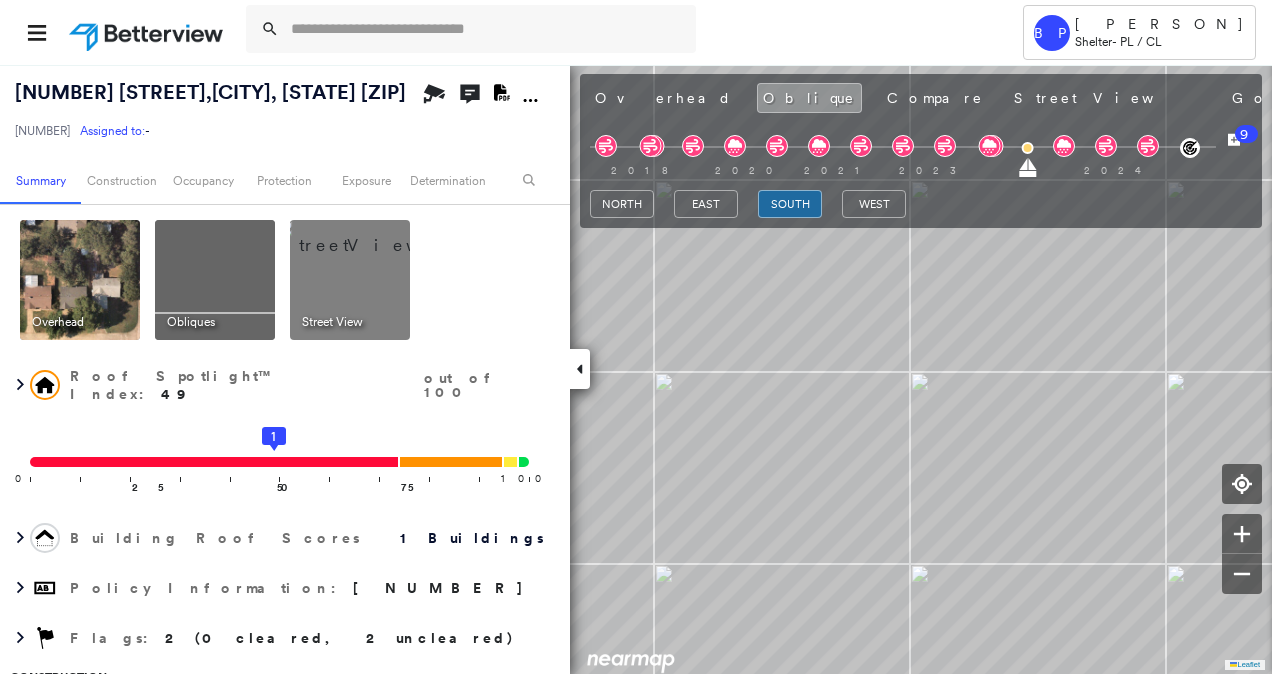 click on "north east south west" at bounding box center [748, 204] 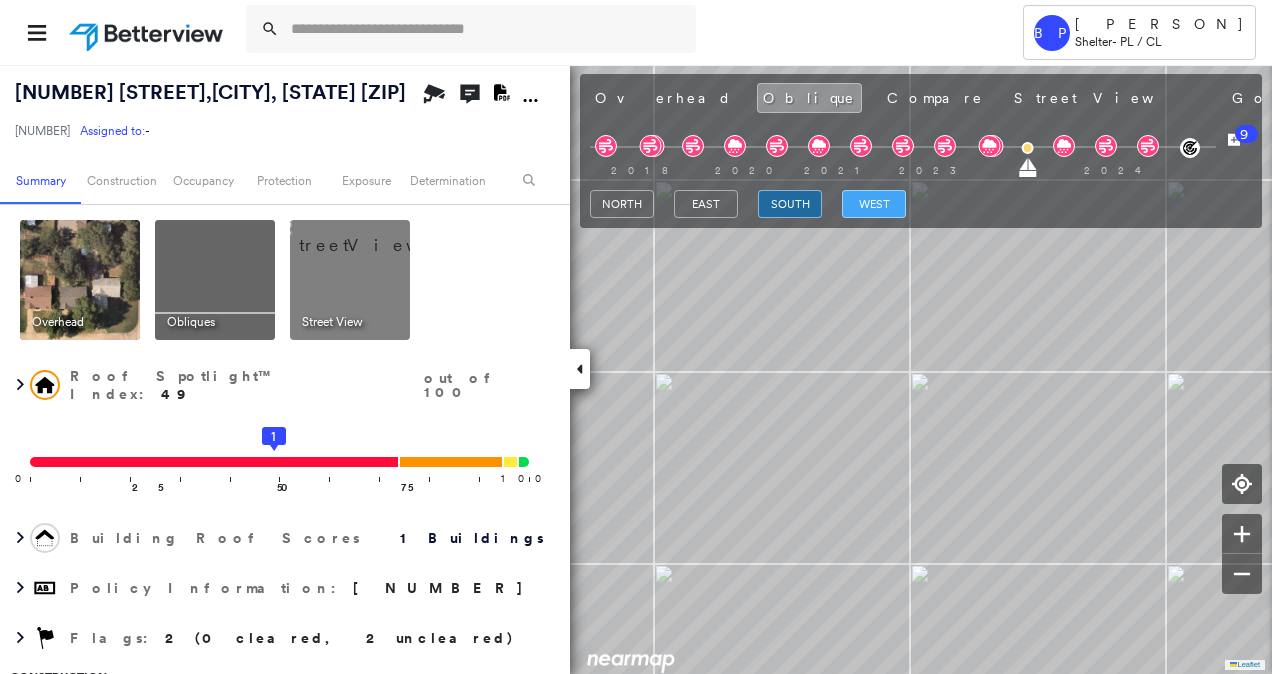 click on "west" at bounding box center [874, 204] 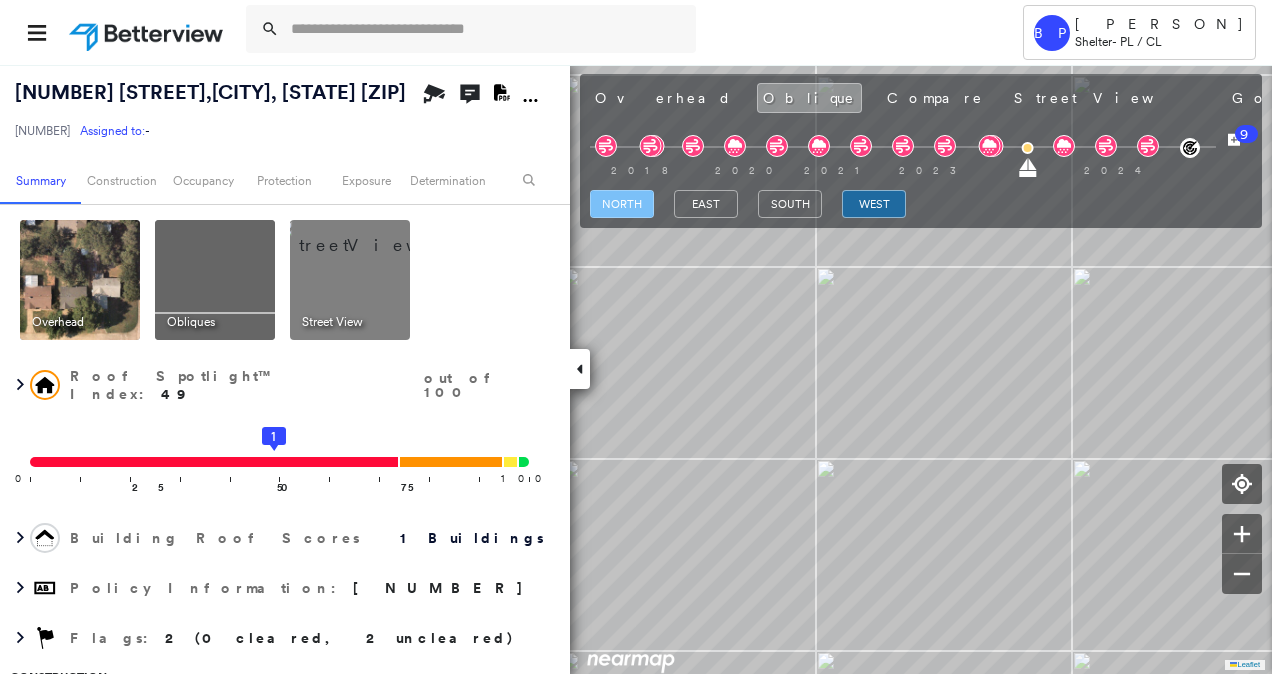 click on "north" at bounding box center [622, 204] 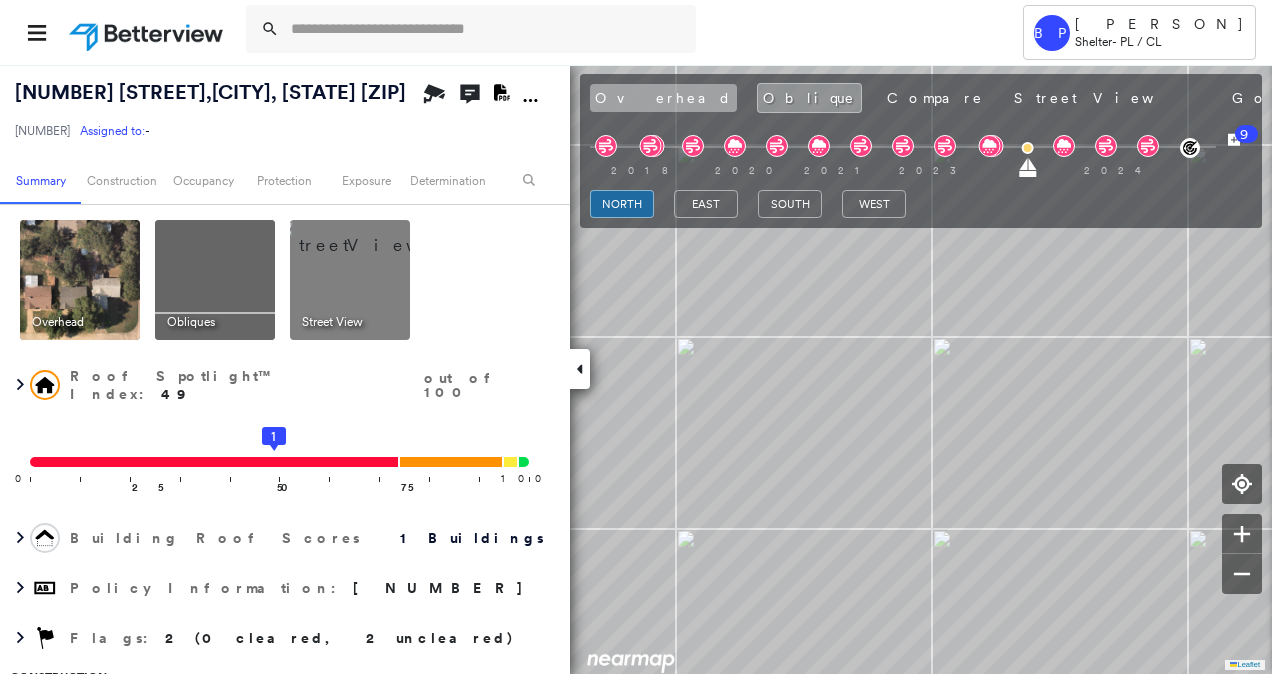 click on "Overhead" at bounding box center [663, 98] 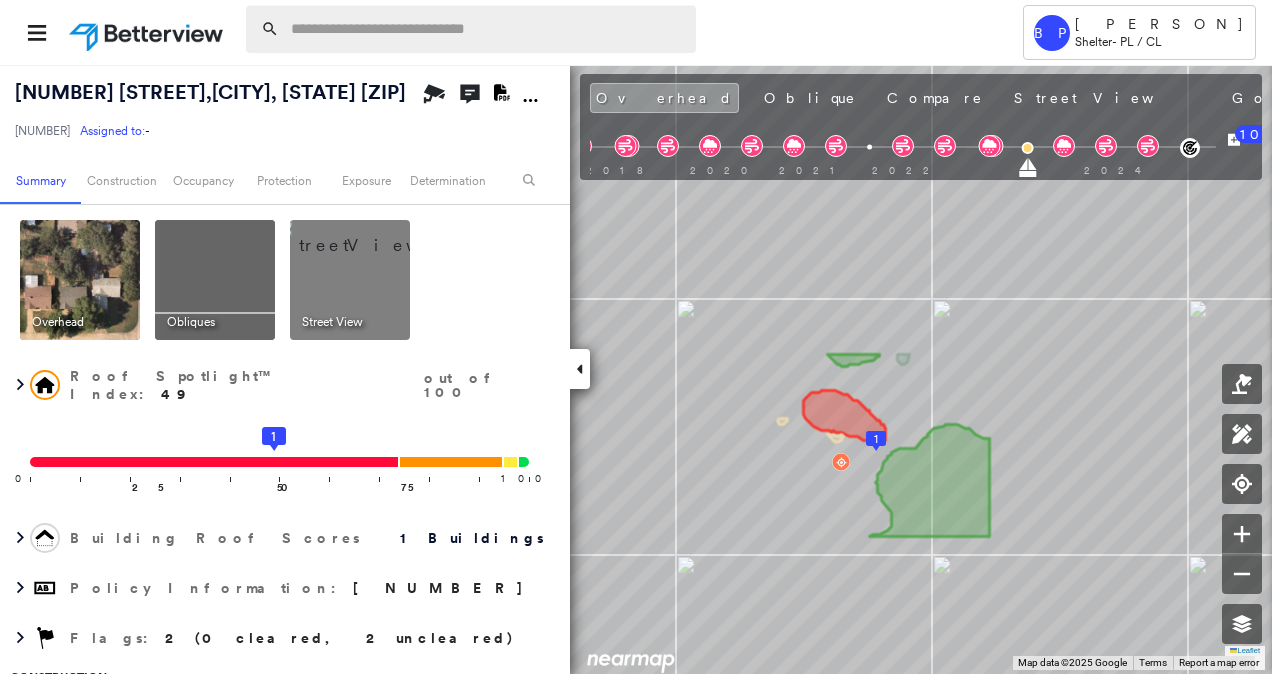 click at bounding box center [487, 29] 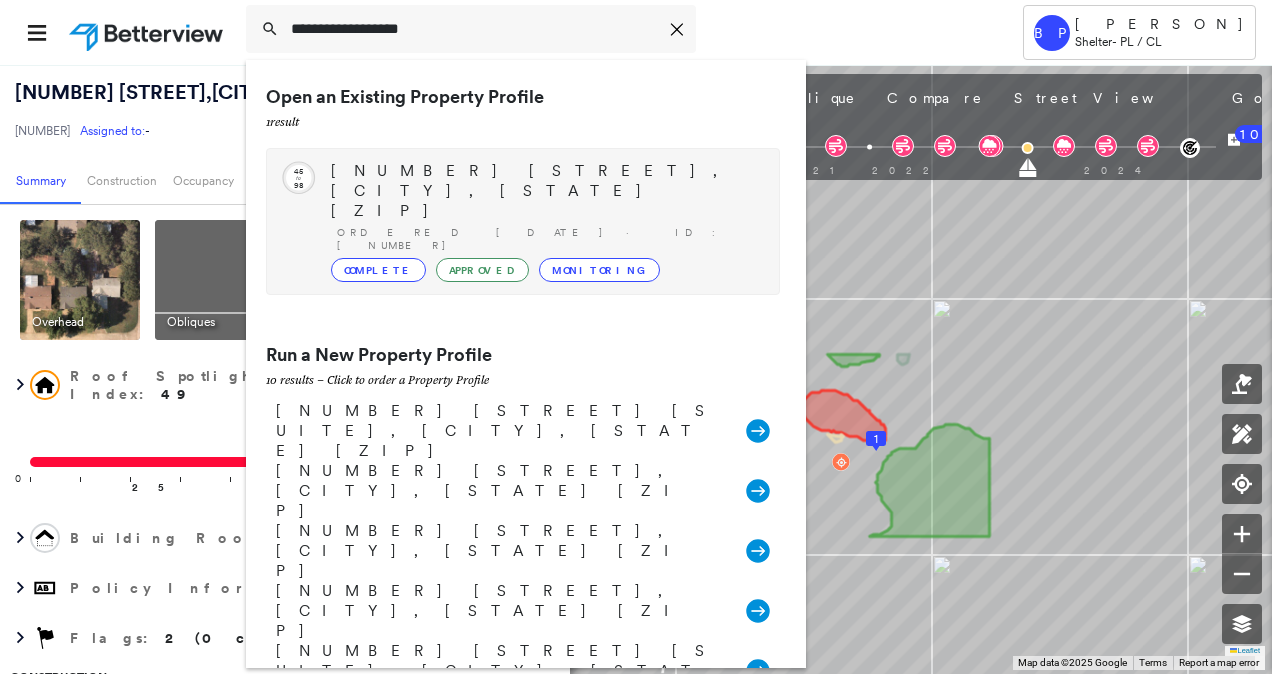 type on "**********" 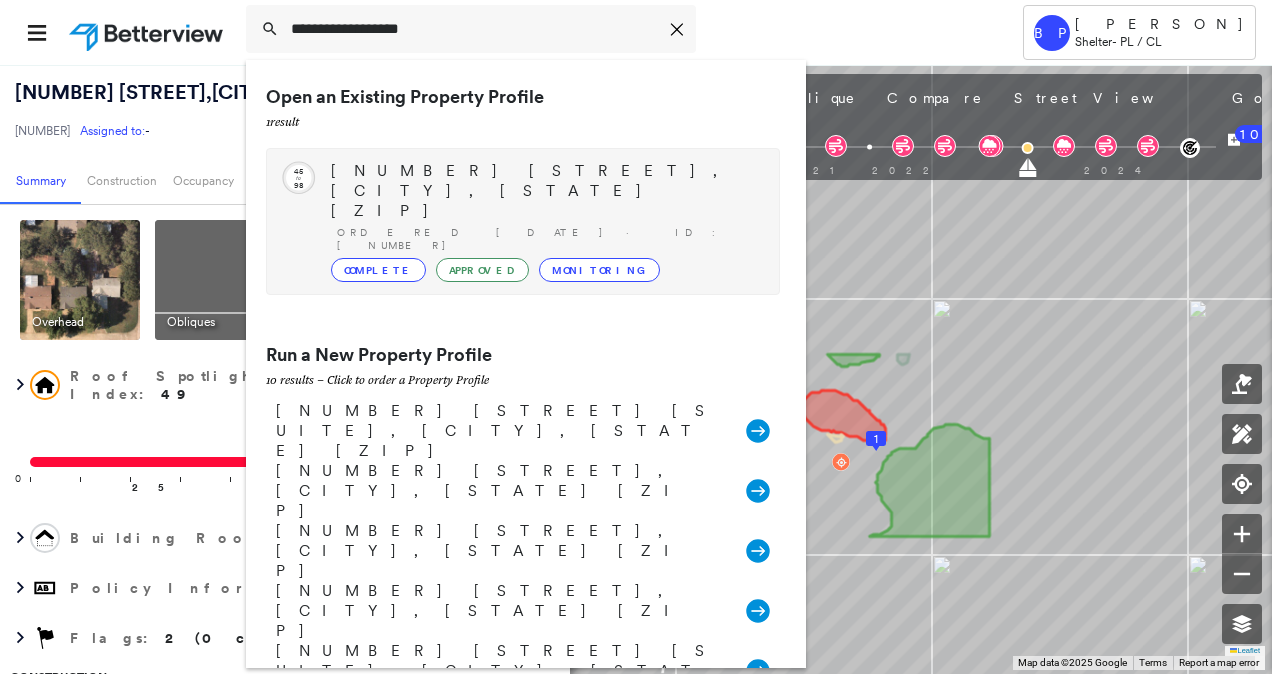 click on "Circled Text Icon 45 to 98 545 N MARKET AVE, SHAWNEE, OK 74801 Ordered 09/16/24 · ID: 271350106984080001 Complete Approved Monitoring" at bounding box center (523, 221) 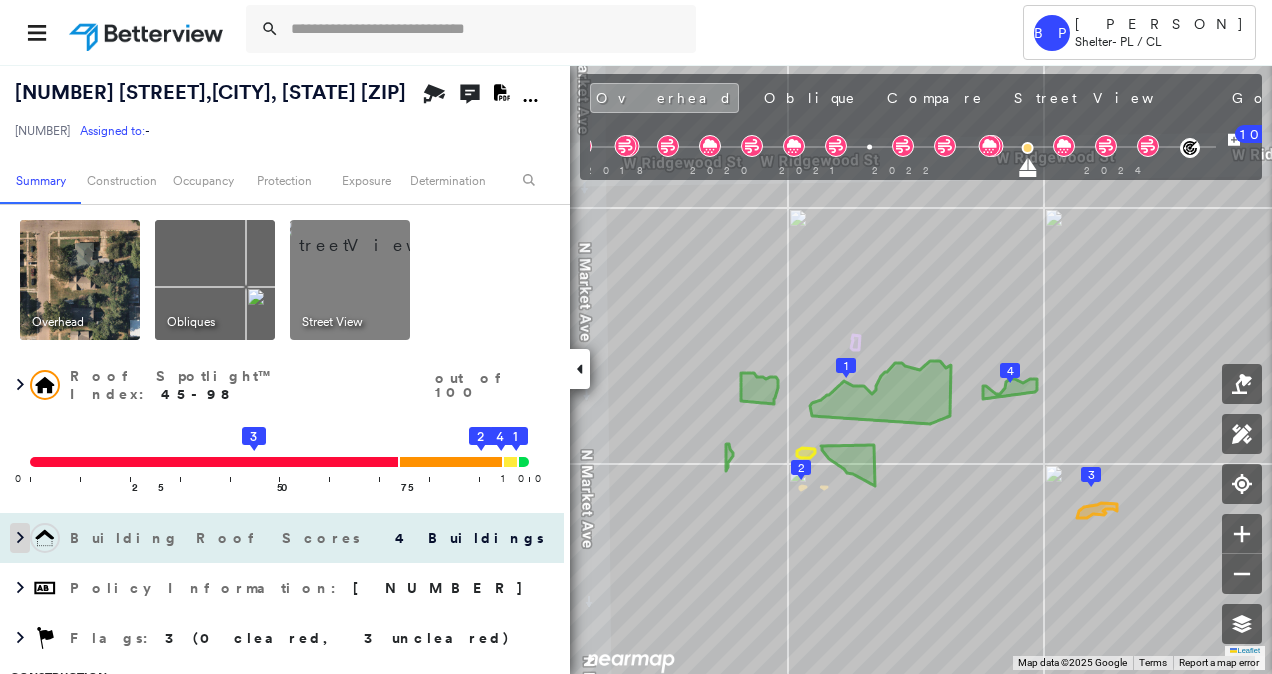 click at bounding box center (20, 538) 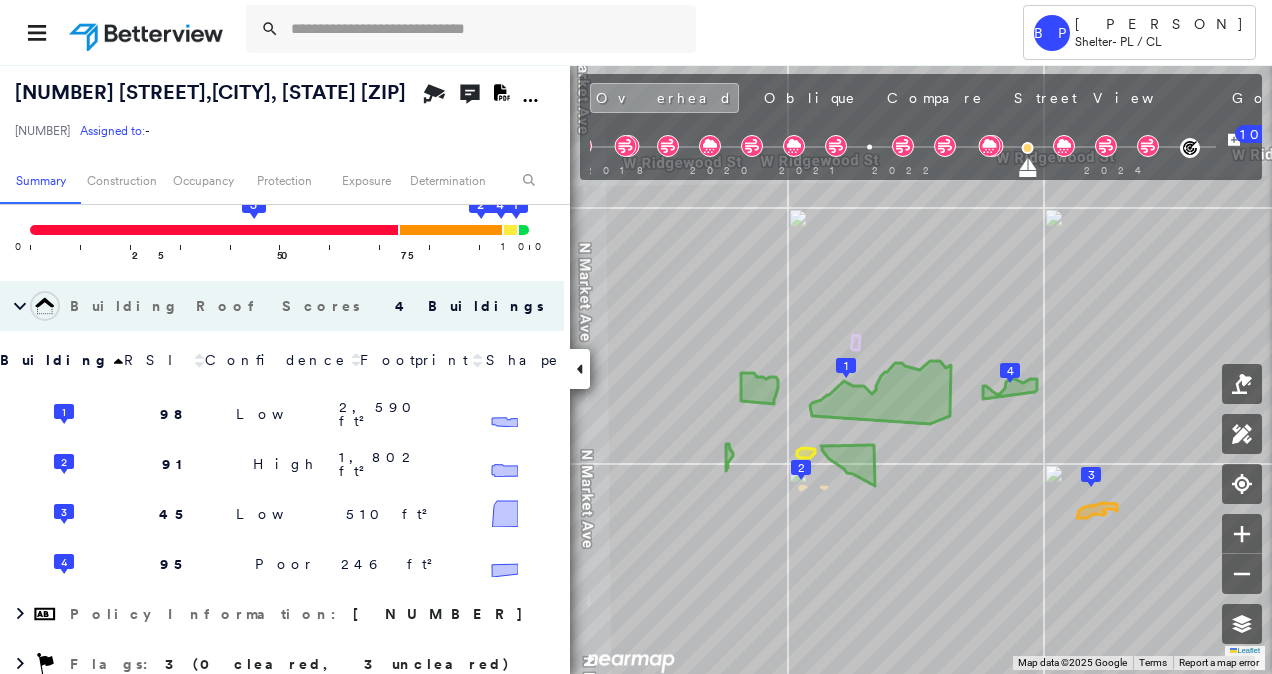 scroll, scrollTop: 245, scrollLeft: 0, axis: vertical 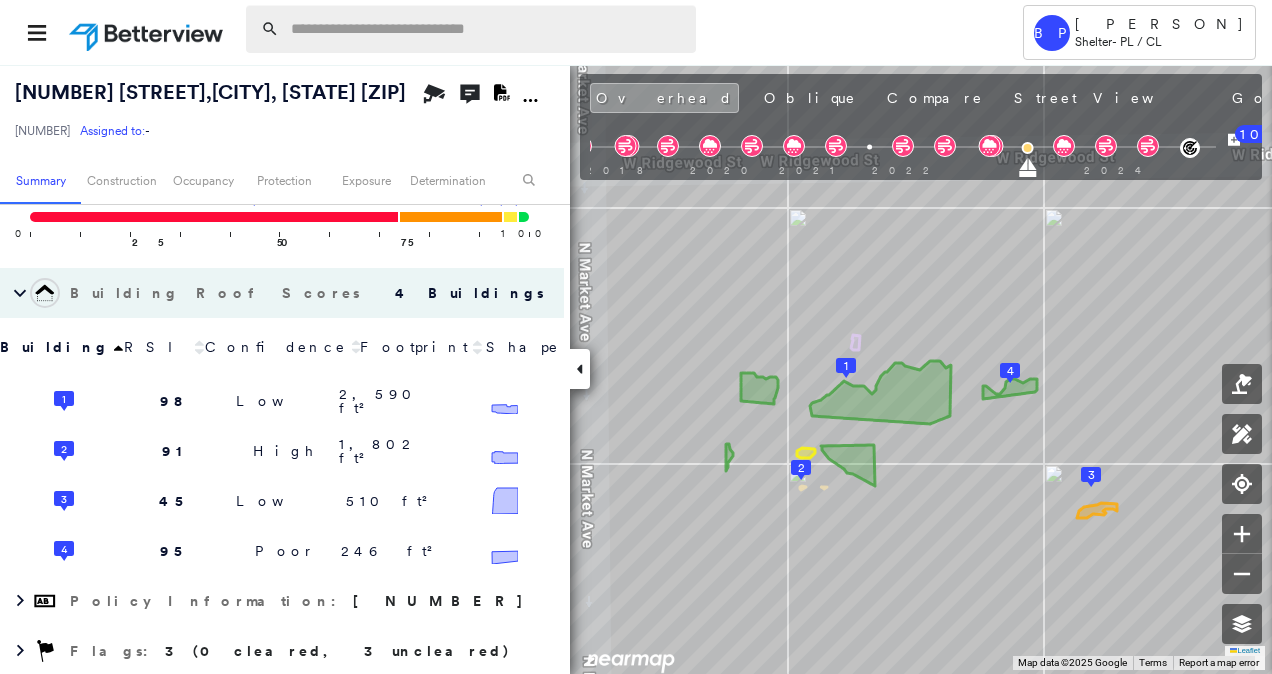 click at bounding box center (487, 29) 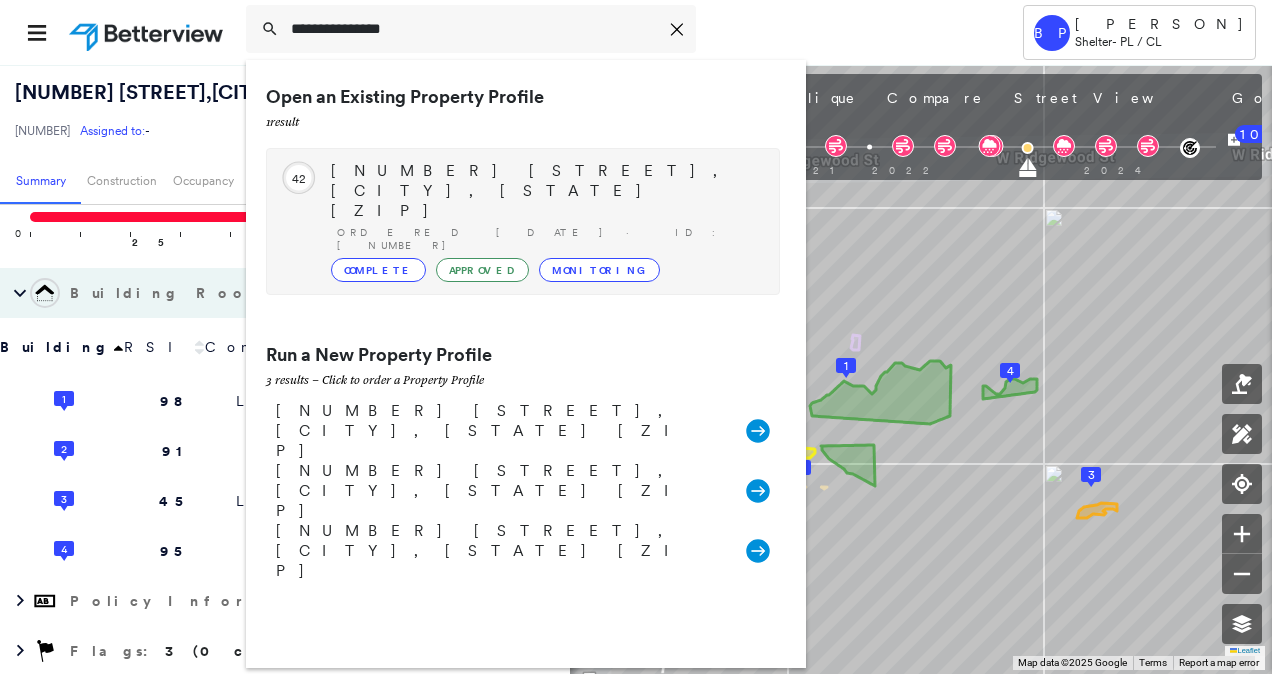 type on "**********" 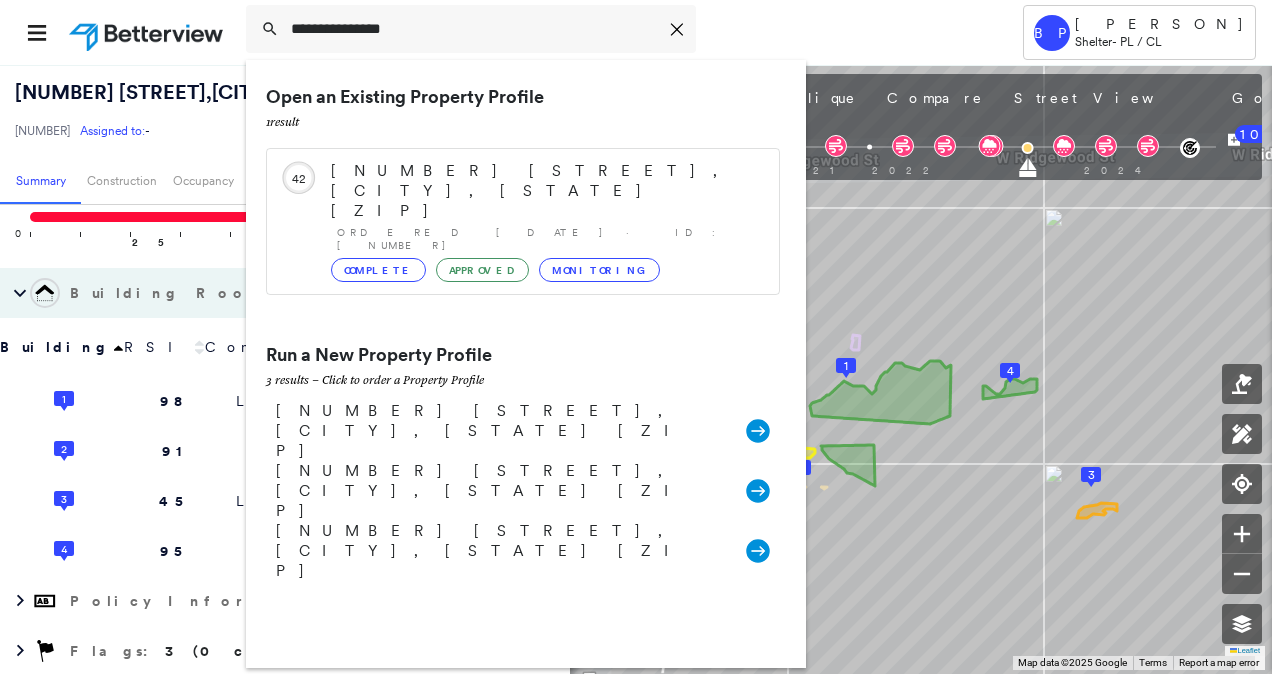 click on "122 BOOMER RD, SHAWNEE, OK 74804" at bounding box center (545, 191) 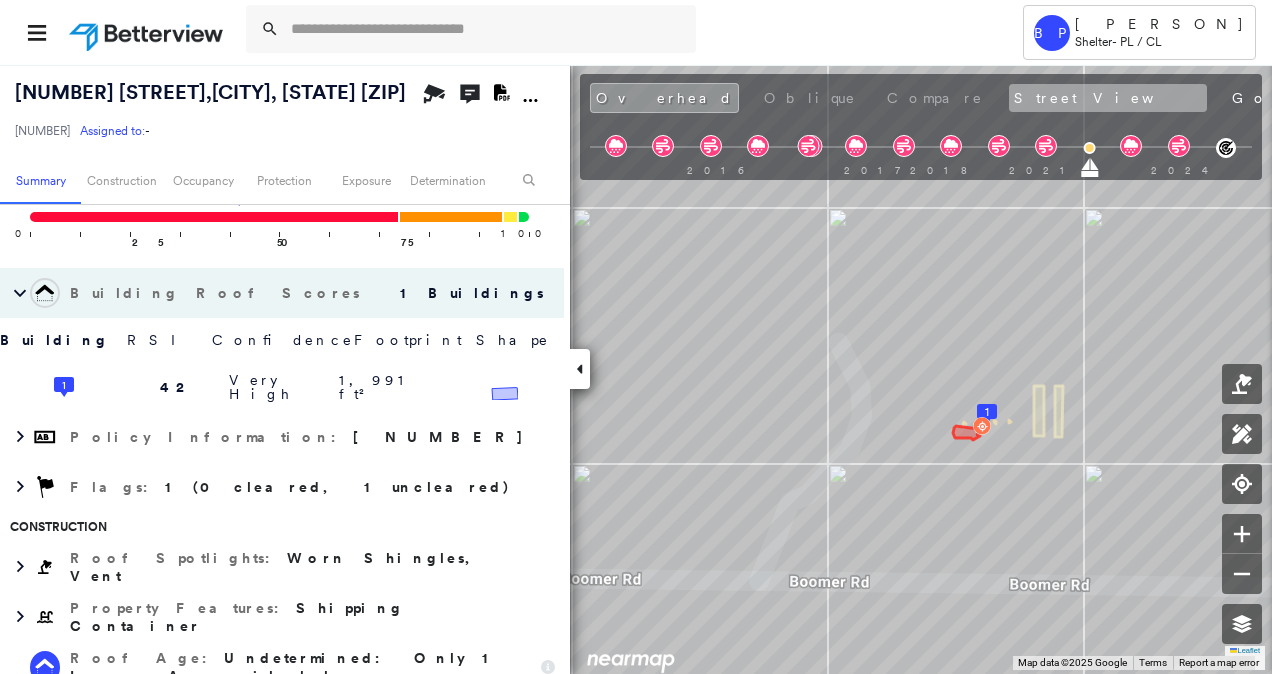 click on "Street View" at bounding box center [1108, 98] 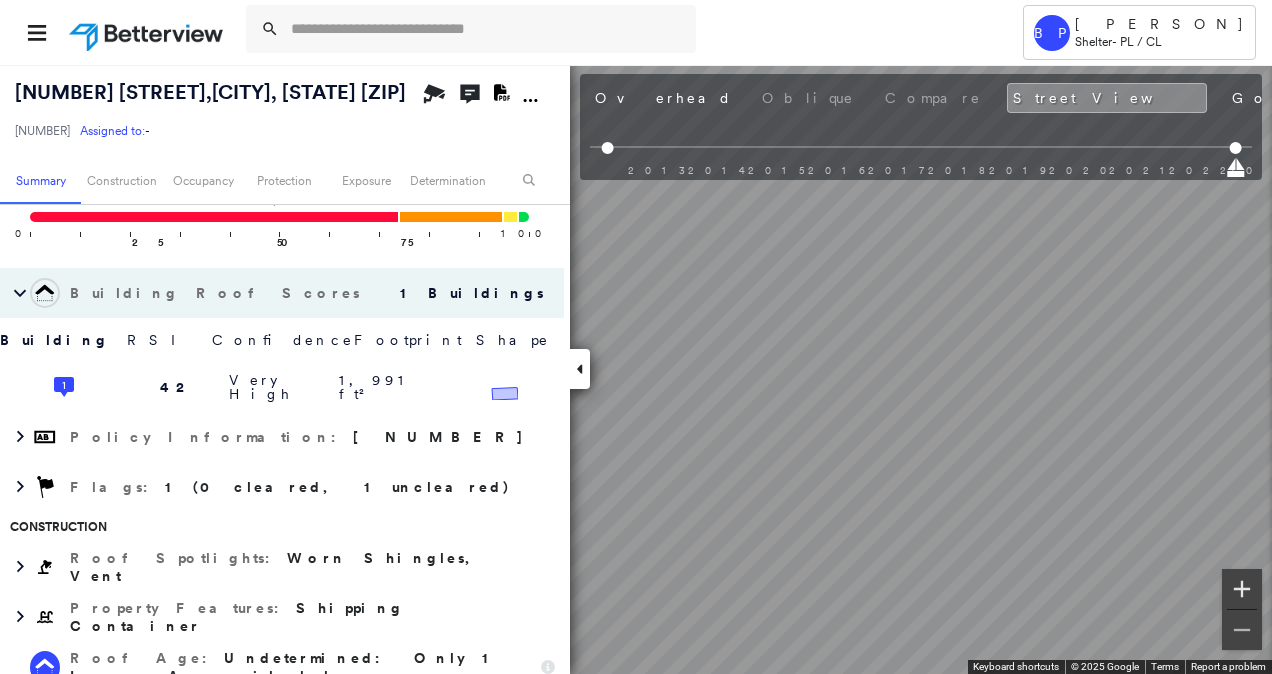 click at bounding box center (1242, 589) 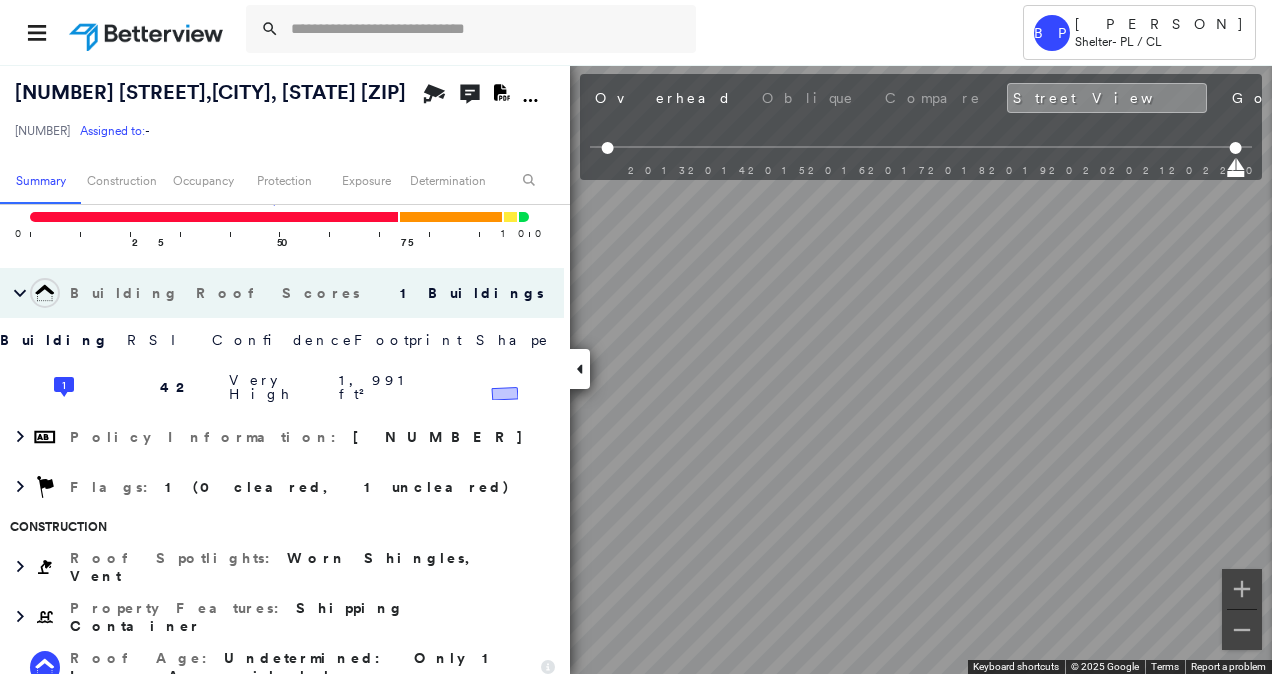 click on "Tower BP Brian Price Shelter  -   PL / CL 122 BOOMER RD ,  SHAWNEE, OK 74804 271350103049830002 Assigned to:  - Assigned to:  - 271350103049830002 Assigned to:  - Open Comments Download PDF Report Summary Construction Occupancy Protection Exposure Determination Overhead Obliques Not Available ; Street View Roof Spotlight™ Index :  42 out of 100 0 100 25 50 1 75 Building Roof Scores 1 Buildings Building RSI Confidence Footprint Shape 1 42 Very High 1,991 ft² Shape: Gable 100% Confidence Material: Asphalt Shingle 97% Confidence Square Footage: 1,991 ft² Worn Shingles Prevalent  ( 9%,  182 ft² ) Policy Information :  271350103049830002 Flags :  1 (0 cleared, 1 uncleared) Construction Roof Spotlights :  Worn Shingles, Vent Property Features :  Shipping Container Roof Age :  Undetermined: Only 1 Image Available Roof Size & Shape :  1 building  - Gable | Asphalt Shingle BuildZoom - Building Permit Data and Analysis Occupancy Place Detail Protection Exposure FEMA Risk Index Hail Claim Predictor: Most Risky 1" at bounding box center (636, 337) 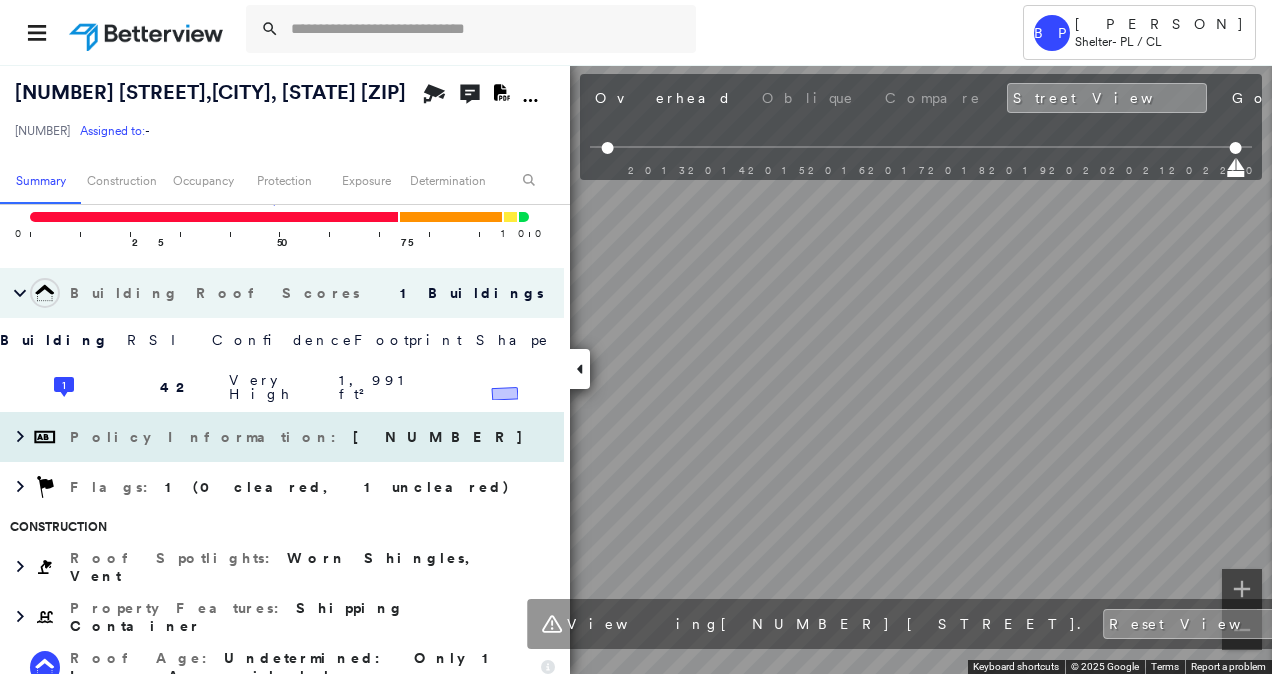 click on "122 BOOMER RD ,  SHAWNEE, OK 74804 271350103049830002 Assigned to:  - Assigned to:  - 271350103049830002 Assigned to:  - Open Comments Download PDF Report Summary Construction Occupancy Protection Exposure Determination Overhead Obliques Not Available ; Street View Roof Spotlight™ Index :  42 out of 100 0 100 25 50 1 75 Building Roof Scores 1 Buildings Building RSI Confidence Footprint Shape 1 42 Very High 1,991 ft² Shape: Gable 100% Confidence Material: Asphalt Shingle 97% Confidence Square Footage: 1,991 ft² Worn Shingles Prevalent  ( 9%,  182 ft² ) Policy Information :  271350103049830002 Flags :  1 (0 cleared, 1 uncleared) Construction Roof Spotlights :  Worn Shingles, Vent Property Features :  Shipping Container Roof Age :  Undetermined: Only 1 Image Available Roof Size & Shape :  1 building  - Gable | Asphalt Shingle BuildZoom - Building Permit Data and Analysis Occupancy Place Detail Protection Exposure FEMA Risk Index Hail Claim Predictor: Most Risky 1   out of  5 Wind Claim Predictor: More Risky" at bounding box center [636, 369] 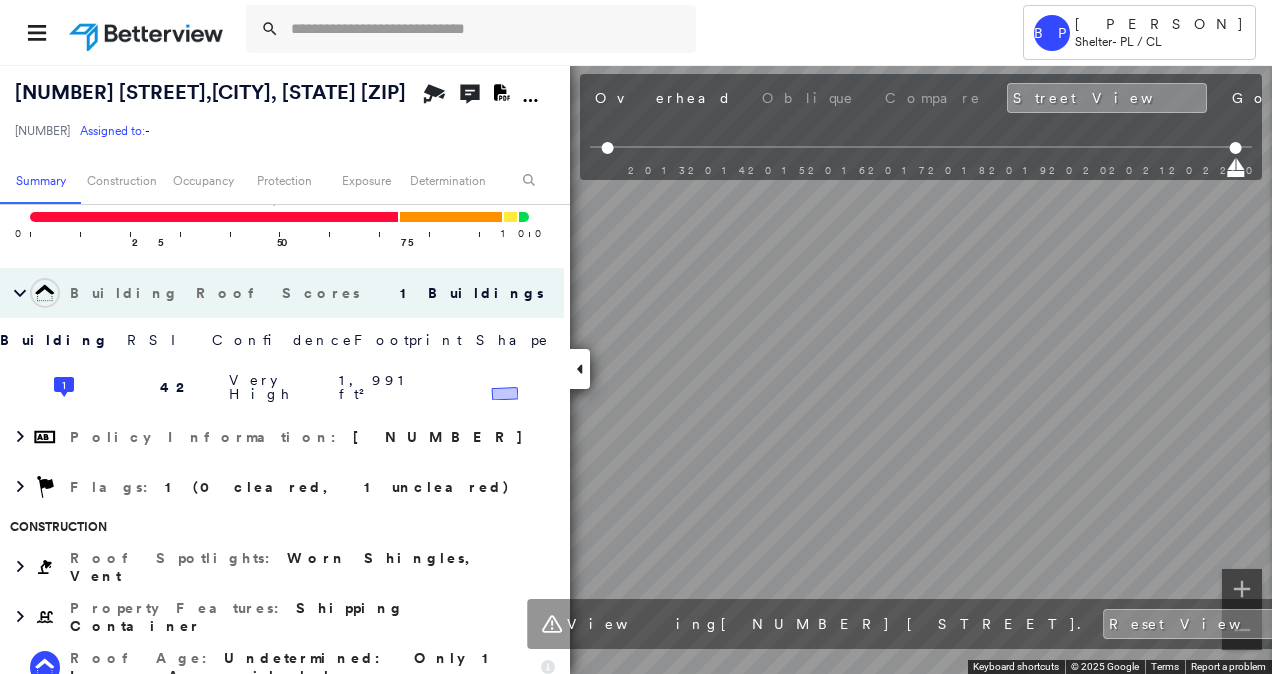 click on "122 BOOMER RD ,  SHAWNEE, OK 74804 271350103049830002 Assigned to:  - Assigned to:  - 271350103049830002 Assigned to:  - Open Comments Download PDF Report Summary Construction Occupancy Protection Exposure Determination Overhead Obliques Not Available ; Street View Roof Spotlight™ Index :  42 out of 100 0 100 25 50 1 75 Building Roof Scores 1 Buildings Building RSI Confidence Footprint Shape 1 42 Very High 1,991 ft² Shape: Gable 100% Confidence Material: Asphalt Shingle 97% Confidence Square Footage: 1,991 ft² Worn Shingles Prevalent  ( 9%,  182 ft² ) Policy Information :  271350103049830002 Flags :  1 (0 cleared, 1 uncleared) Construction Roof Spotlights :  Worn Shingles, Vent Property Features :  Shipping Container Roof Age :  Undetermined: Only 1 Image Available Roof Size & Shape :  1 building  - Gable | Asphalt Shingle BuildZoom - Building Permit Data and Analysis Occupancy Place Detail Protection Exposure FEMA Risk Index Hail Claim Predictor: Most Risky 1   out of  5 Wind Claim Predictor: More Risky" at bounding box center (636, 369) 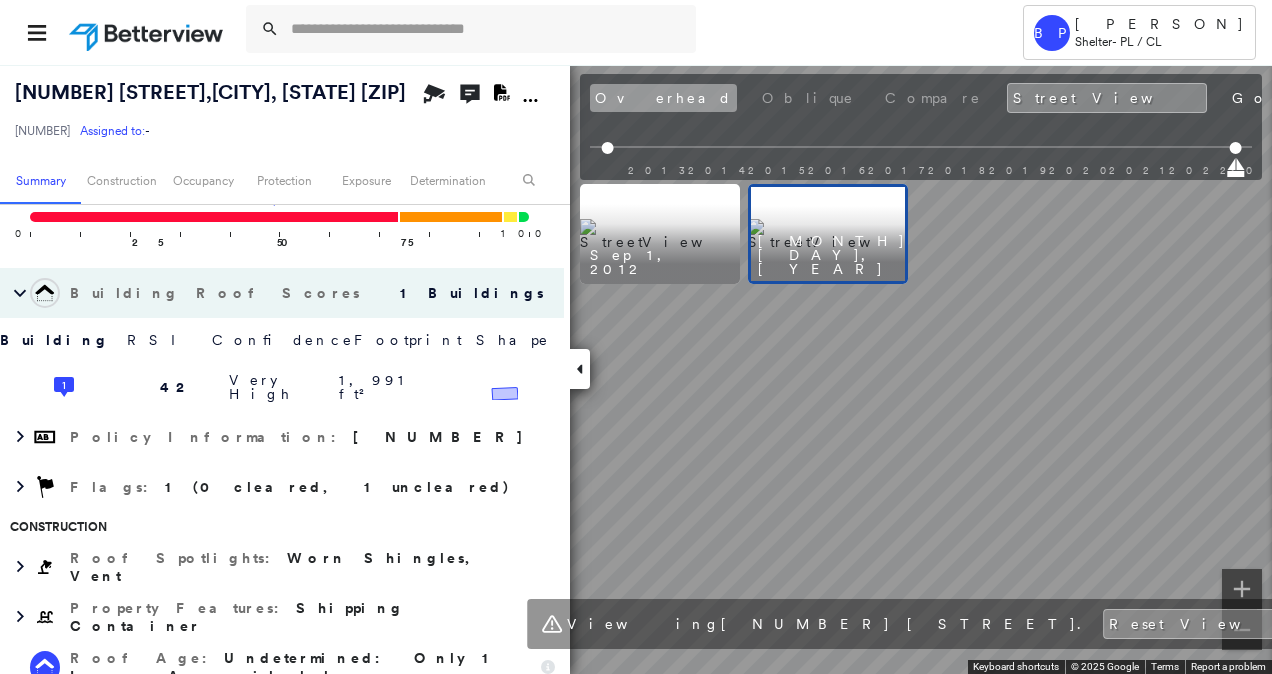 click on "Overhead" at bounding box center [663, 98] 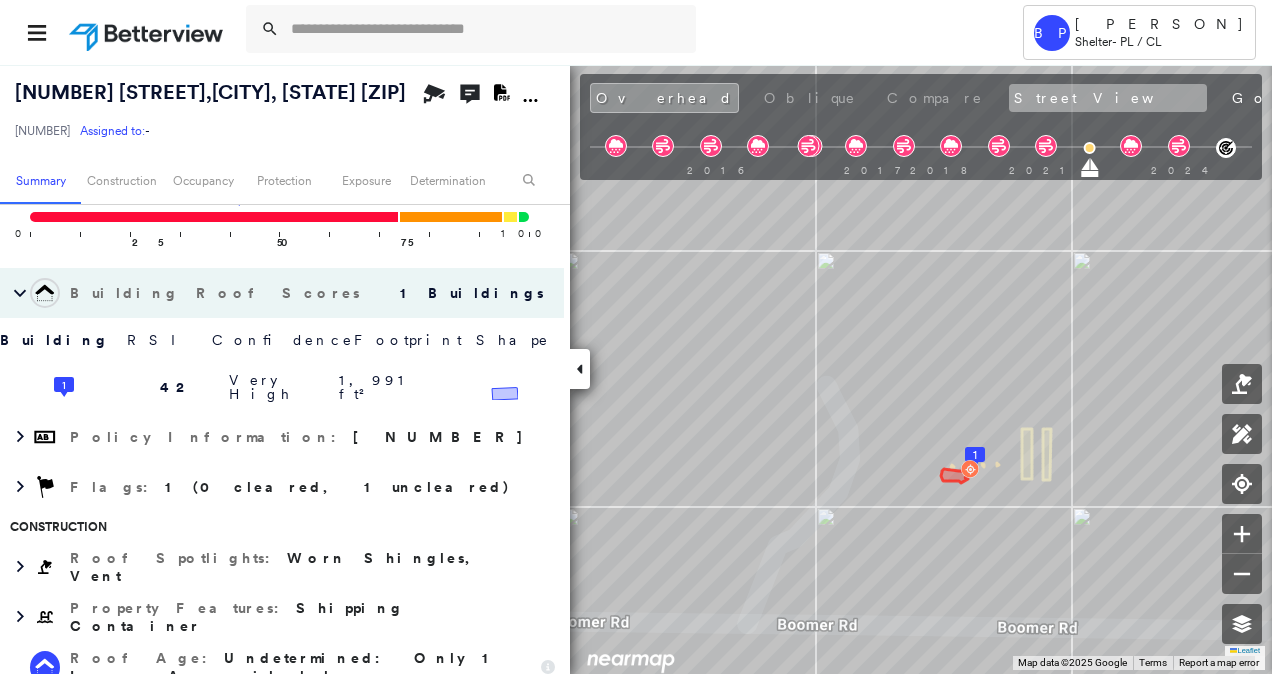 click on "Street View" at bounding box center (1108, 98) 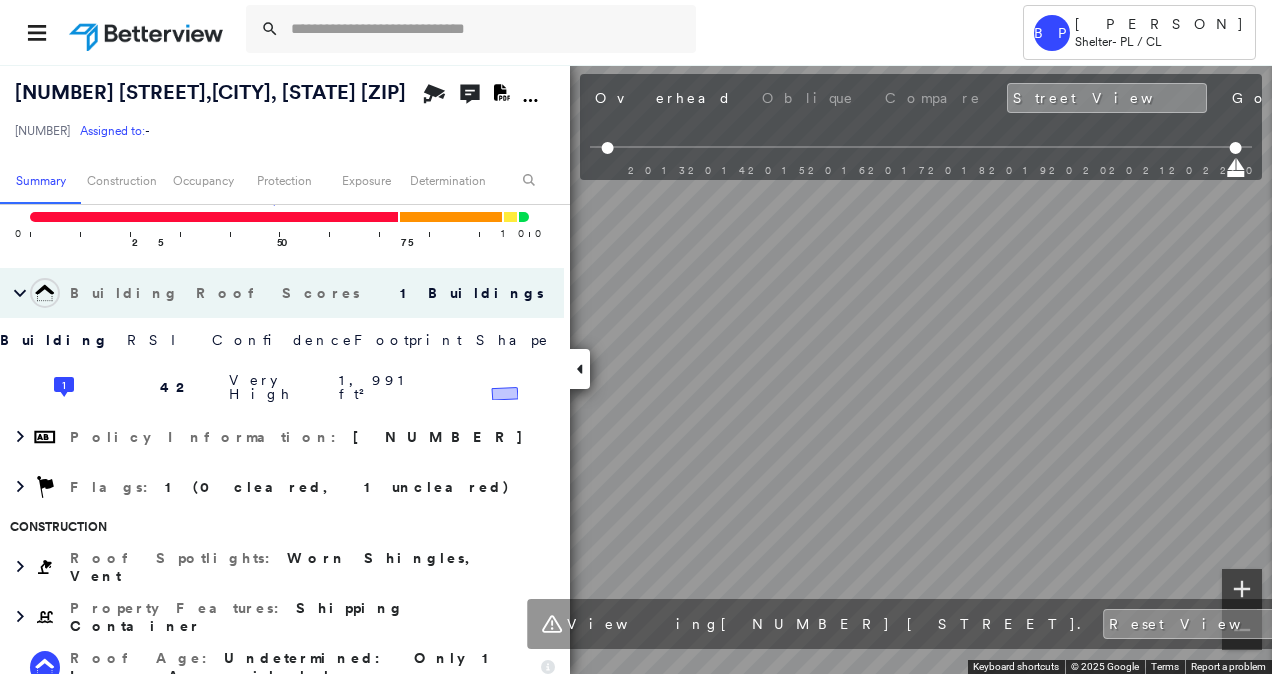 click at bounding box center [1242, 589] 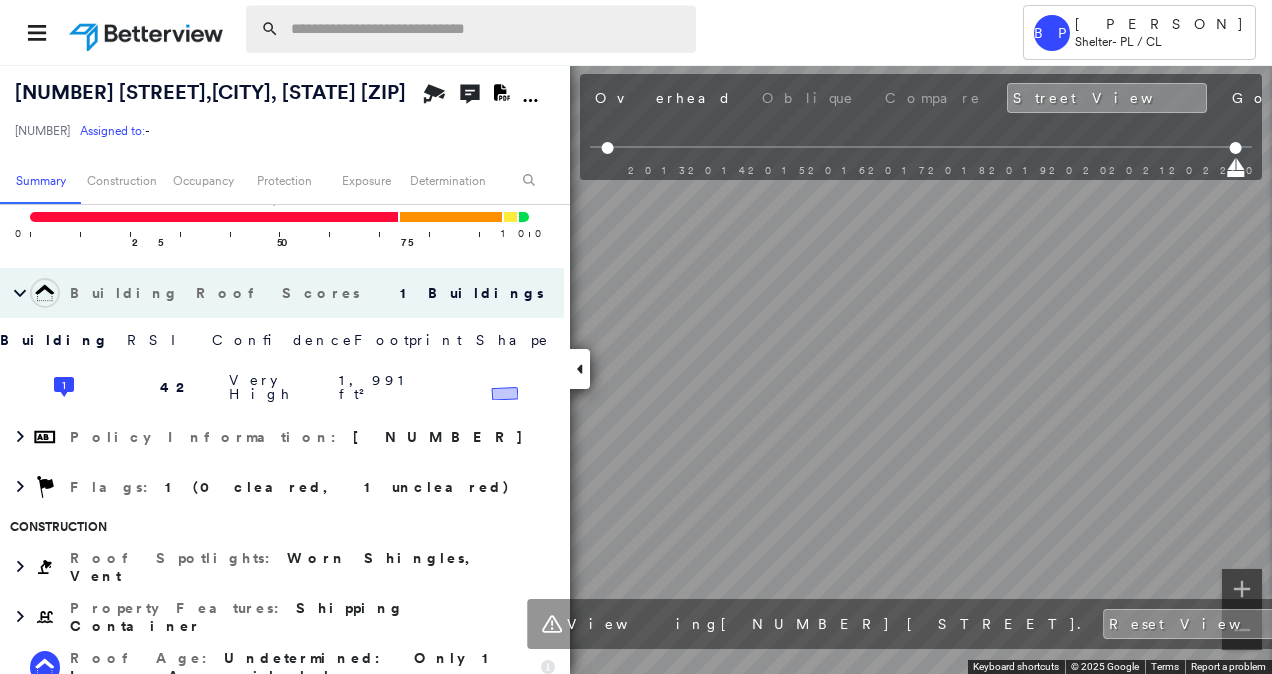 click at bounding box center (487, 29) 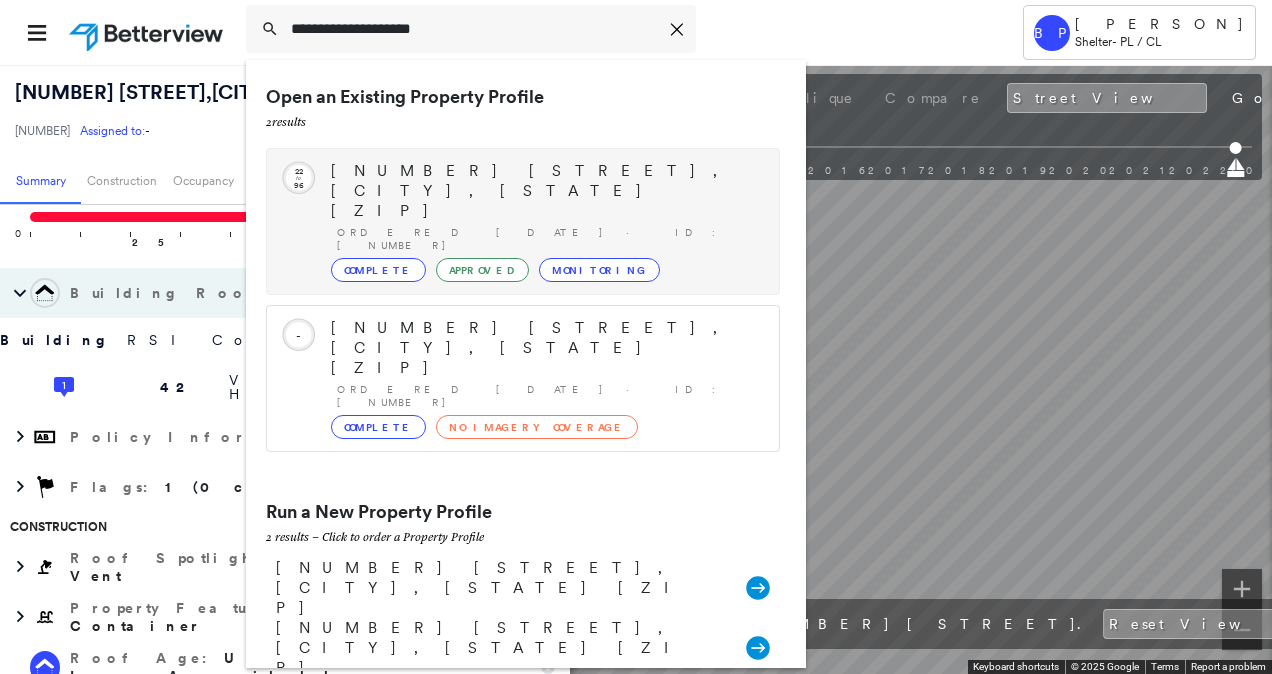 type on "**********" 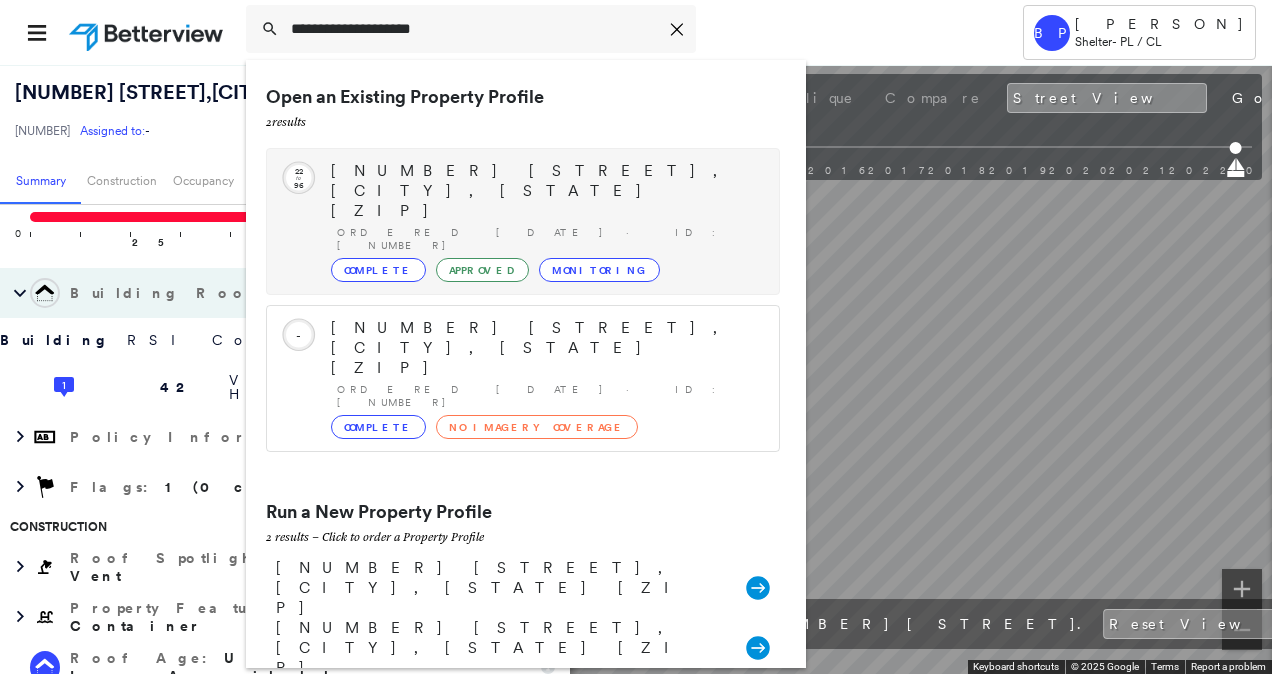 click on "702 E HIGHLAND ST, TECUMSEH, OK 74873" at bounding box center (545, 191) 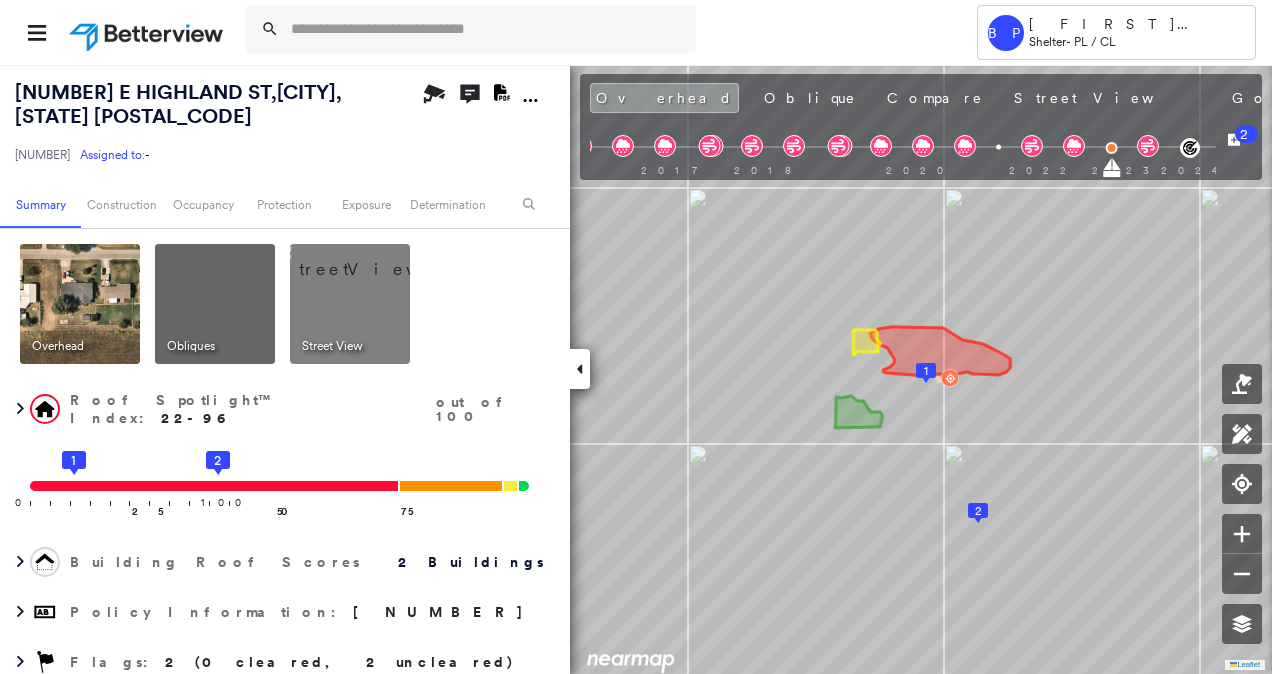 scroll, scrollTop: 0, scrollLeft: 0, axis: both 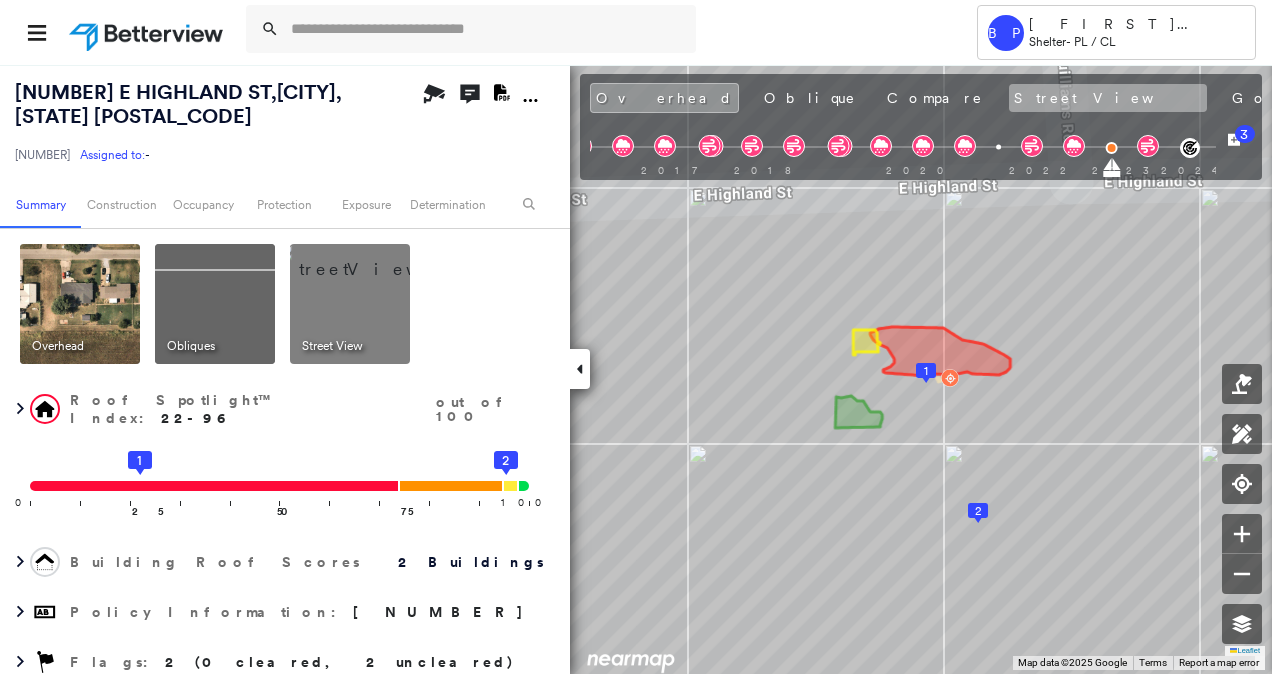 click on "Street View" at bounding box center [1108, 98] 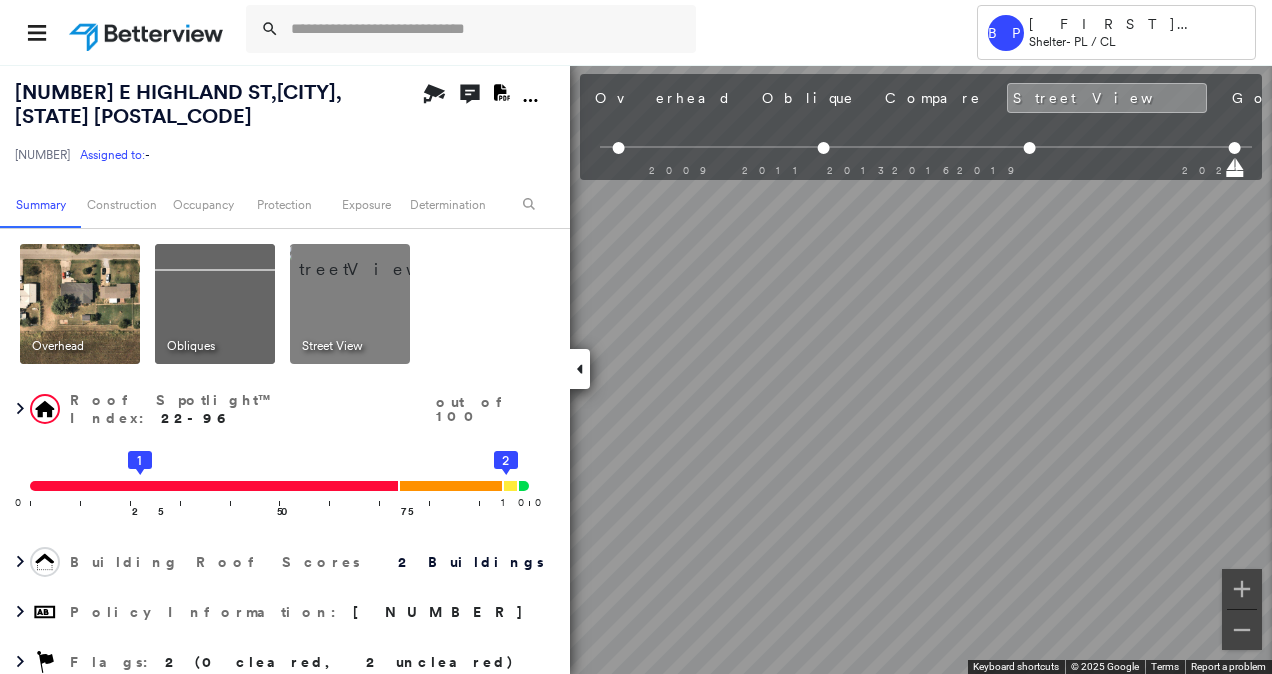 click on "Tower BP Brian Price Shelter  -   PL / CL [NUMBER] E HIGHLAND ST ,  [CITY], [STATE] [POSTAL_CODE] [NUMBER] Assigned to:  - Assigned to:  - [NUMBER] Assigned to:  - Open Comments Download PDF Report Summary Construction Occupancy Protection Exposure Determination Overhead Obliques Street View Roof Spotlight™ Index :  22-96 out of 100 0 100 25 1 50 75 2 Building Roof Scores 2 Buildings Policy Information :  [NUMBER] Flags :  2 (0 cleared, 2 uncleared) Construction Roof Spotlights :  Staining, Worn Shingles, Overhang, Vent Property Features Roof Age :  All Buildings greater than 3 years old. 1 Building 1 :  3+ years 2 Building 2 :  3+ years Roof Size & Shape :  2 buildings  BuildZoom - Building Permit Data and Analysis Occupancy Place Detail Protection Exposure FEMA Risk Index Hail Claim Predictor: Most Risky 1   out of  5 Wind Claim Predictor: Most Risky 1   out of  5 Wildfire Regional Hazard: 3   out of  5 Additional Perils Determination Flags :  2 (0 cleared, 2 uncleared) Uncleared Flags (2) 3" at bounding box center [636, 337] 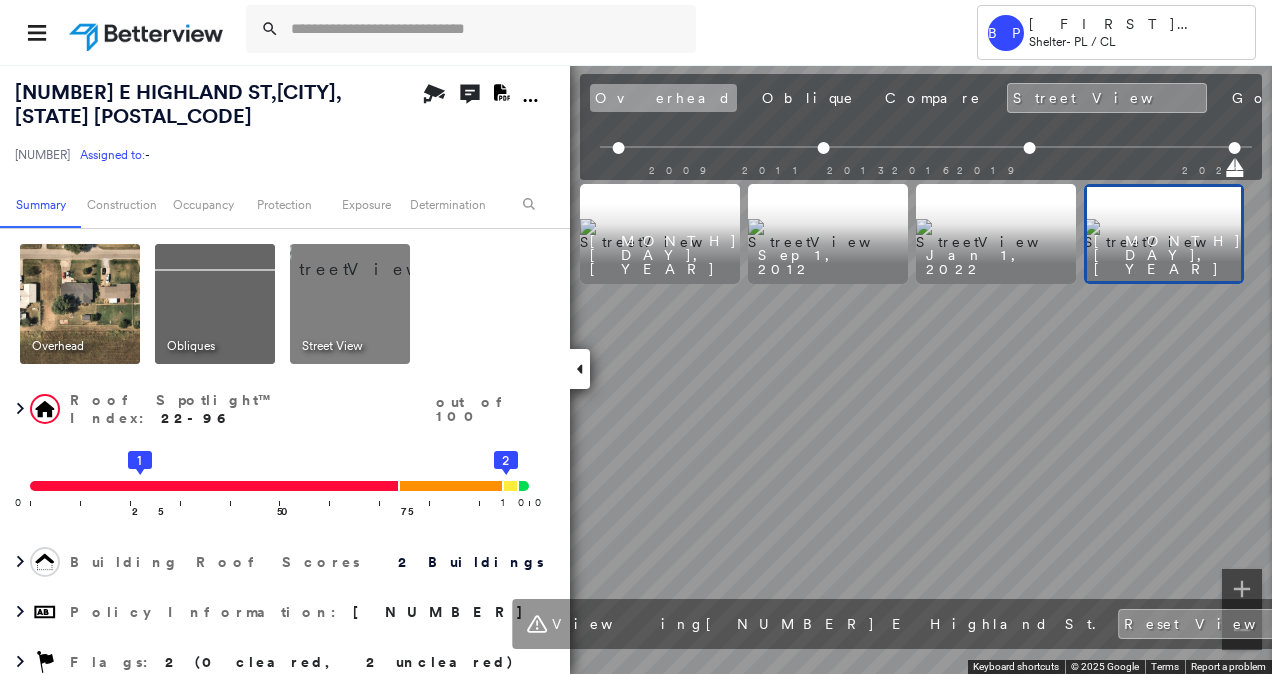 click on "Overhead" at bounding box center (663, 98) 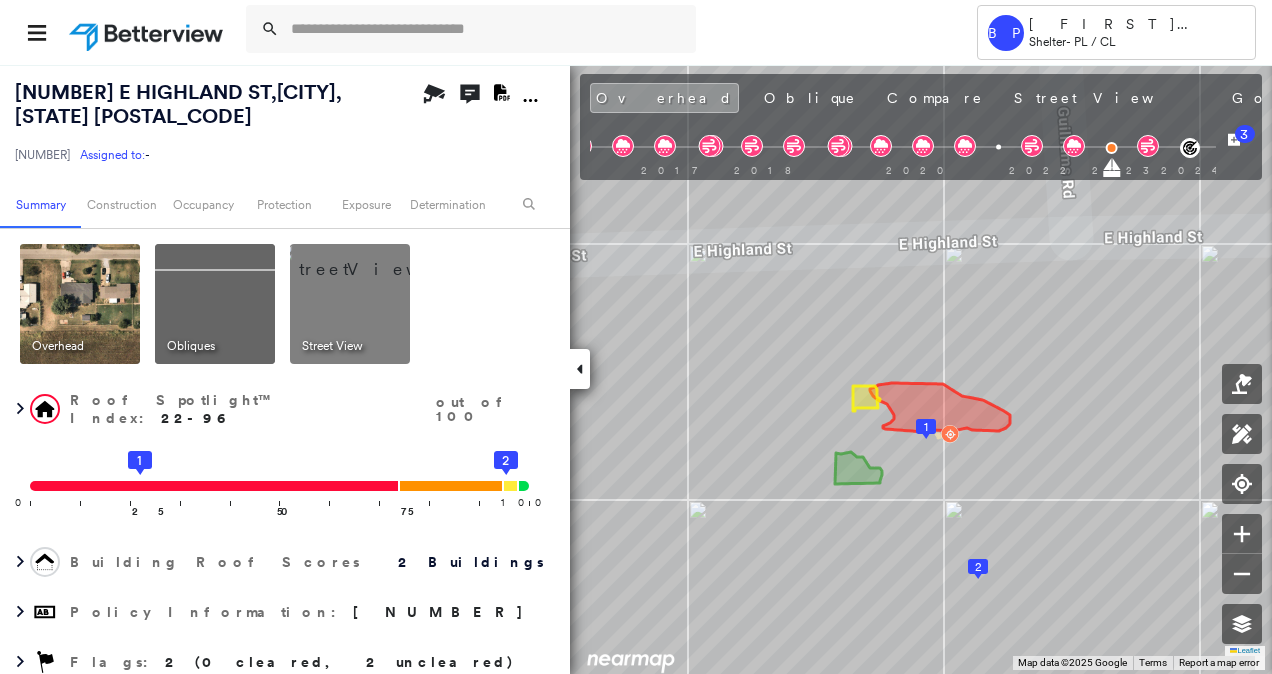 drag, startPoint x: 562, startPoint y: 298, endPoint x: 566, endPoint y: 333, distance: 35.22783 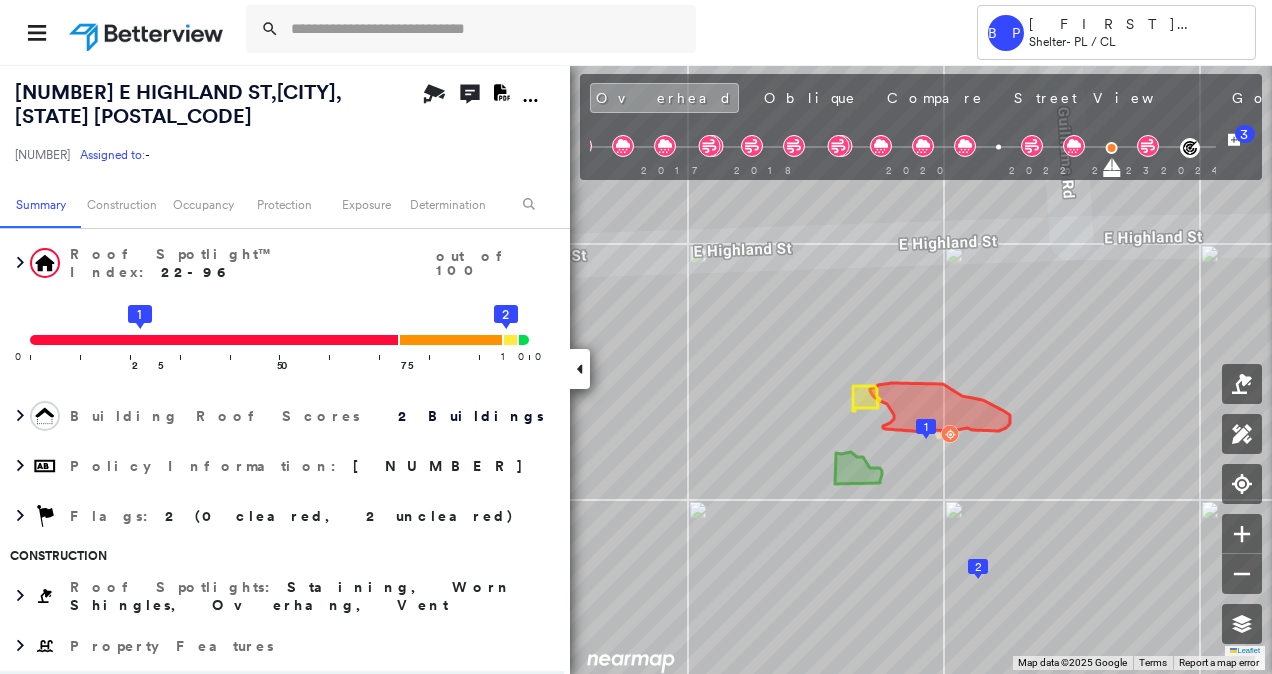 scroll, scrollTop: 132, scrollLeft: 0, axis: vertical 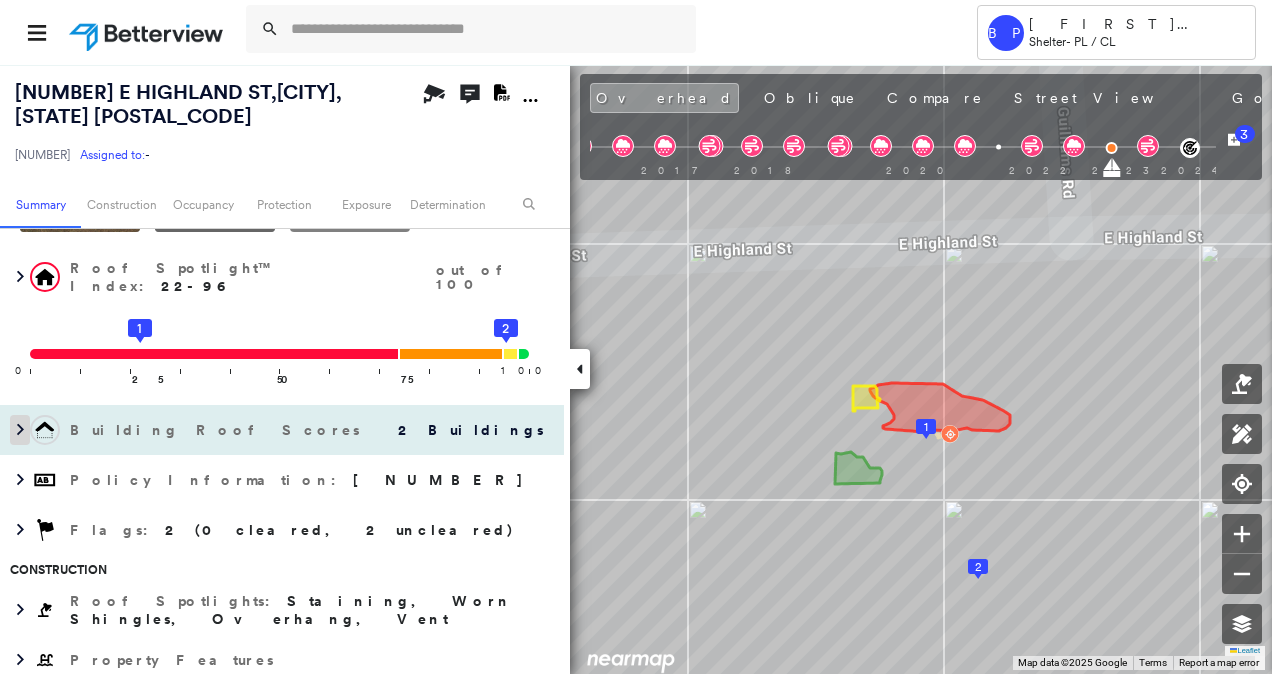 click at bounding box center (20, 430) 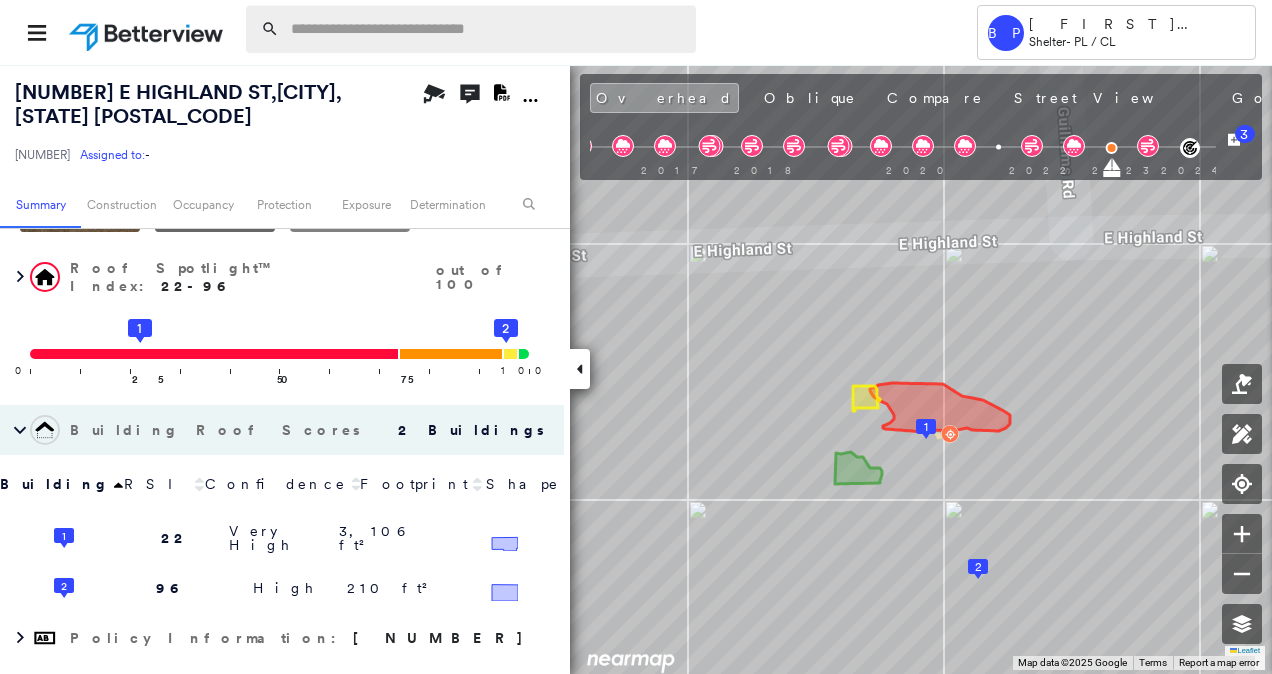 click at bounding box center [487, 29] 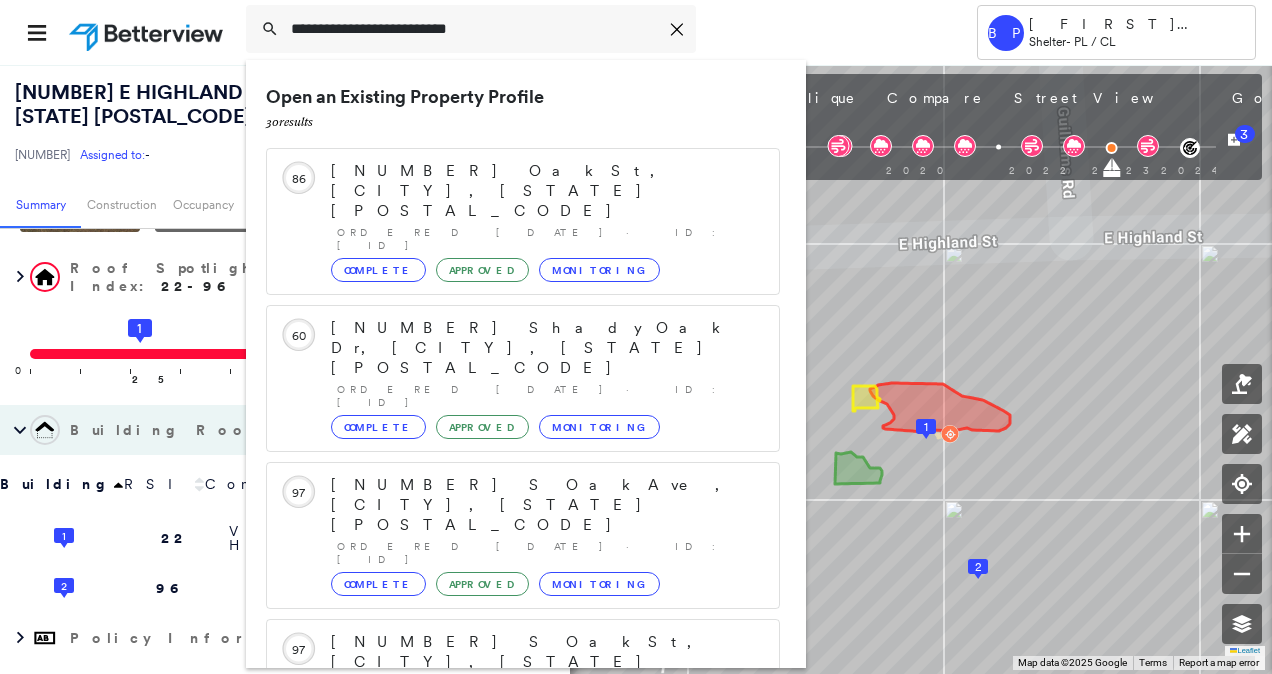 type on "**********" 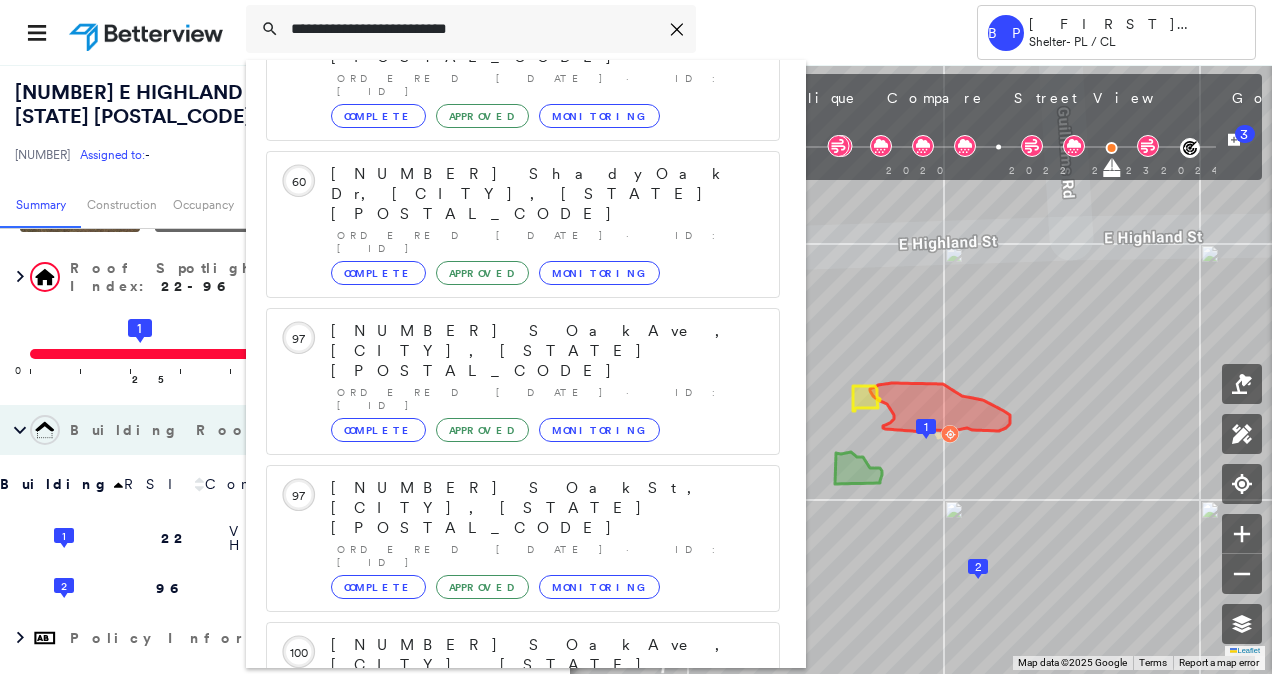 scroll, scrollTop: 206, scrollLeft: 0, axis: vertical 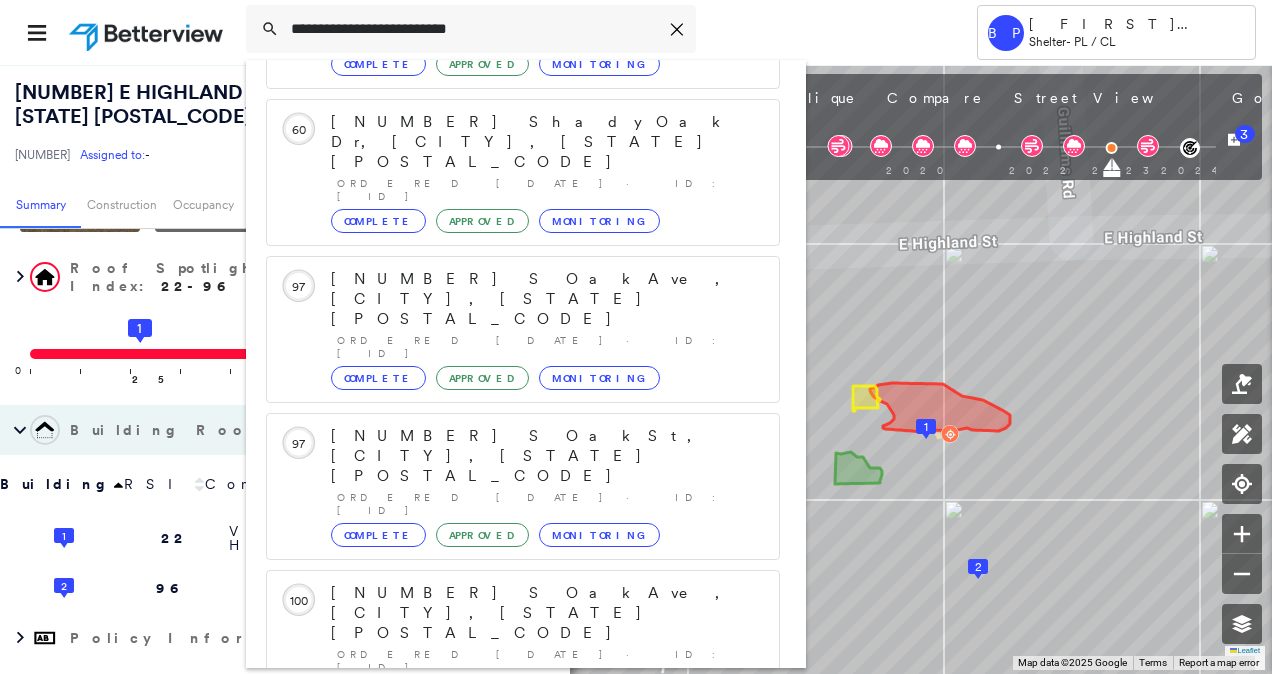 click on "[NUMBER] S Oak Ave, [CITY], [STATE] [POSTAL_CODE]" at bounding box center (501, 905) 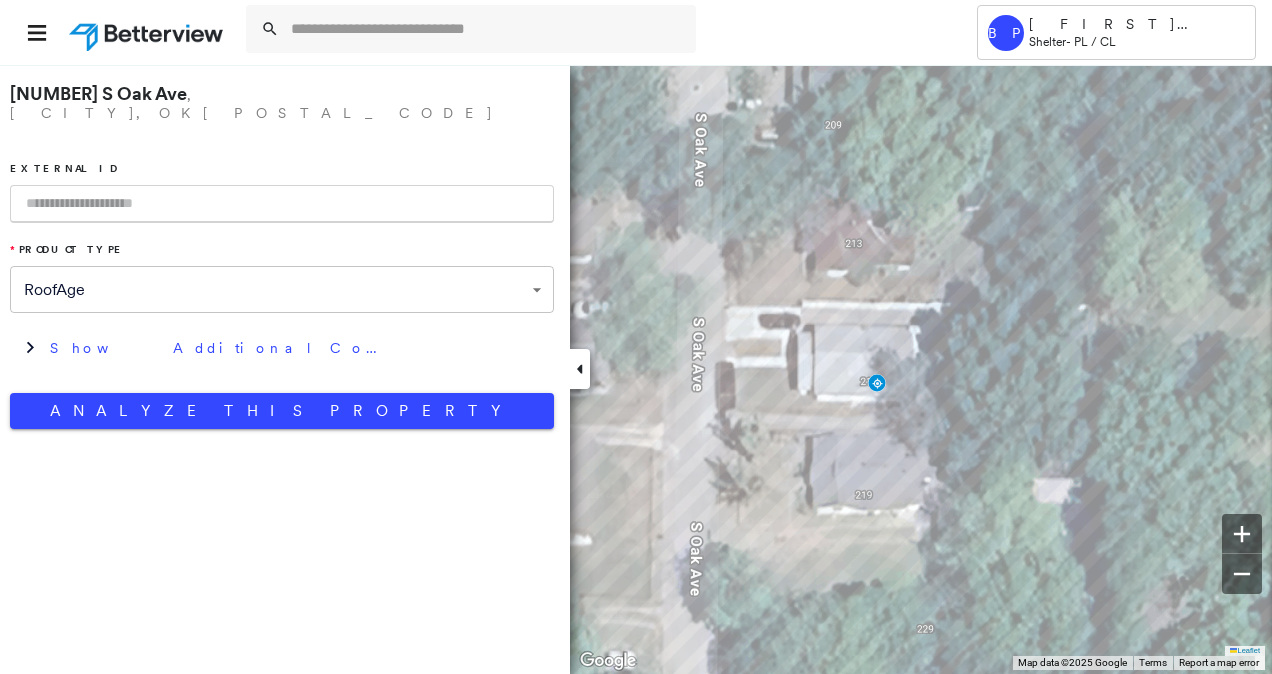 click on "**********" at bounding box center [636, 337] 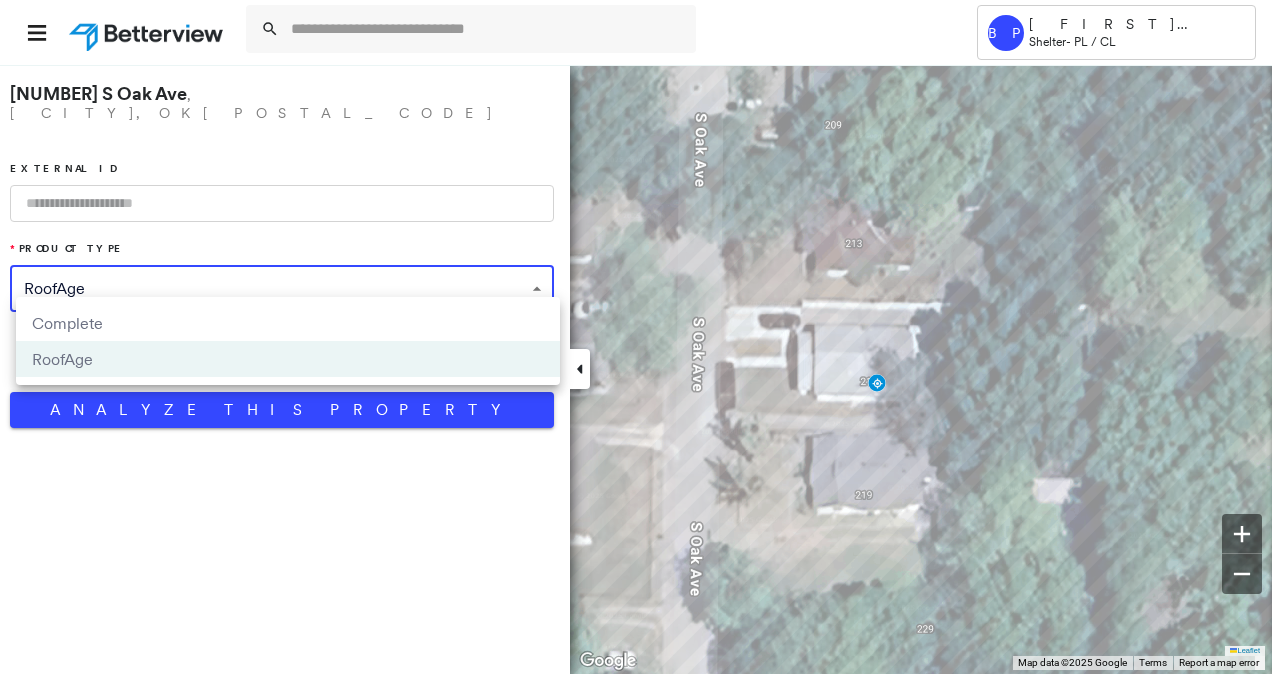 click on "Complete" at bounding box center [288, 323] 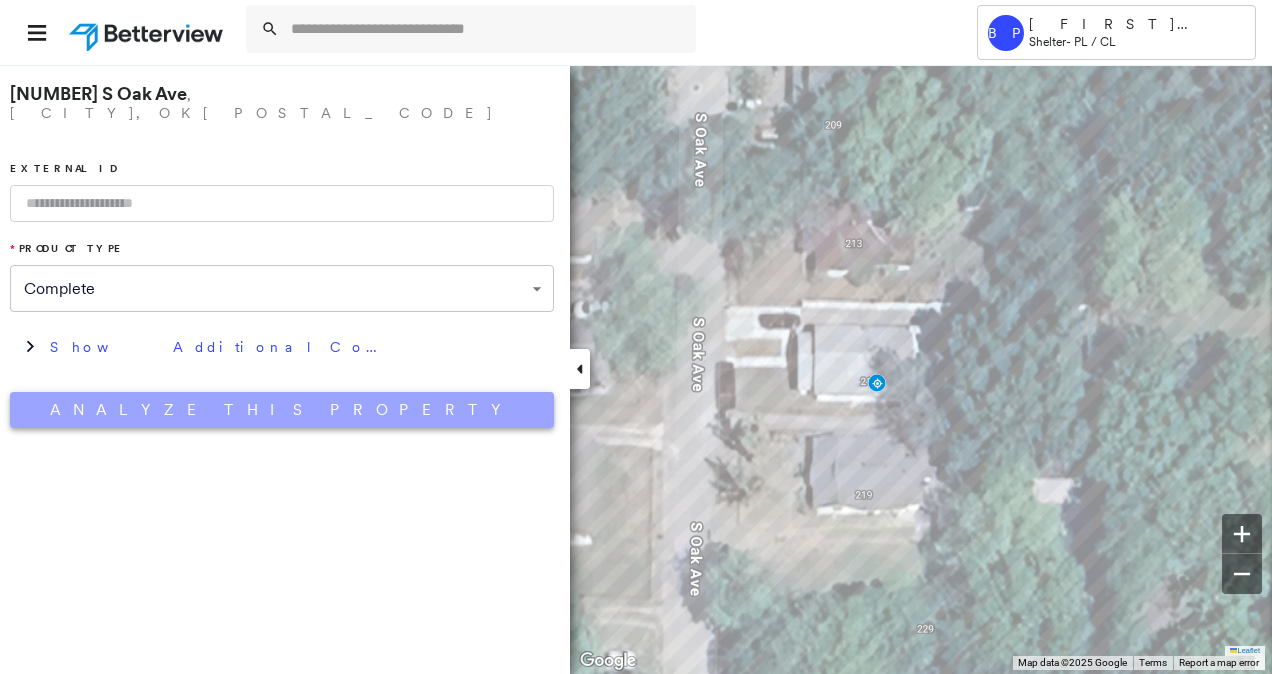 click on "Analyze This Property" at bounding box center [282, 410] 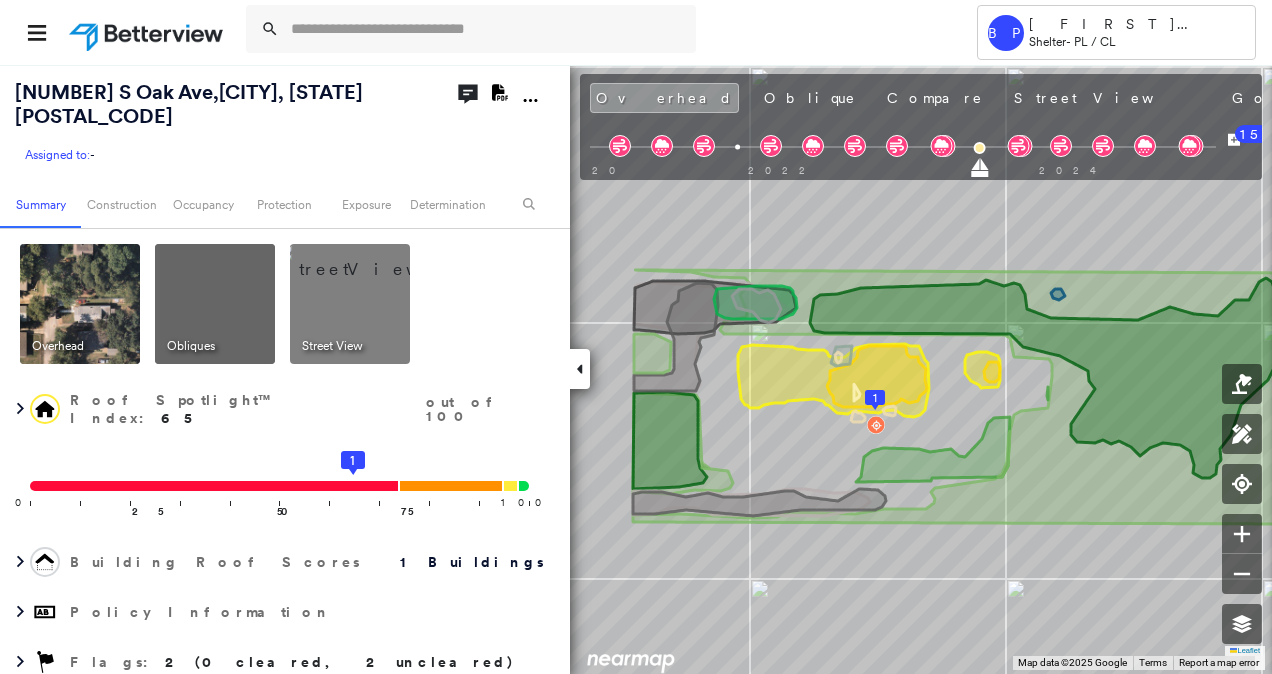 drag, startPoint x: 1061, startPoint y: 450, endPoint x: 1105, endPoint y: 449, distance: 44.011364 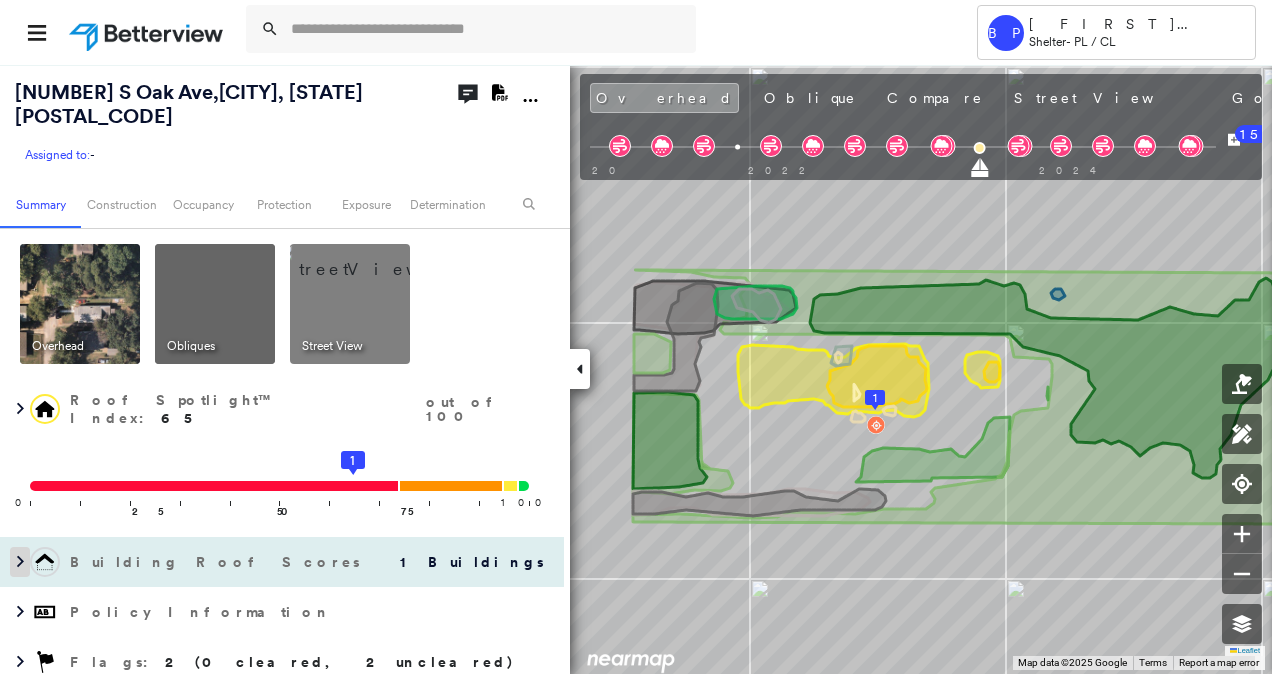 click at bounding box center (20, 562) 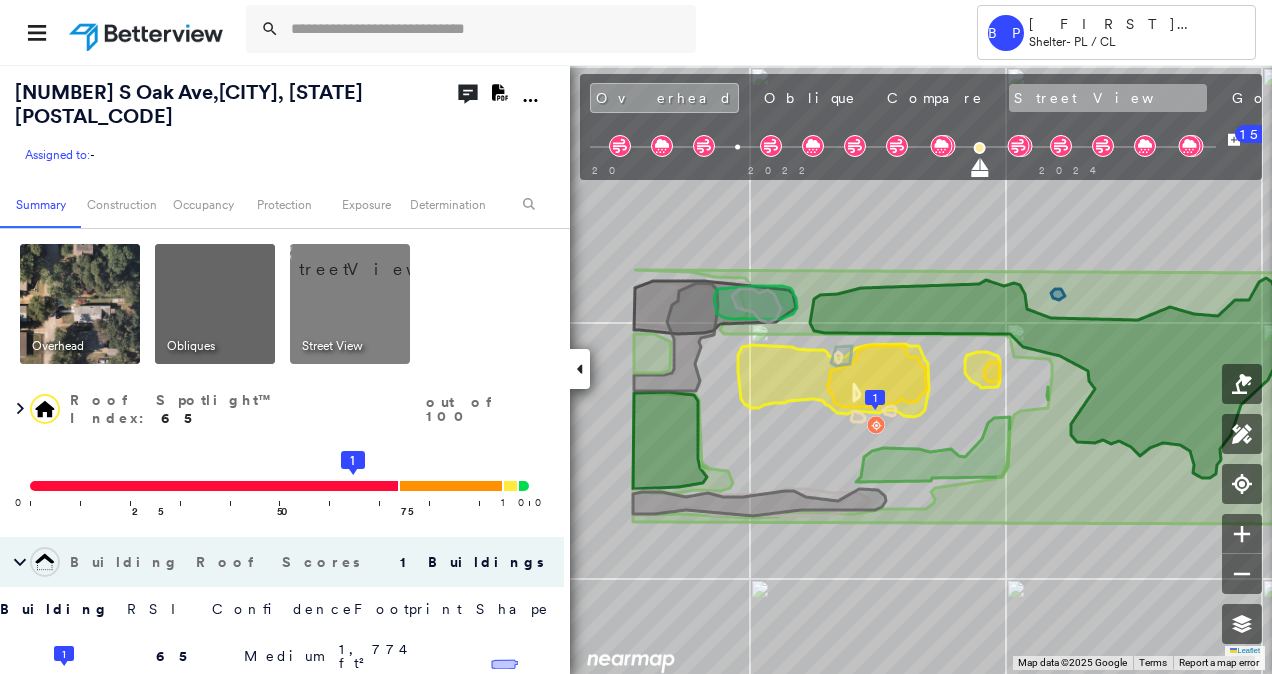 click on "Street View" at bounding box center (1108, 98) 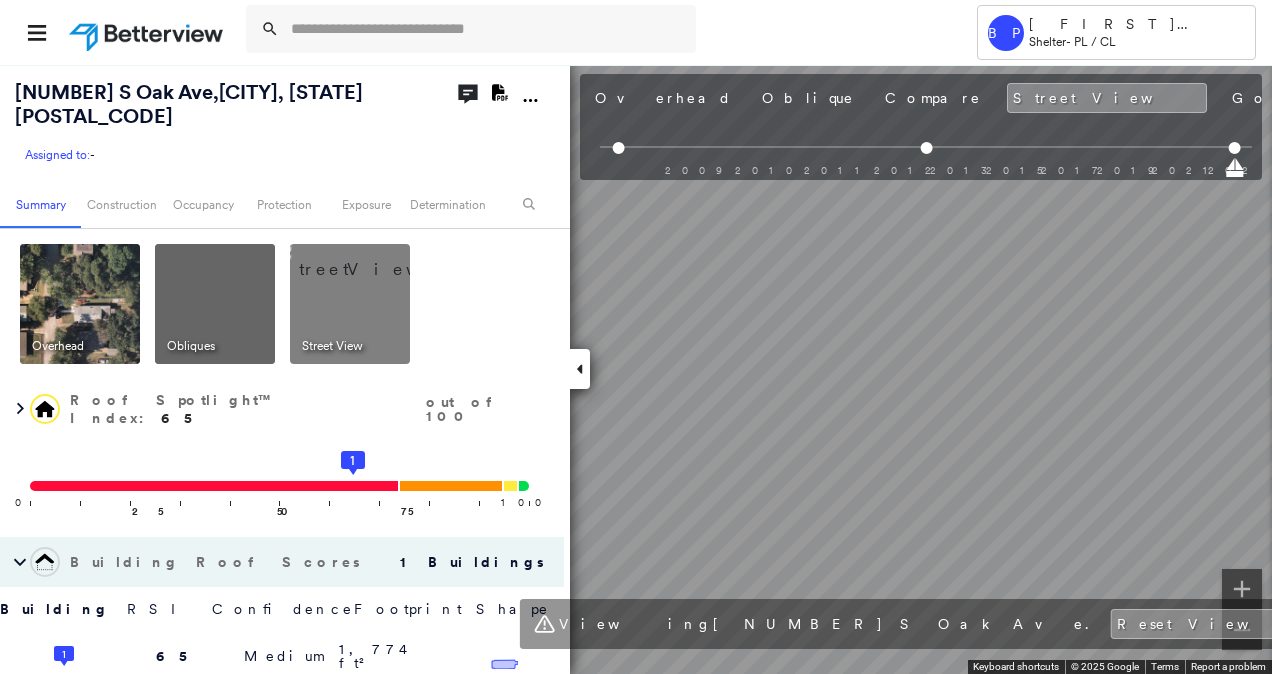 click on "[NUMBER] S Oak Ave ,  [CITY], [STATE] [POSTAL_CODE] Assigned to:  - Assigned to:  - Assigned to:  - Open Comments Download PDF Report Summary Construction Occupancy Protection Exposure Determination Overhead Obliques Street View Roof Spotlight™ Index :  65 out of 100 0 100 25 50 75 1 Building Roof Scores 1 Buildings Building RSI Confidence Footprint Shape 1 65 Medium 1,774 ft² Shape: Gable Ratio: 60% Material: Asphalt Shingle Ratio: 97% Slope: 30  degrees    (Moderate) Height: 18  (1 Story) Square Footage: 1,774 ft² Overhang Medium  ( 11%,  201 ft² ) Staining Prevalent  ( 28%,  492 ft² ) Policy Information Flags :  2 (0 cleared, 2 uncleared) Construction Roof Spotlights :  Zinc Staining, Staining, Tile or Shingle Staining, Overhang, Vent and 1 more Property Features :  Car, Junk and Wreckage, Road (Drivable Surface), Concrete Area, Driveway and 3 more Roof Age :  4+ years old. 1 Building 1 :  4+ years Roof Size & Shape :  1 building  - Gable | Asphalt Shingle BuildZoom - Building Permit Data and Analysis Occupancy Hail" at bounding box center [636, 369] 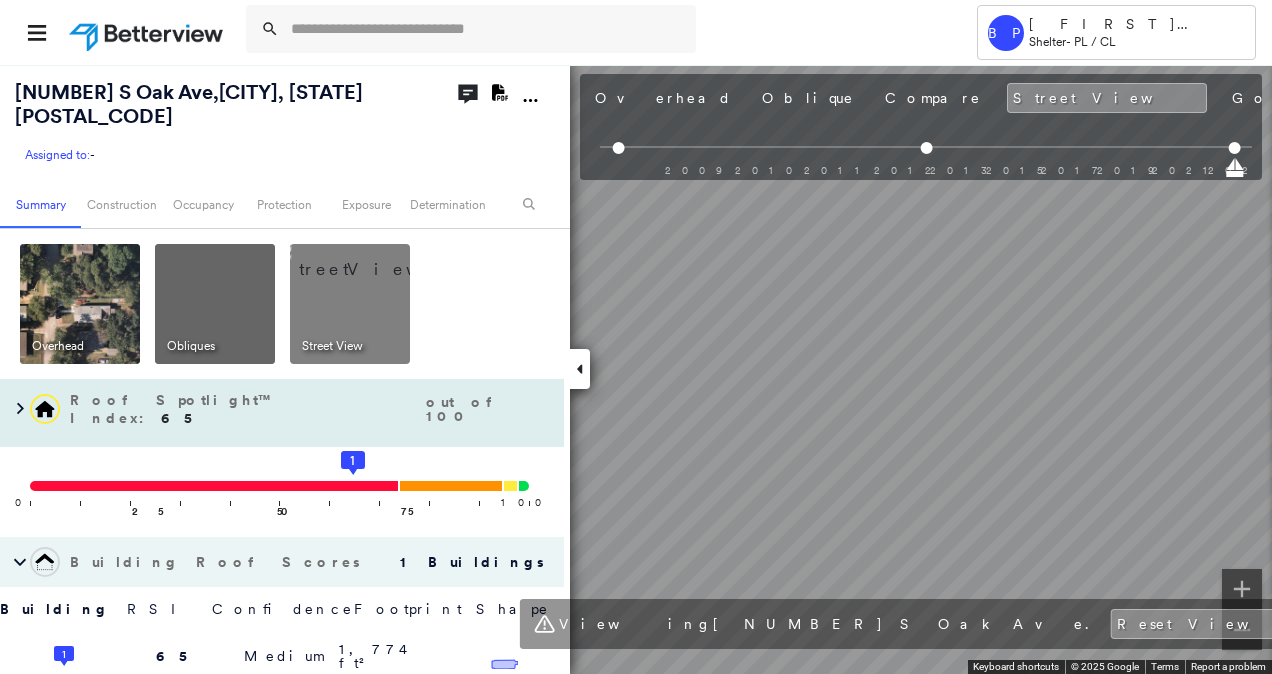 click on "[NUMBER] S Oak Ave ,  [CITY], [STATE] [POSTAL_CODE] Assigned to:  - Assigned to:  - Assigned to:  - Open Comments Download PDF Report Summary Construction Occupancy Protection Exposure Determination Overhead Obliques Street View Roof Spotlight™ Index :  65 out of 100 0 100 25 50 75 1 Building Roof Scores 1 Buildings Building RSI Confidence Footprint Shape 1 65 Medium 1,774 ft² Shape: Gable Ratio: 60% Material: Asphalt Shingle Ratio: 97% Slope: 30  degrees    (Moderate) Height: 18  (1 Story) Square Footage: 1,774 ft² Overhang Medium  ( 11%,  201 ft² ) Staining Prevalent  ( 28%,  492 ft² ) Policy Information Flags :  2 (0 cleared, 2 uncleared) Construction Roof Spotlights :  Zinc Staining, Staining, Tile or Shingle Staining, Overhang, Vent and 1 more Property Features :  Car, Junk and Wreckage, Road (Drivable Surface), Concrete Area, Driveway and 3 more Roof Age :  4+ years old. 1 Building 1 :  4+ years Roof Size & Shape :  1 building  - Gable | Asphalt Shingle BuildZoom - Building Permit Data and Analysis Occupancy Hail" at bounding box center (636, 369) 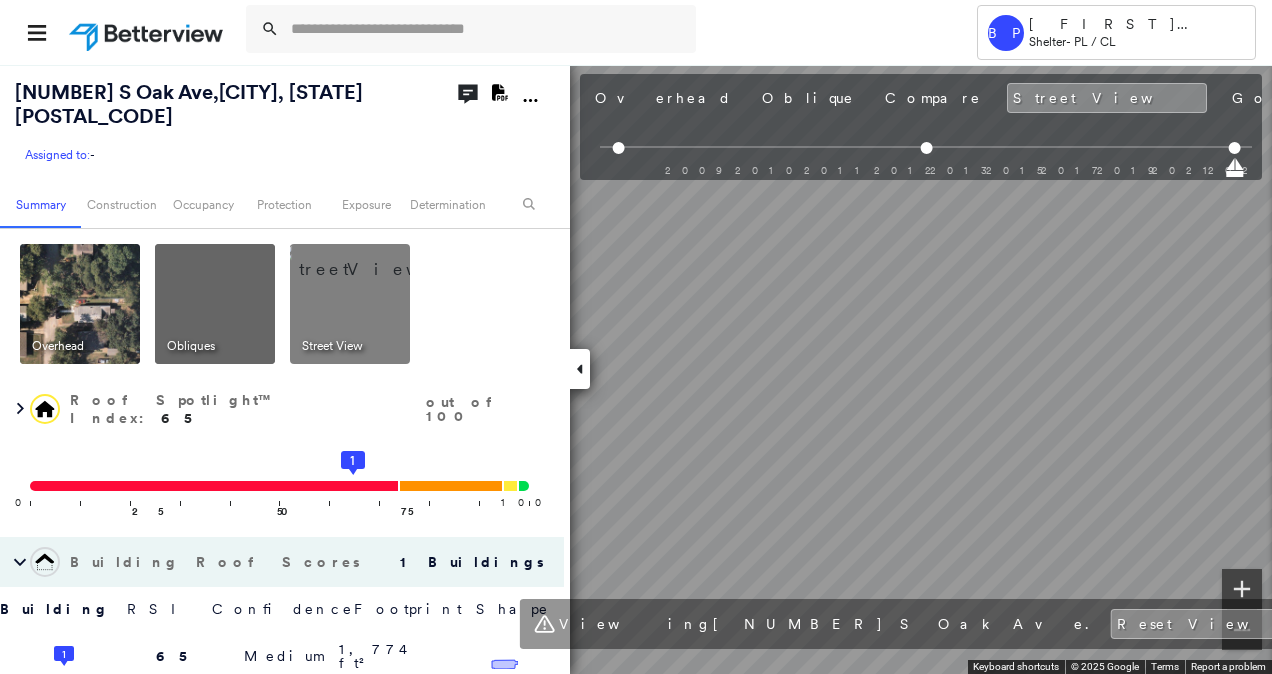 click at bounding box center (1242, 589) 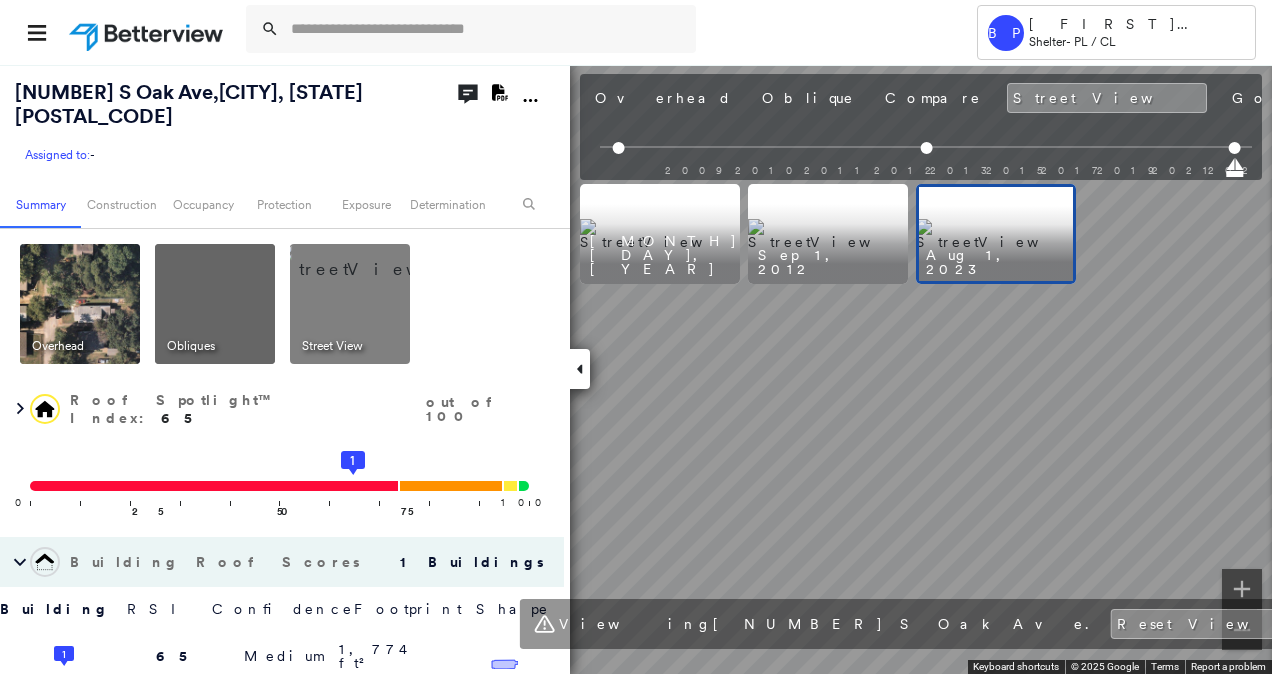 click on "[NUMBER] S Oak Ave ,  [CITY], [STATE] [POSTAL_CODE] Assigned to:  - Assigned to:  - Assigned to:  - Open Comments Download PDF Report Summary Construction Occupancy Protection Exposure Determination Overhead Obliques Street View Roof Spotlight™ Index :  65 out of 100 0 100 25 50 75 1 Building Roof Scores 1 Buildings Building RSI Confidence Footprint Shape 1 65 Medium 1,774 ft² Shape: Gable Ratio: 60% Material: Asphalt Shingle Ratio: 97% Slope: 30  degrees    (Moderate) Height: 18  (1 Story) Square Footage: 1,774 ft² Overhang Medium  ( 11%,  201 ft² ) Staining Prevalent  ( 28%,  492 ft² ) Policy Information Flags :  2 (0 cleared, 2 uncleared) Construction Roof Spotlights :  Zinc Staining, Staining, Tile or Shingle Staining, Overhang, Vent and 1 more Property Features :  Car, Junk and Wreckage, Road (Drivable Surface), Concrete Area, Driveway and 3 more Roof Age :  4+ years old. 1 Building 1 :  4+ years Roof Size & Shape :  1 building  - Gable | Asphalt Shingle BuildZoom - Building Permit Data and Analysis Occupancy Hail" at bounding box center [636, 369] 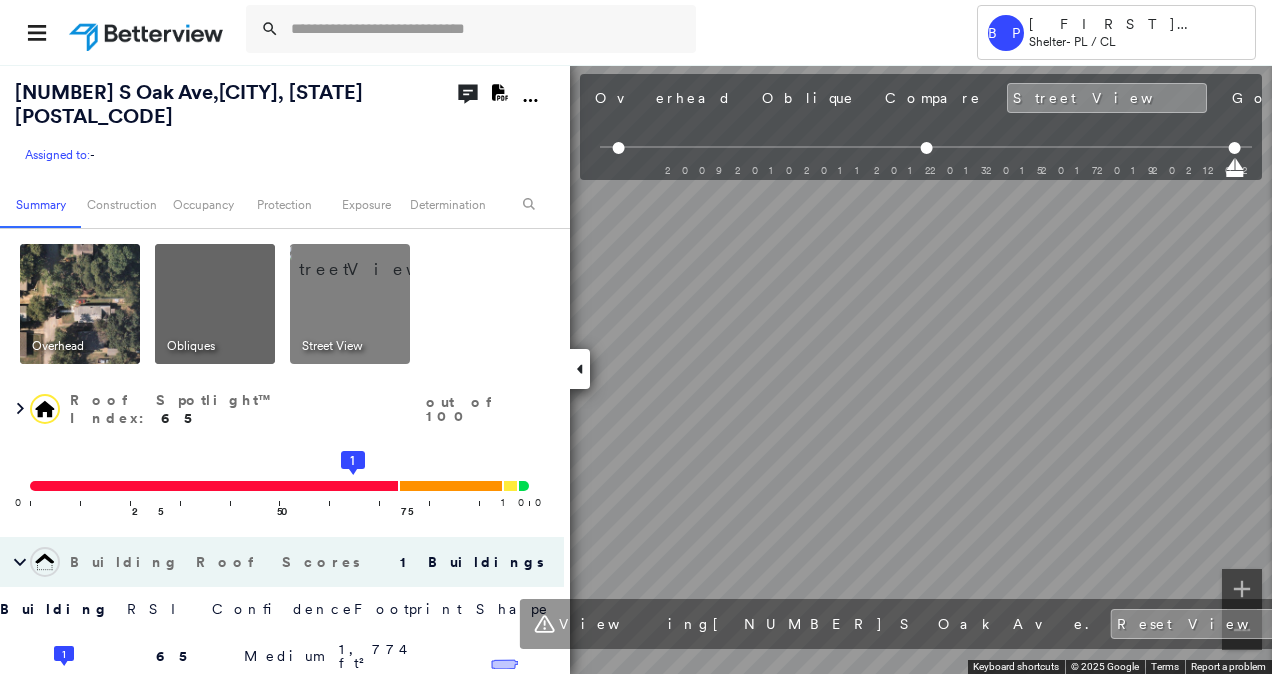 click on "Tower BP [FIRST] [LAST] Shelter  -   PL / CL [NUMBER] S Oak Ave ,  [CITY], [STATE] [POSTAL_CODE] Assigned to:  - Assigned to:  - Assigned to:  - Open Comments Download PDF Report Summary Construction Occupancy Protection Exposure Determination Overhead Obliques Street View Roof Spotlight™ Index :  65 out of 100 0 100 25 50 75 1 Building Roof Scores 1 Buildings Building RSI Confidence Footprint Shape 1 65 Medium 1,774 ft² Shape: Gable Ratio: 60% Material: Asphalt Shingle Ratio: 97% Slope: 30  degrees    (Moderate) Height: 18  (1 Story) Square Footage: 1,774 ft² Overhang Medium  ( 11%,  201 ft² ) Staining Prevalent  ( 28%,  492 ft² ) Policy Information Flags :  2 (0 cleared, 2 uncleared) Construction Roof Spotlights :  Zinc Staining, Staining, Tile or Shingle Staining, Overhang, Vent and 1 more Property Features :  Car, Junk and Wreckage, Road (Drivable Surface), Concrete Area, Driveway and 3 more Roof Age :  4+ years old. 1 Building 1 :  4+ years Roof Size & Shape :  1 building  - Gable | Asphalt Shingle Occupancy Exposure" at bounding box center (636, 337) 